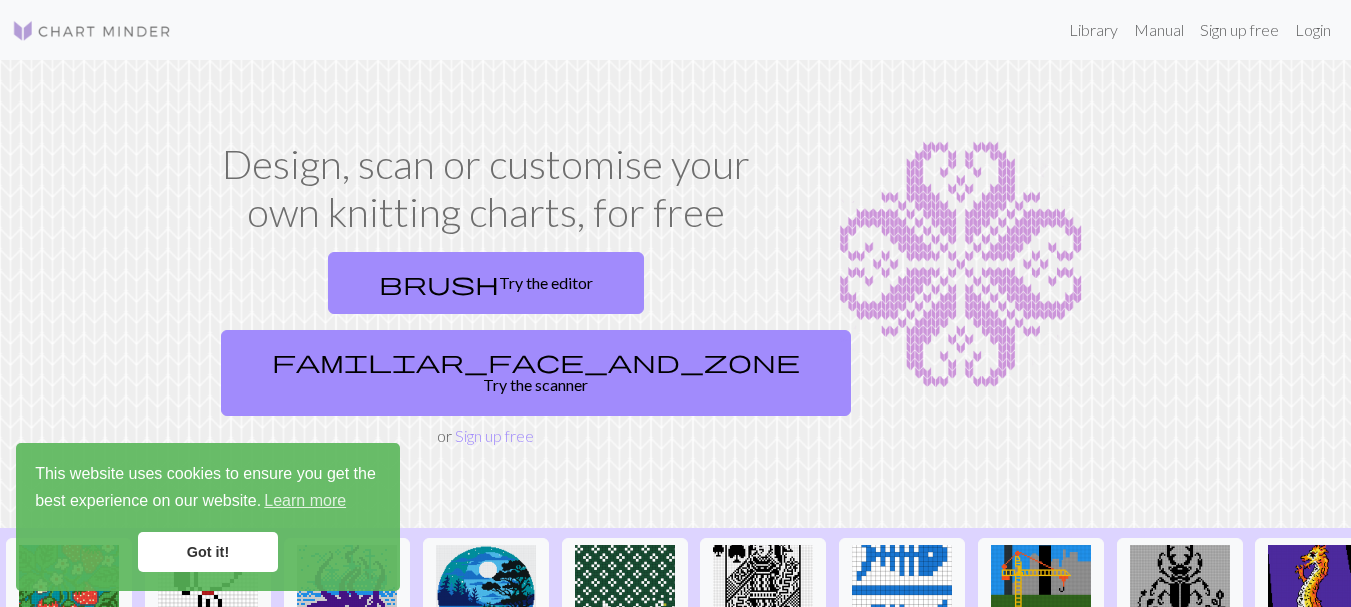 scroll, scrollTop: 0, scrollLeft: 0, axis: both 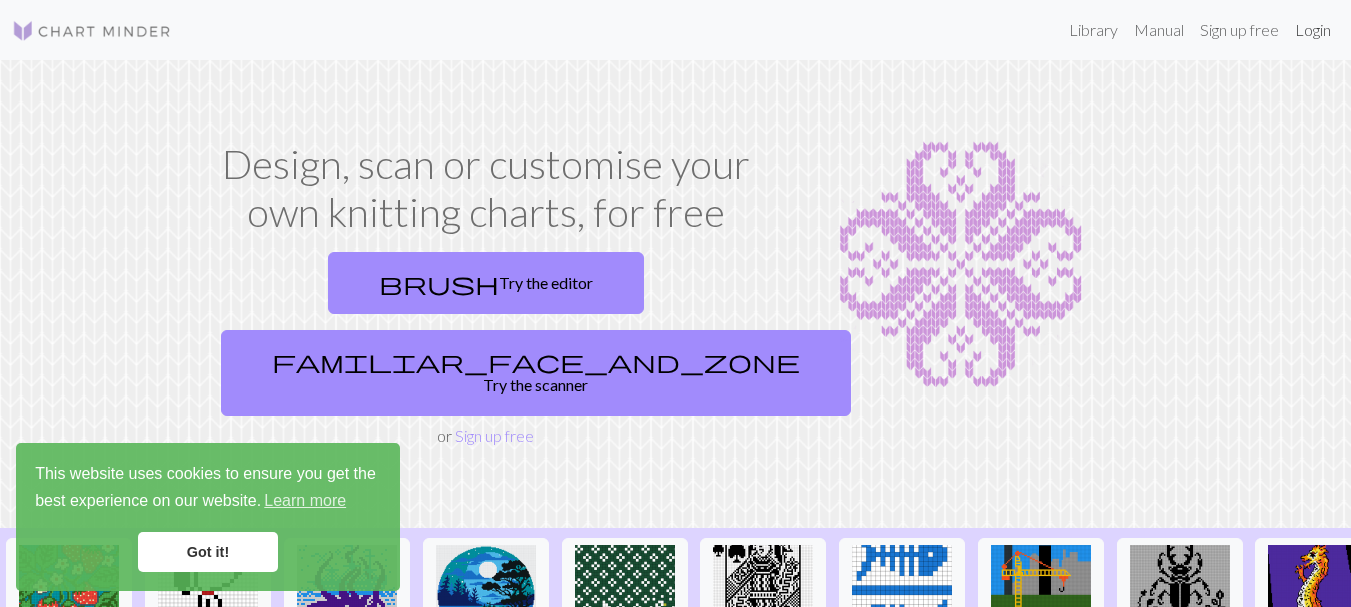 click on "Login" at bounding box center [1313, 30] 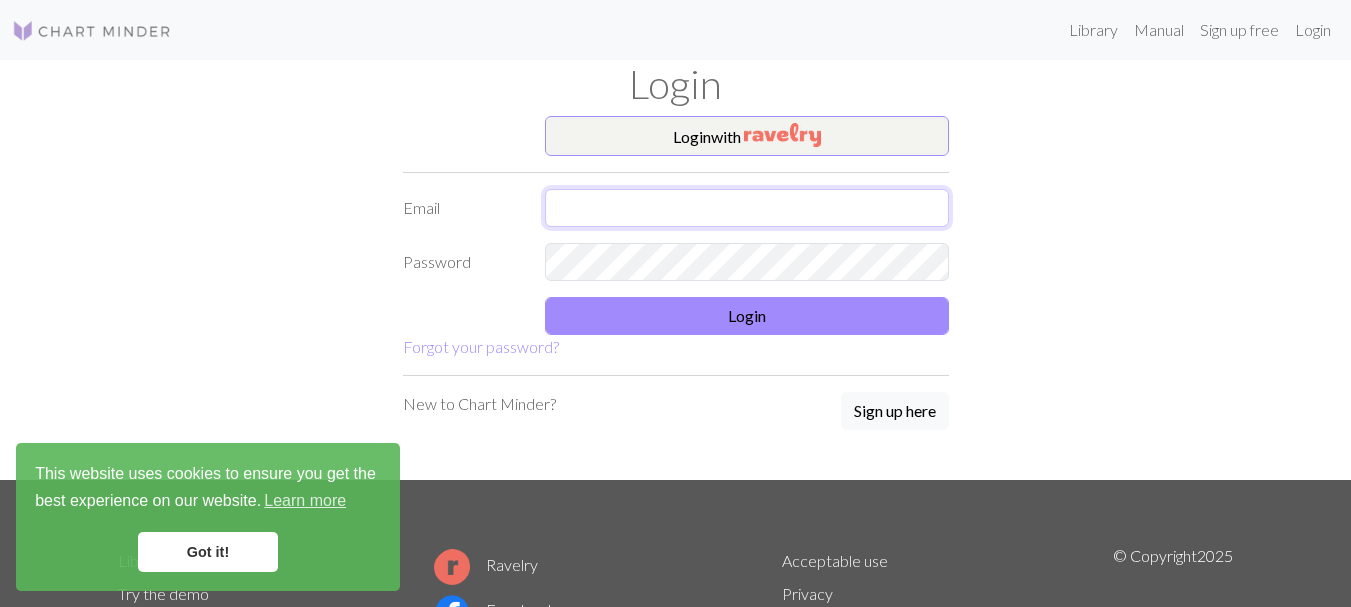 type on "rafaellagulartef@gmail.com" 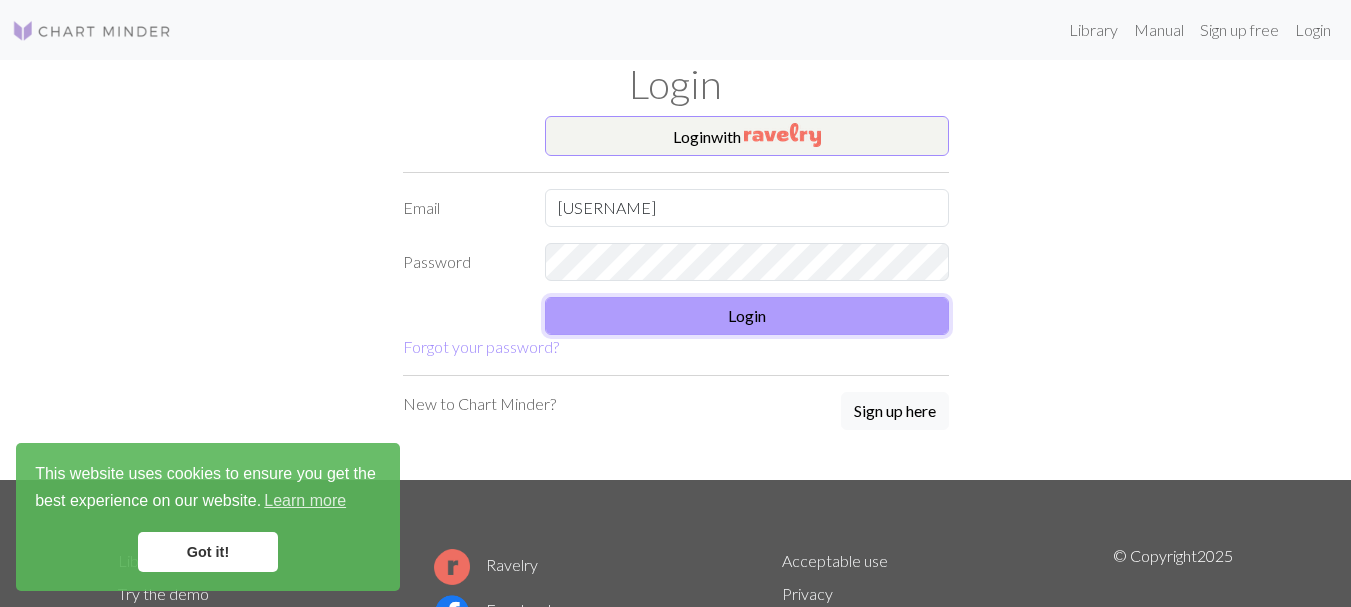 click on "Login" at bounding box center (747, 316) 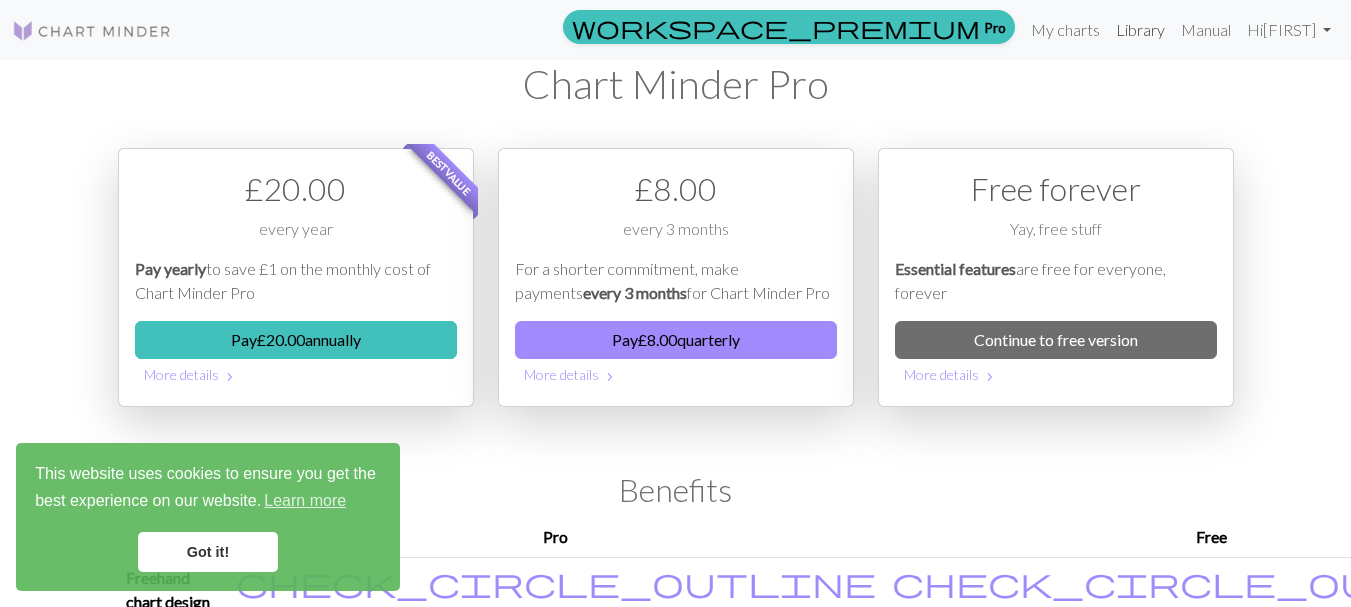 click on "Library" at bounding box center (1140, 30) 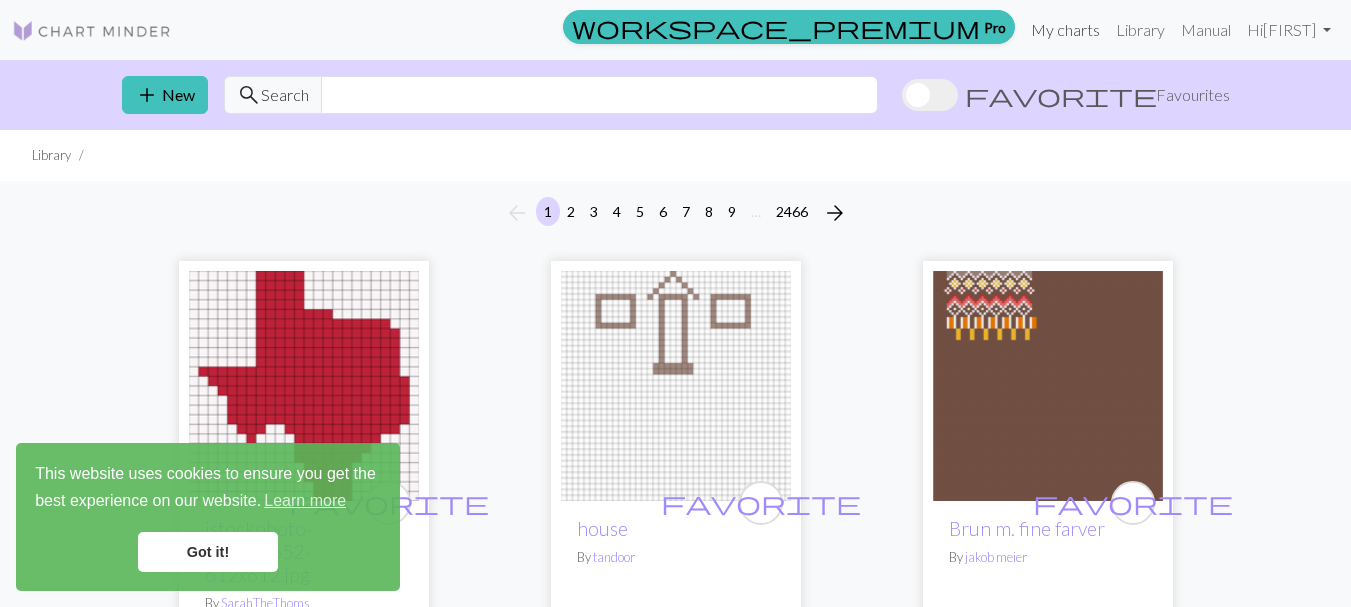 click on "My charts" at bounding box center [1065, 30] 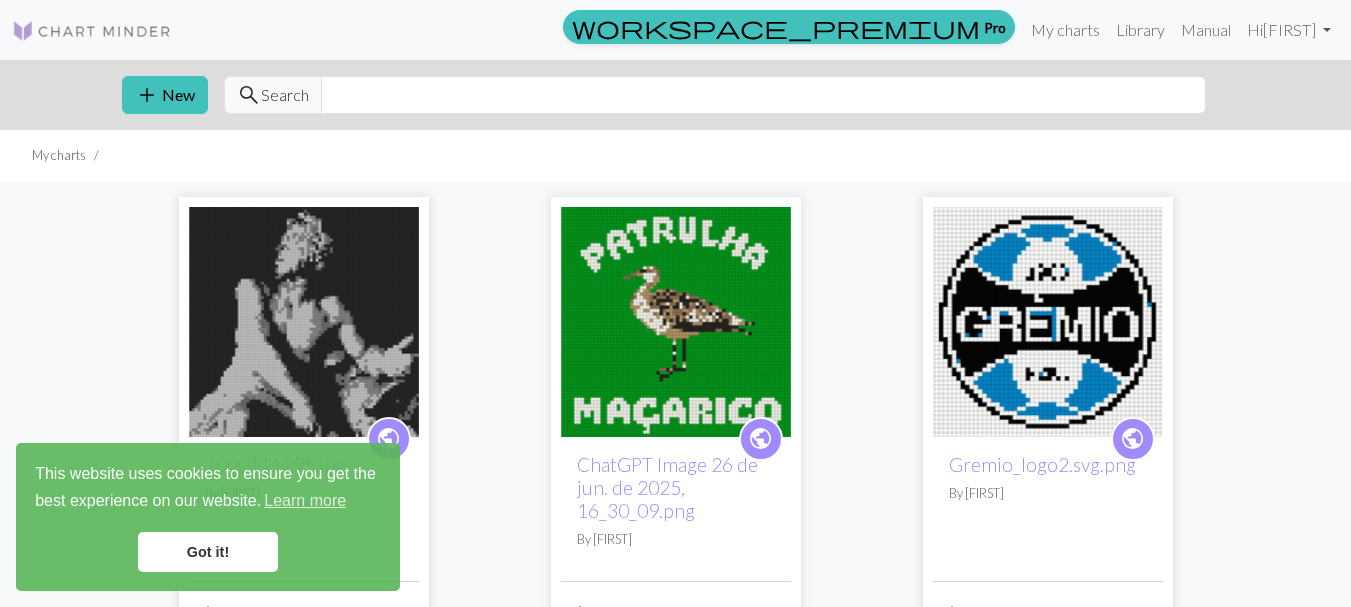 click on "Got it!" at bounding box center [208, 552] 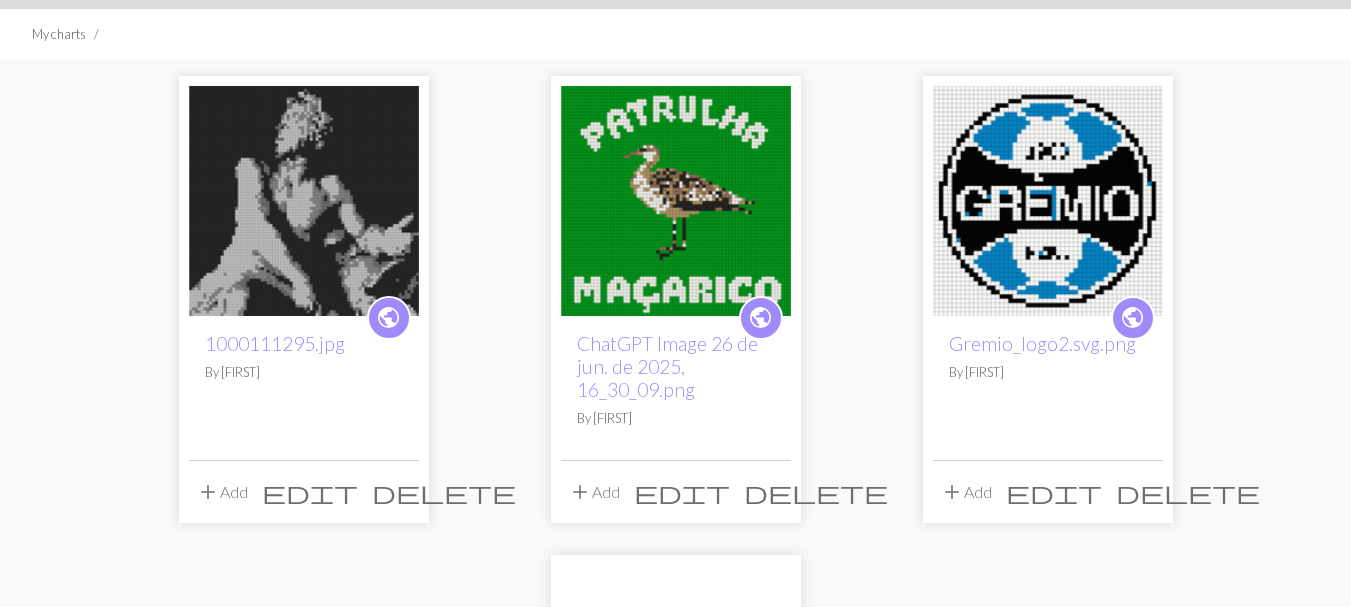 scroll, scrollTop: 116, scrollLeft: 0, axis: vertical 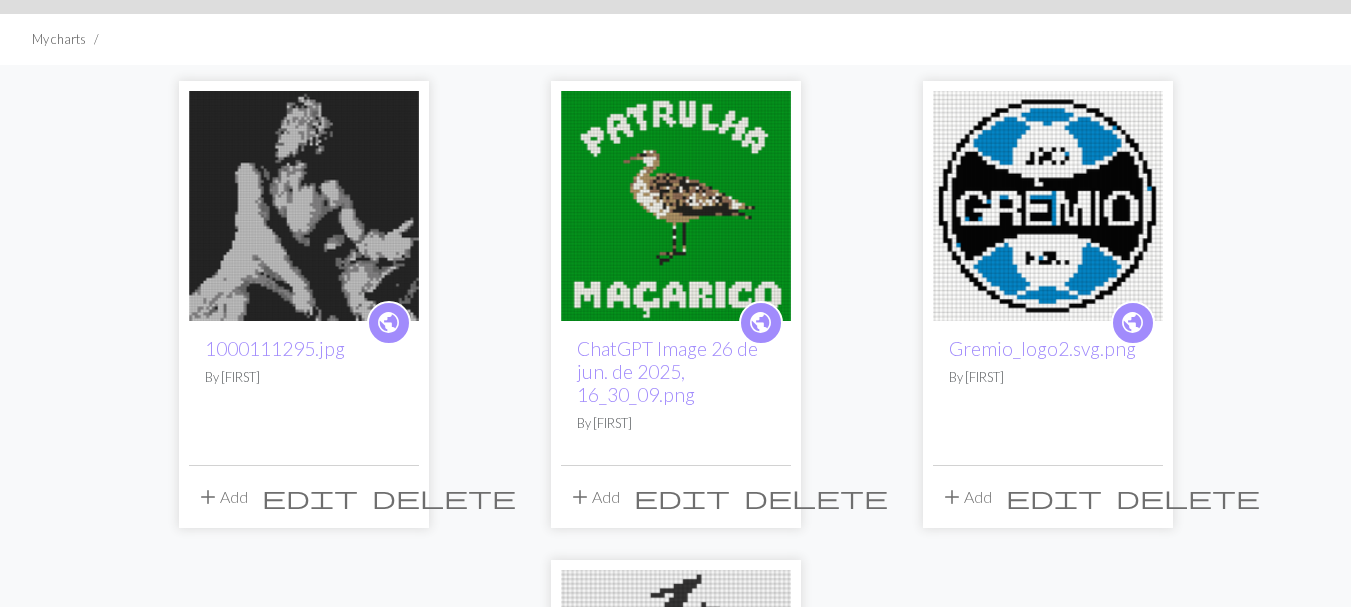 click on "edit" at bounding box center [1054, 497] 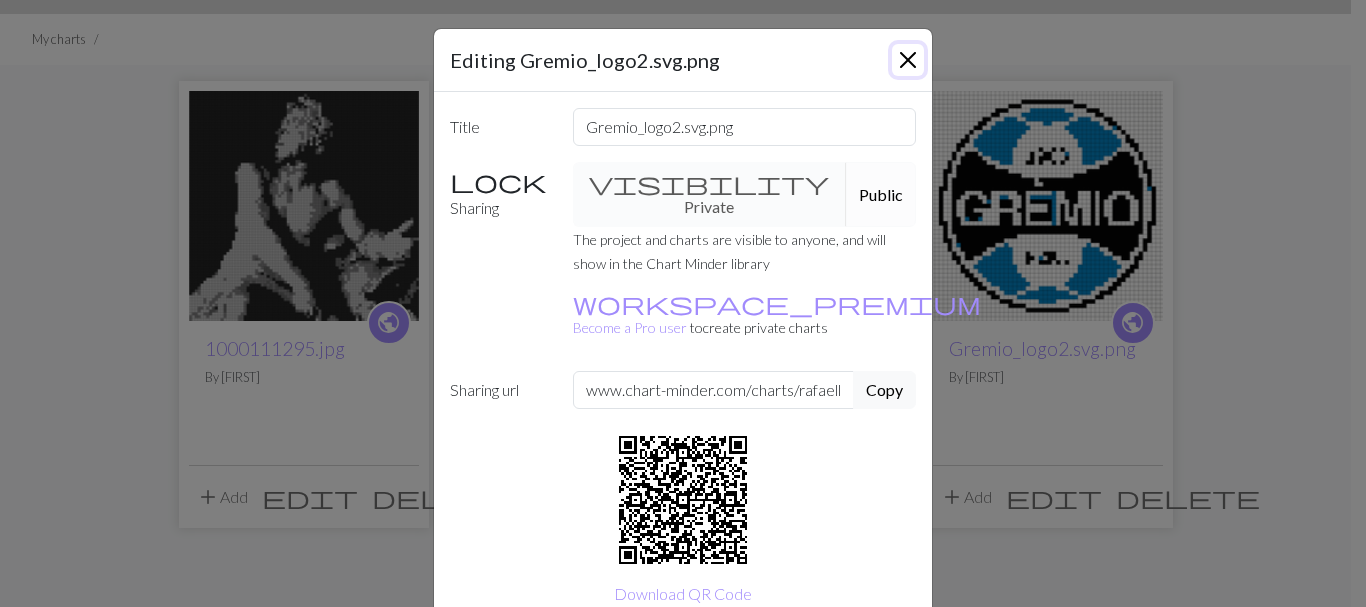 click at bounding box center [908, 60] 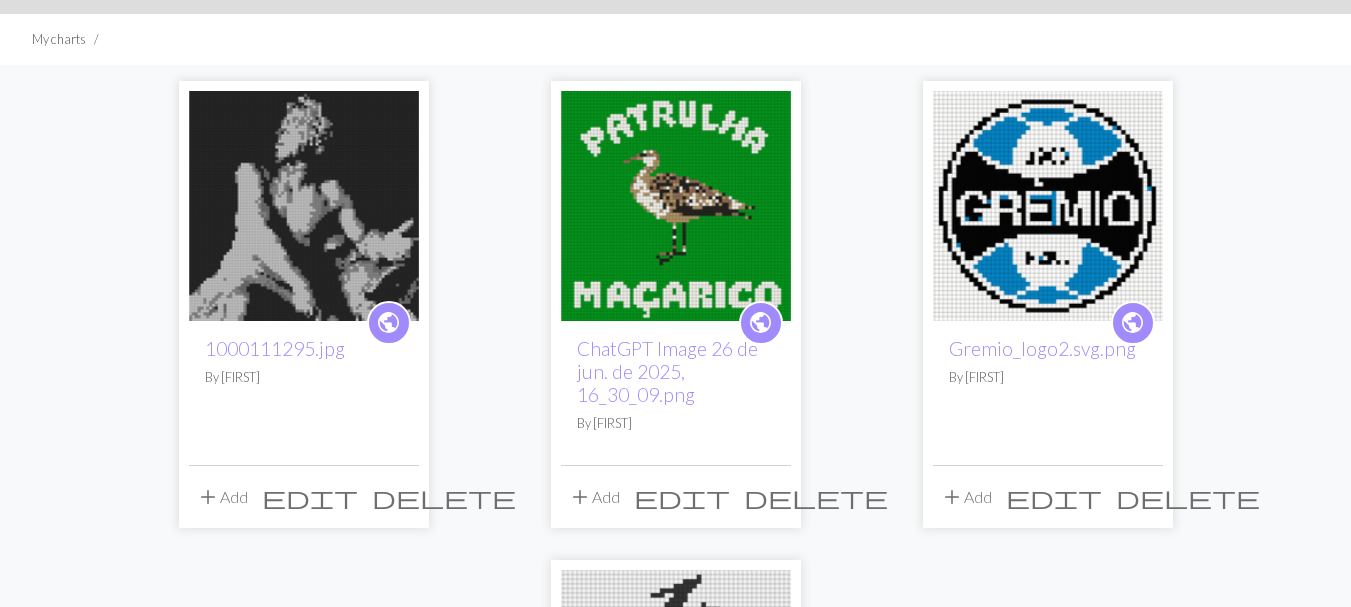 click at bounding box center (1048, 206) 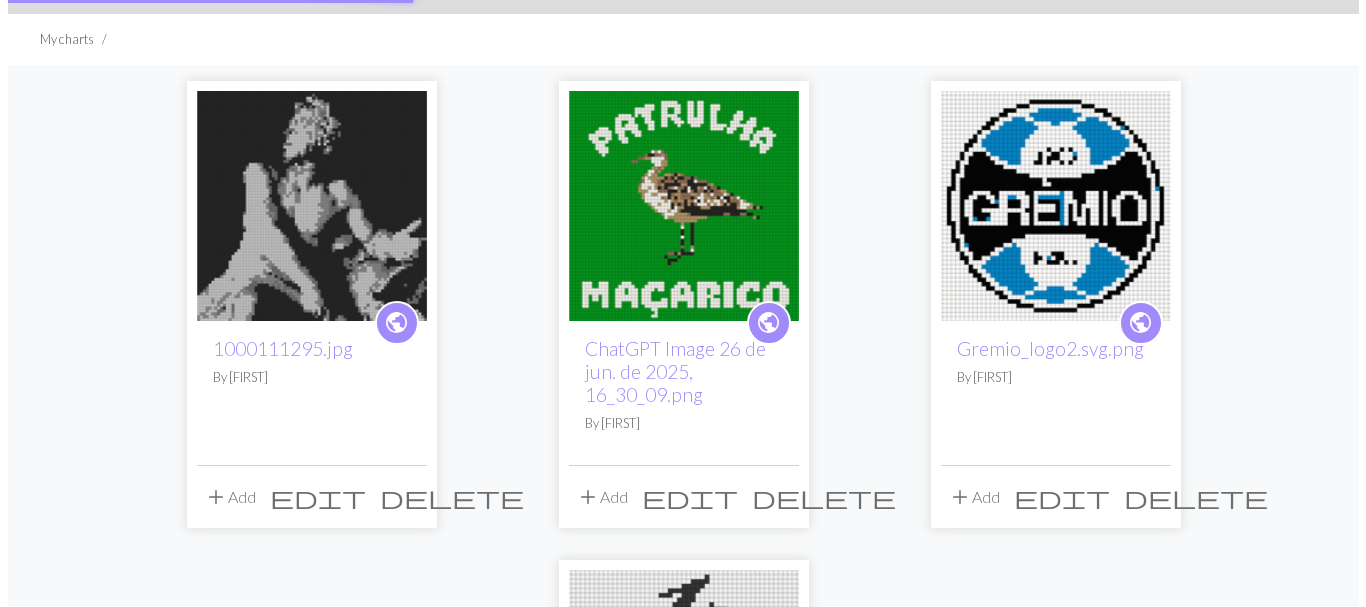 scroll, scrollTop: 0, scrollLeft: 0, axis: both 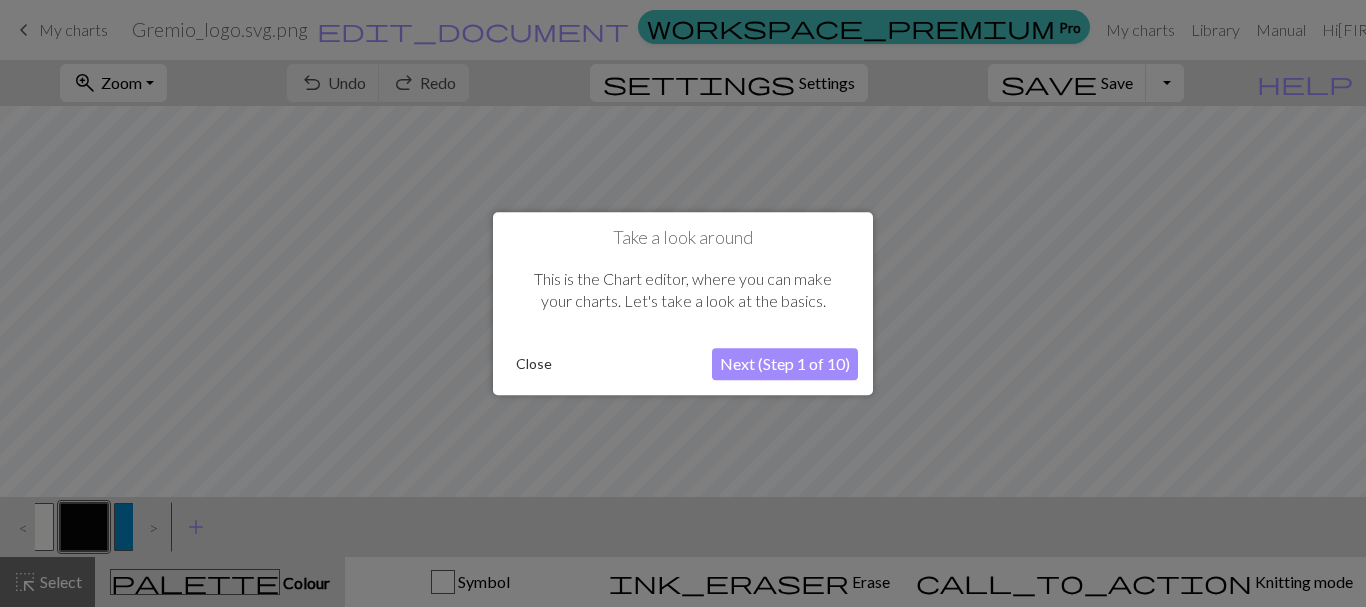 click on "Close" at bounding box center [534, 364] 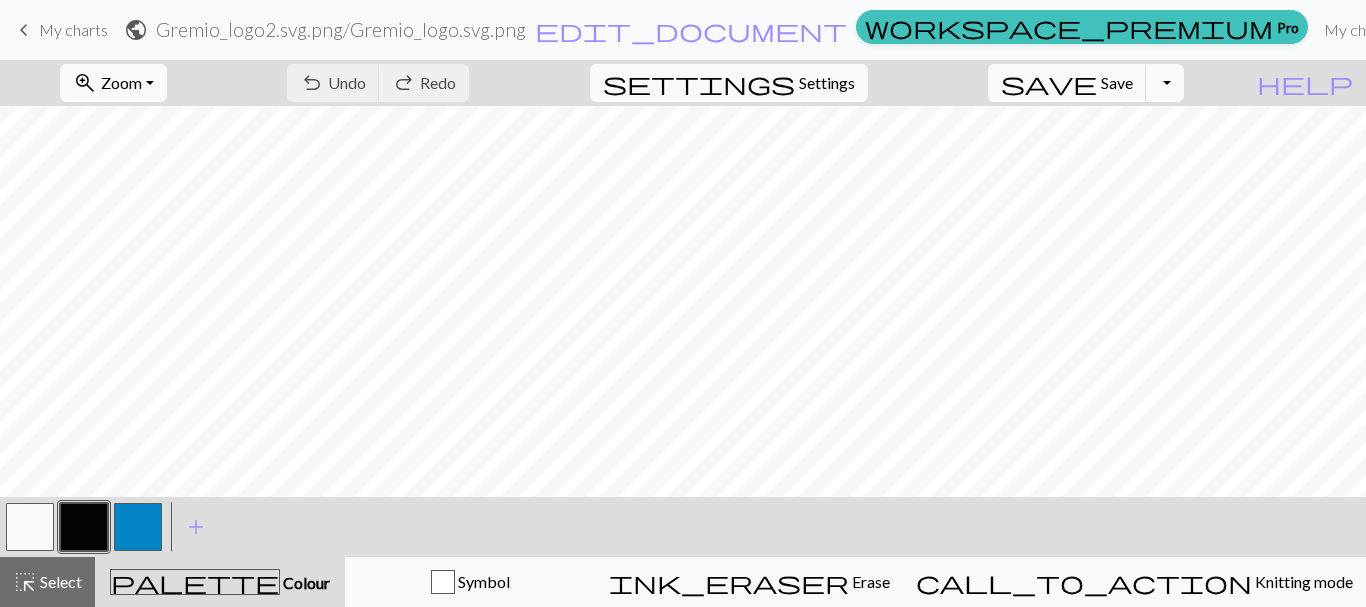 click at bounding box center [30, 527] 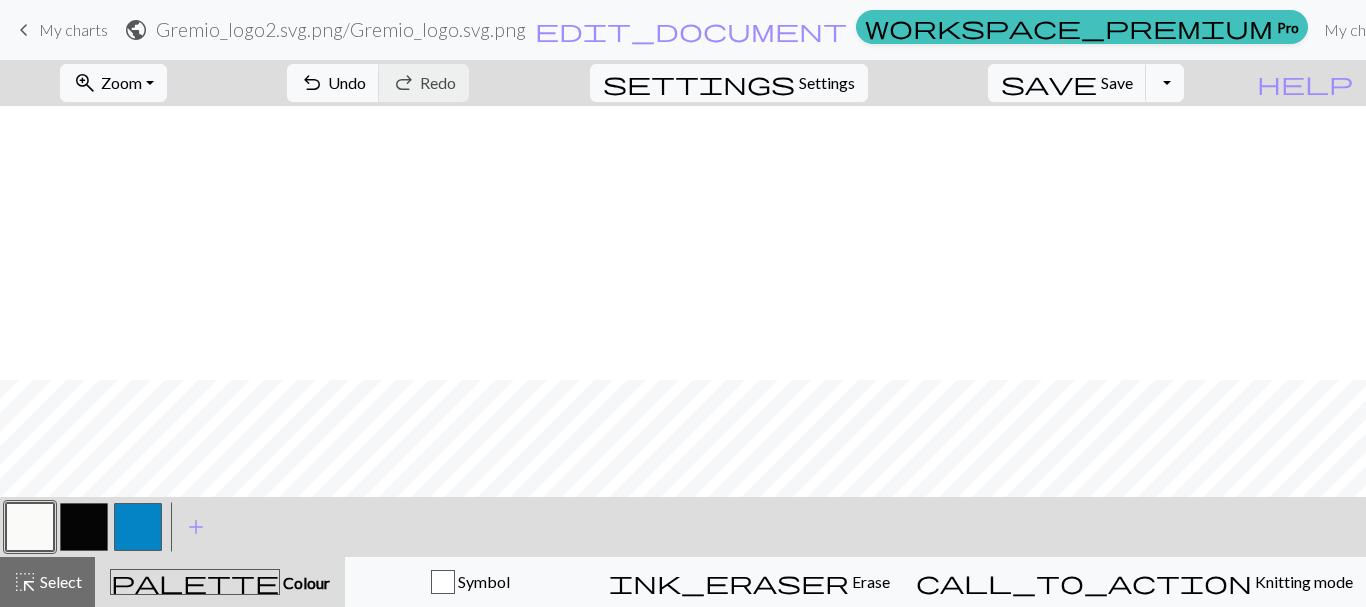 scroll, scrollTop: 450, scrollLeft: 0, axis: vertical 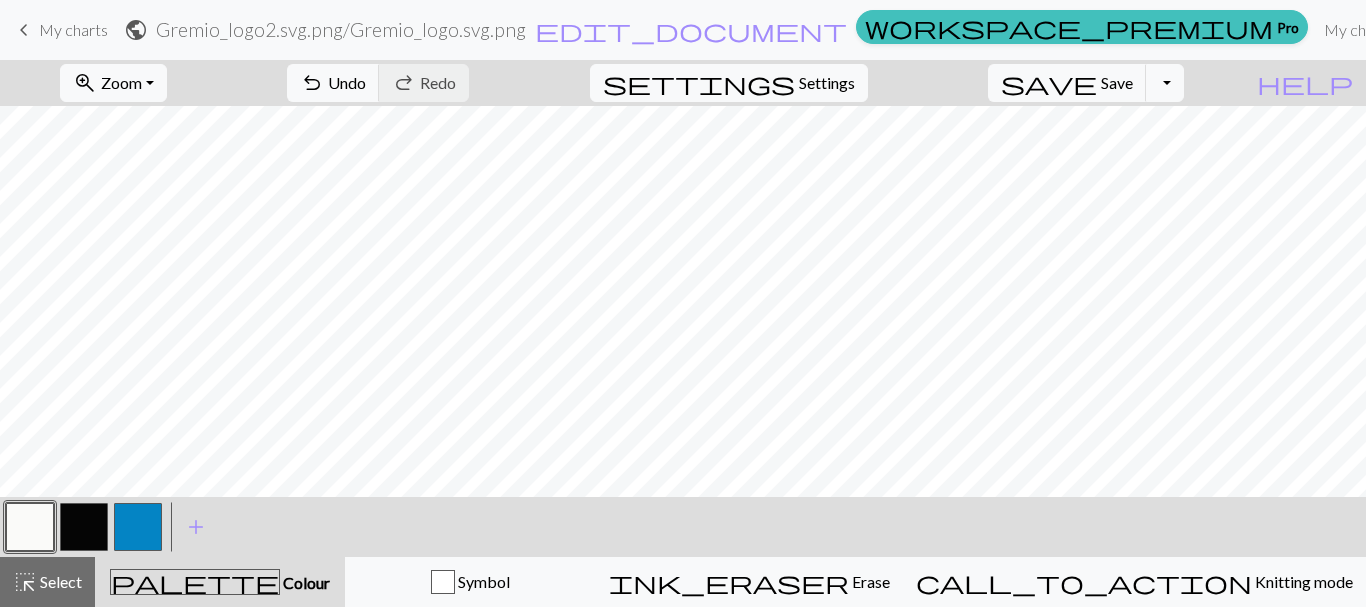 click at bounding box center (84, 527) 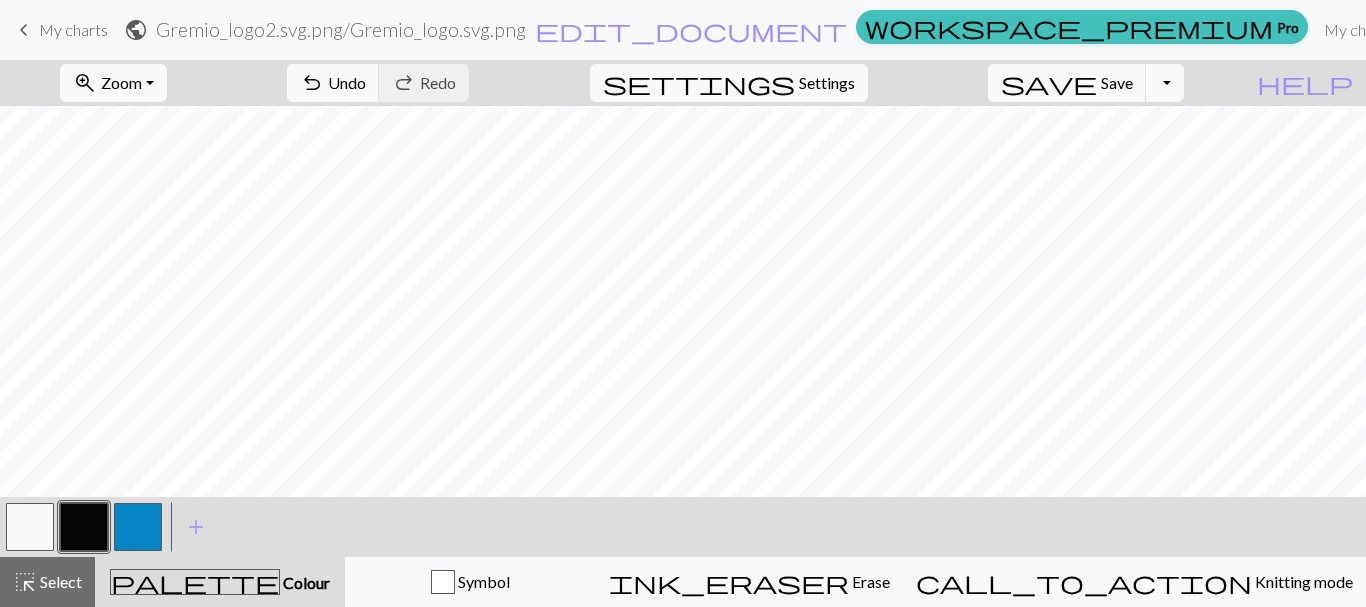 click at bounding box center [84, 527] 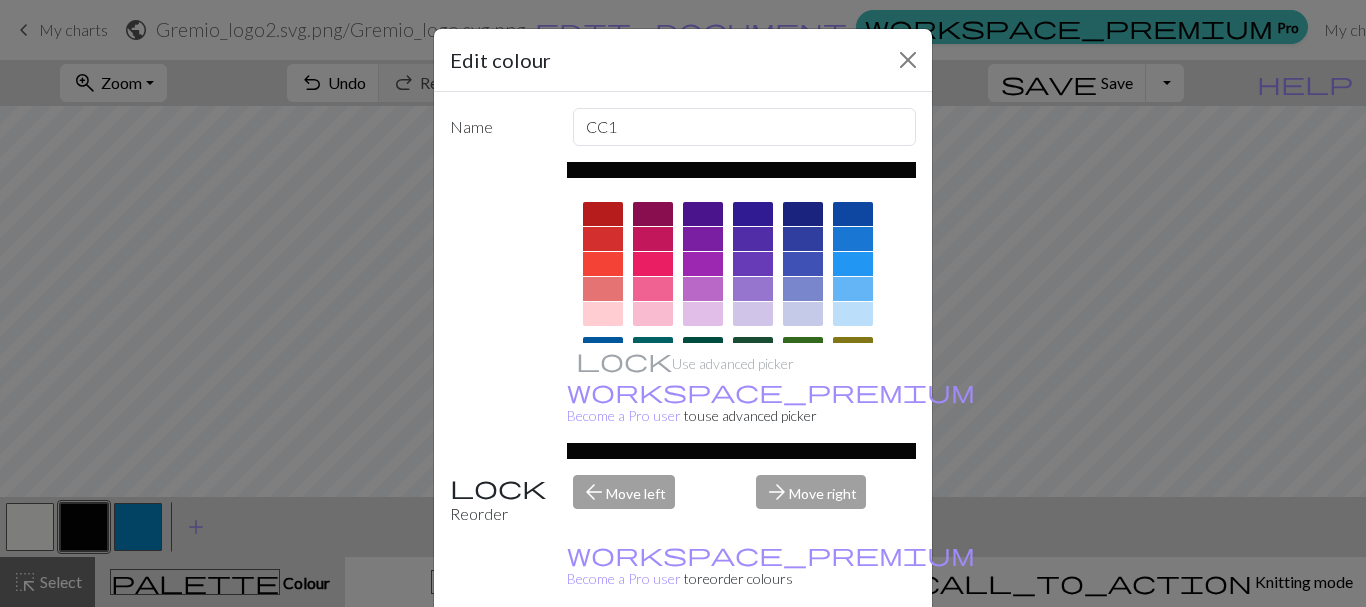 click on "Done" at bounding box center [803, 658] 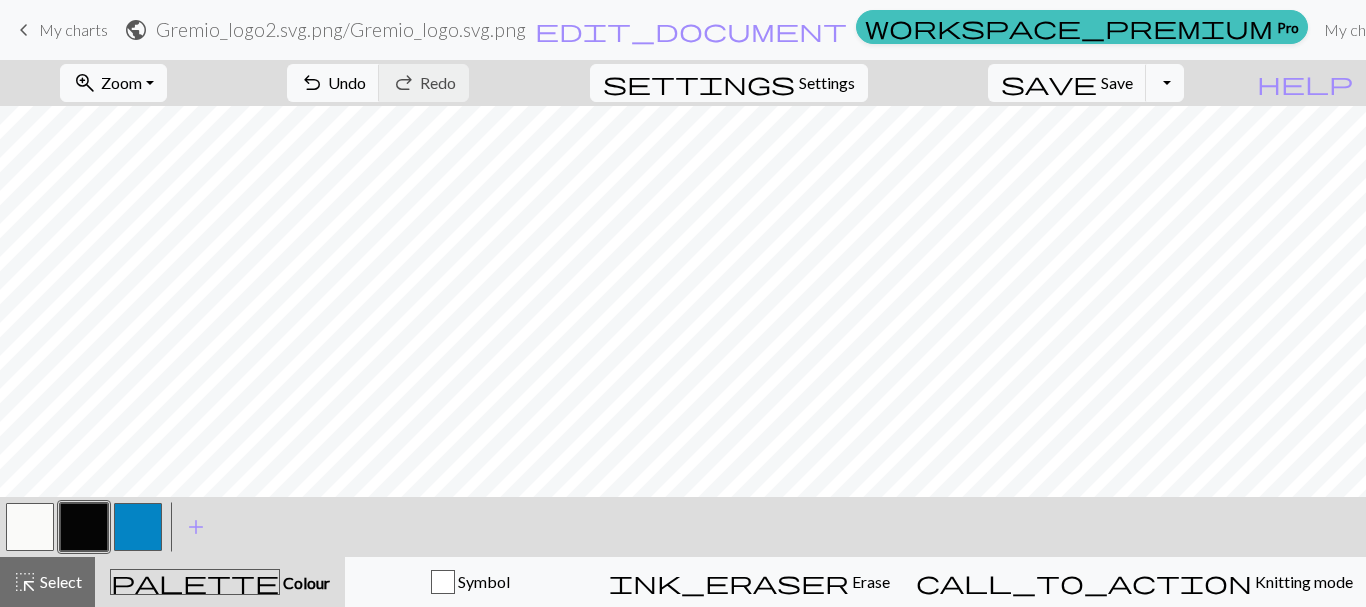 click at bounding box center [30, 527] 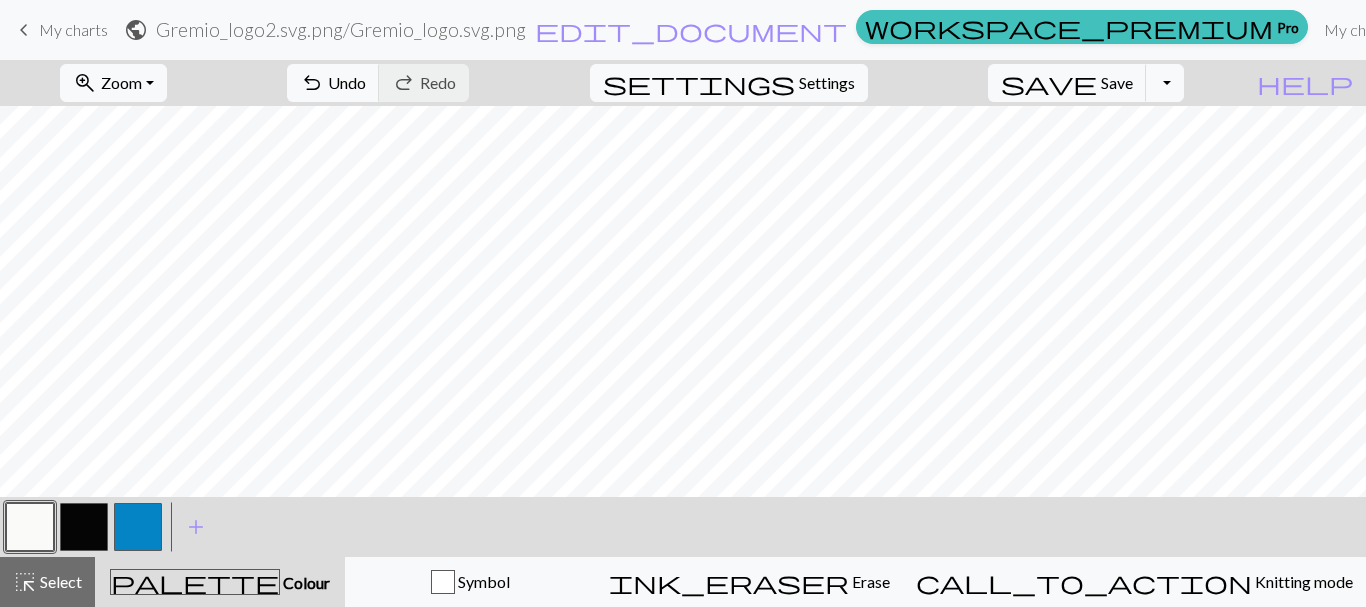 click at bounding box center (30, 527) 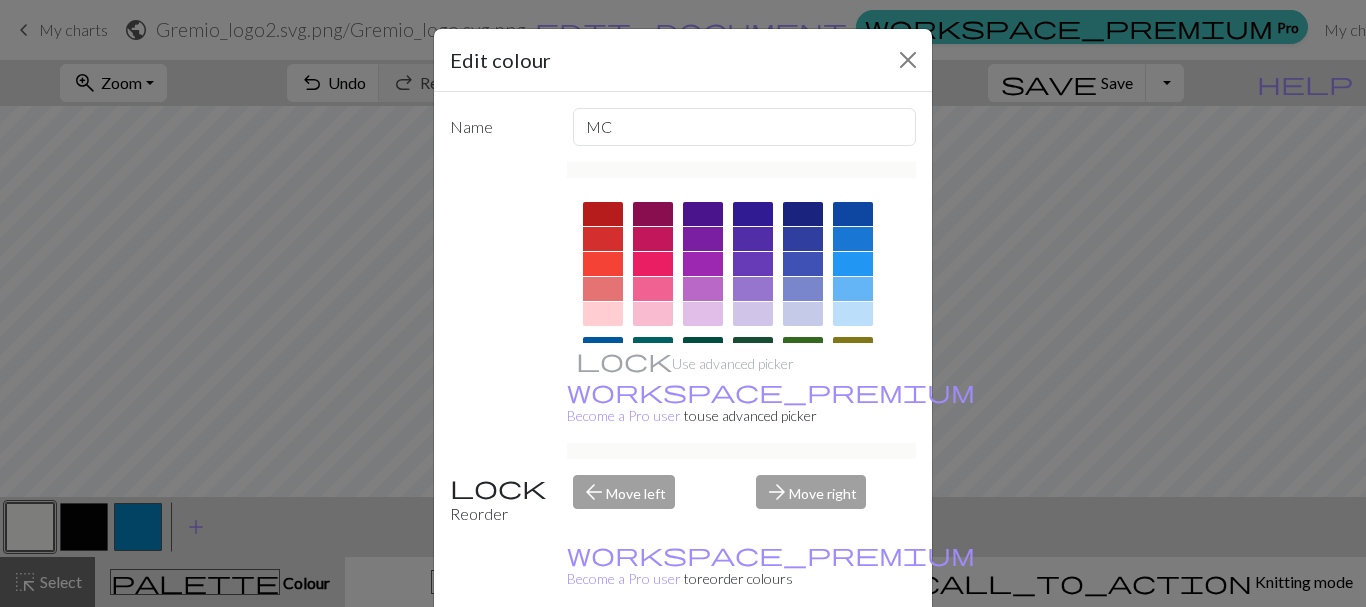 click on "Done" at bounding box center [803, 658] 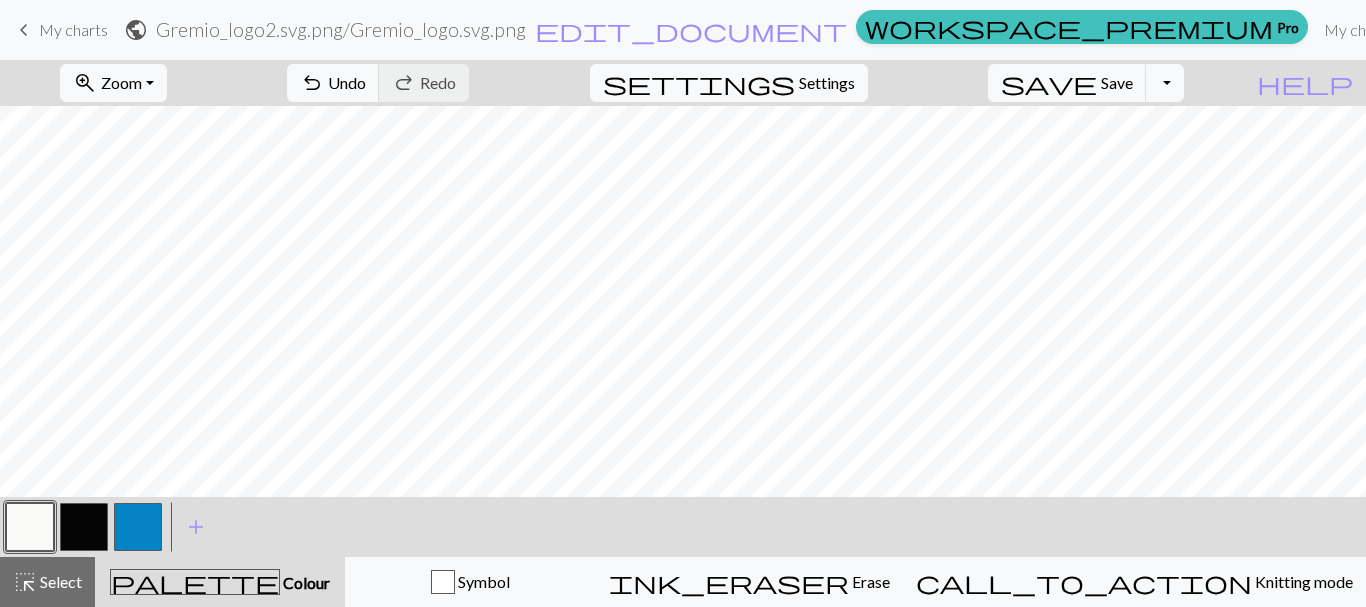 click at bounding box center (84, 527) 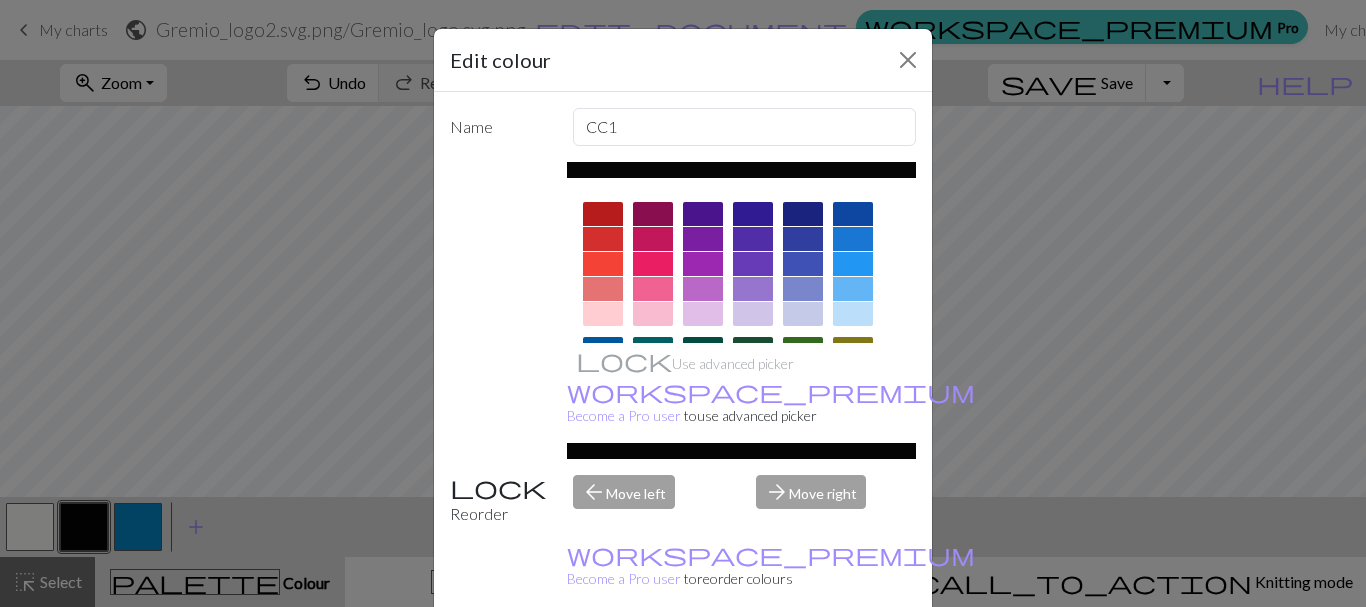 drag, startPoint x: 801, startPoint y: 594, endPoint x: 813, endPoint y: 552, distance: 43.68066 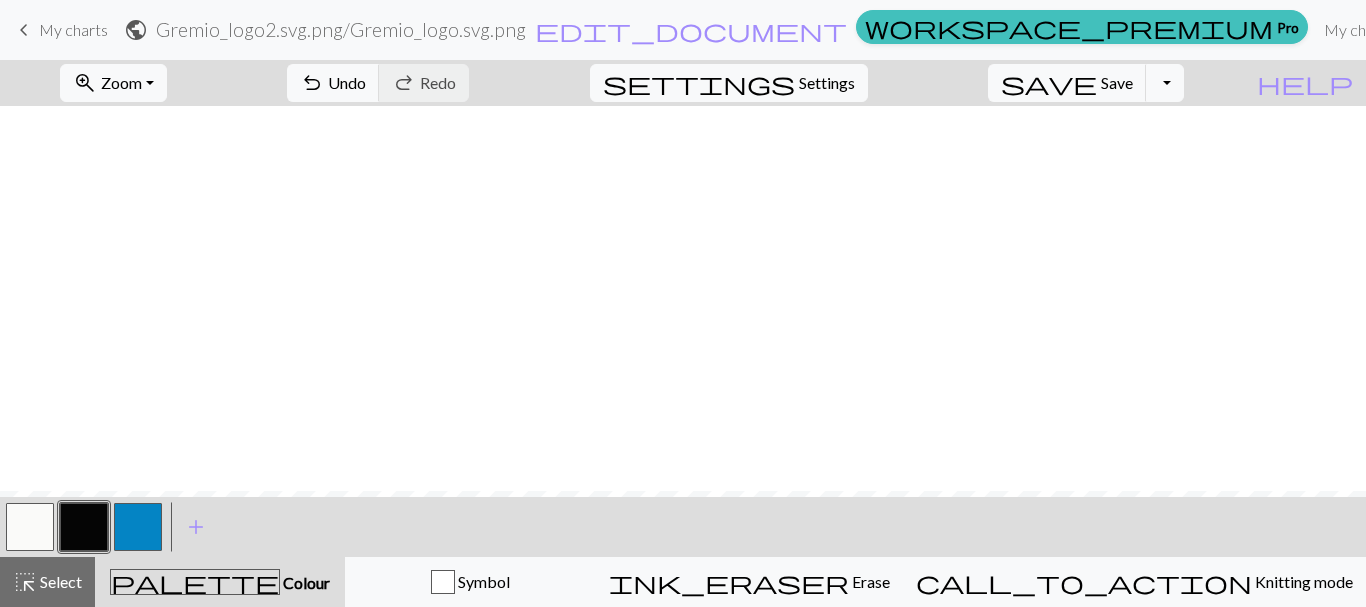 scroll, scrollTop: 774, scrollLeft: 0, axis: vertical 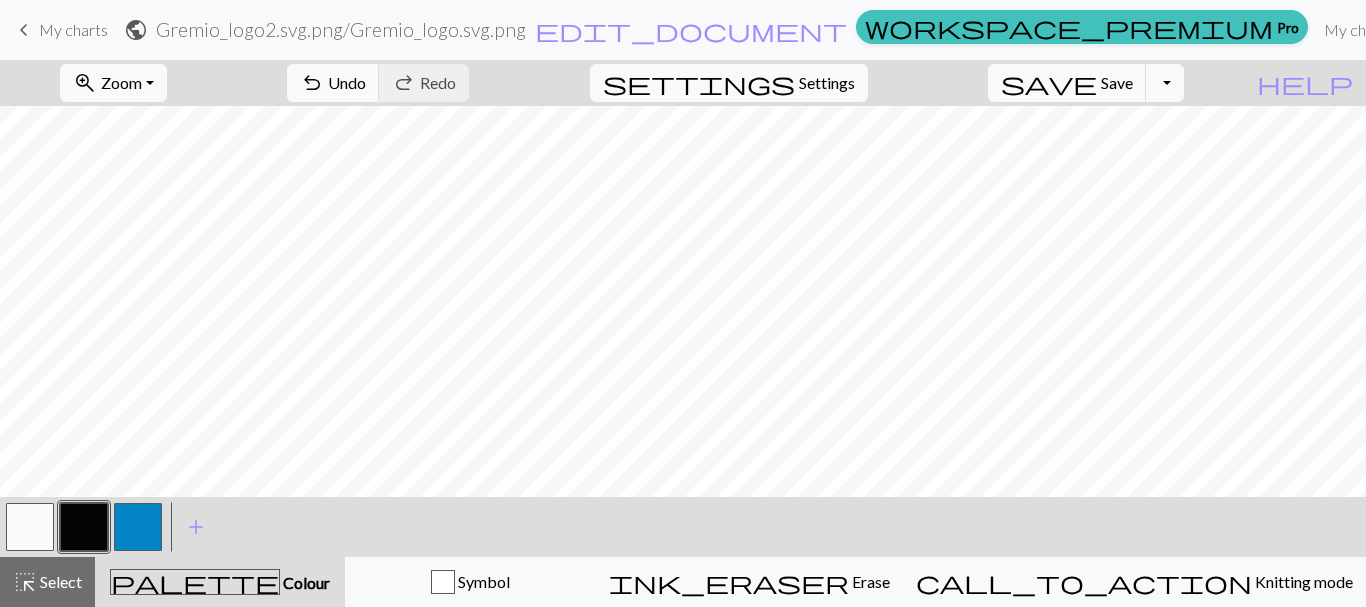 click at bounding box center [30, 527] 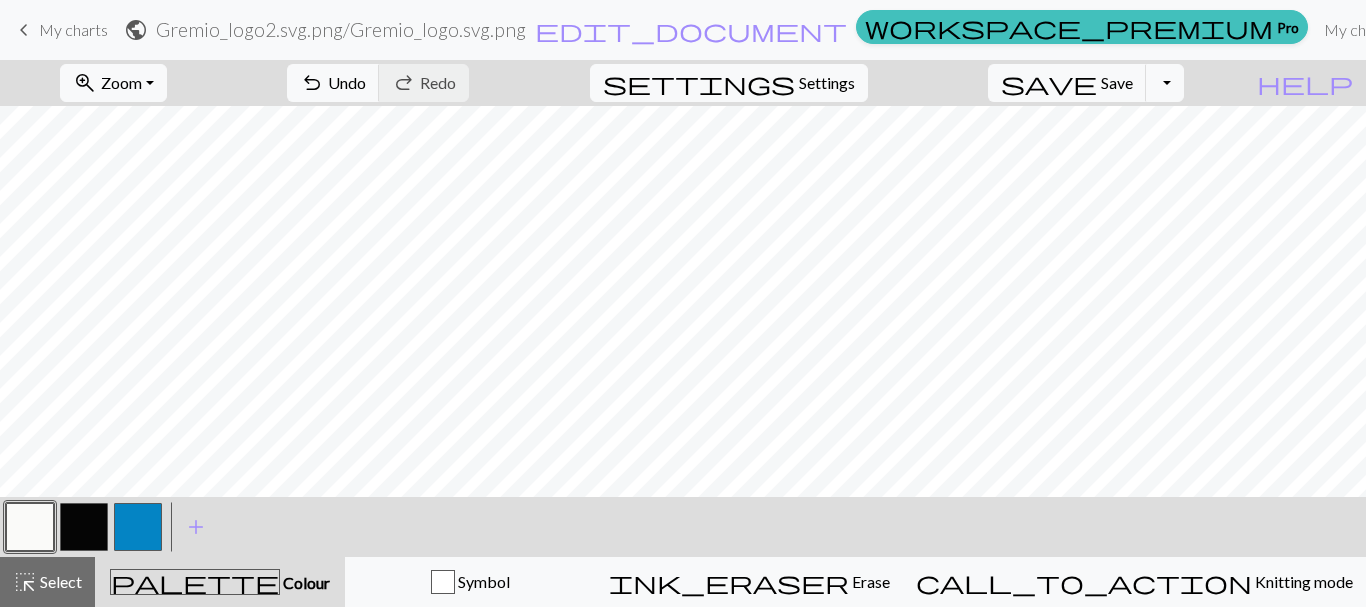 click at bounding box center (30, 527) 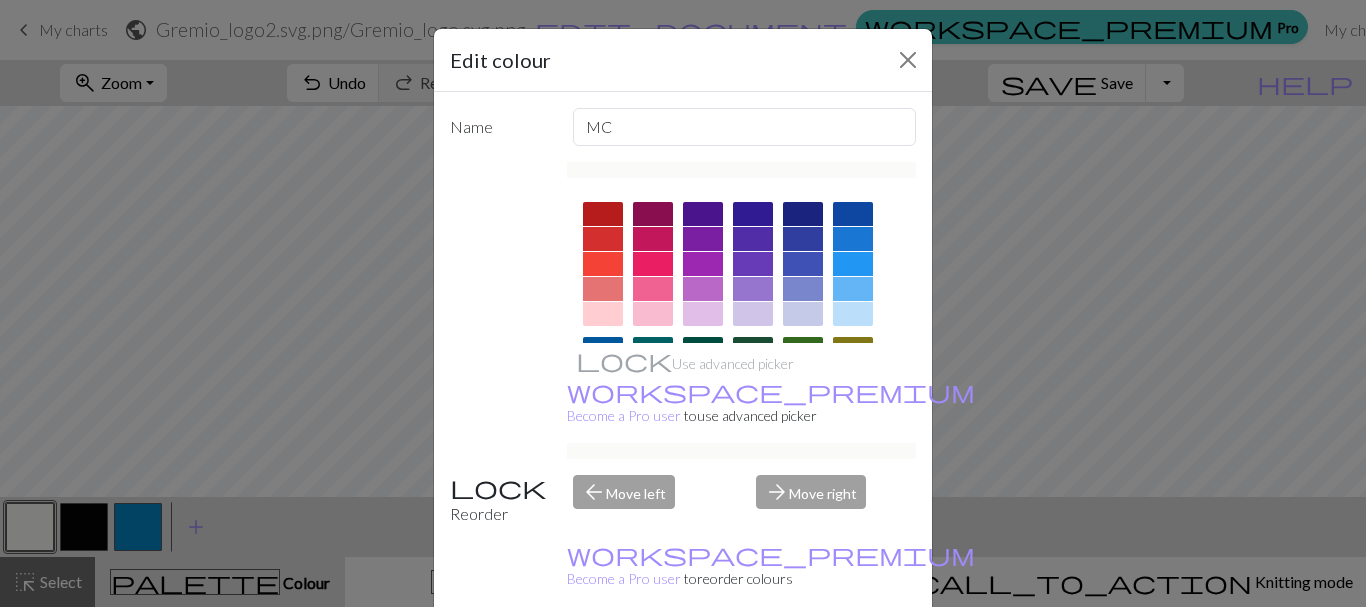 click on "Done" at bounding box center [803, 658] 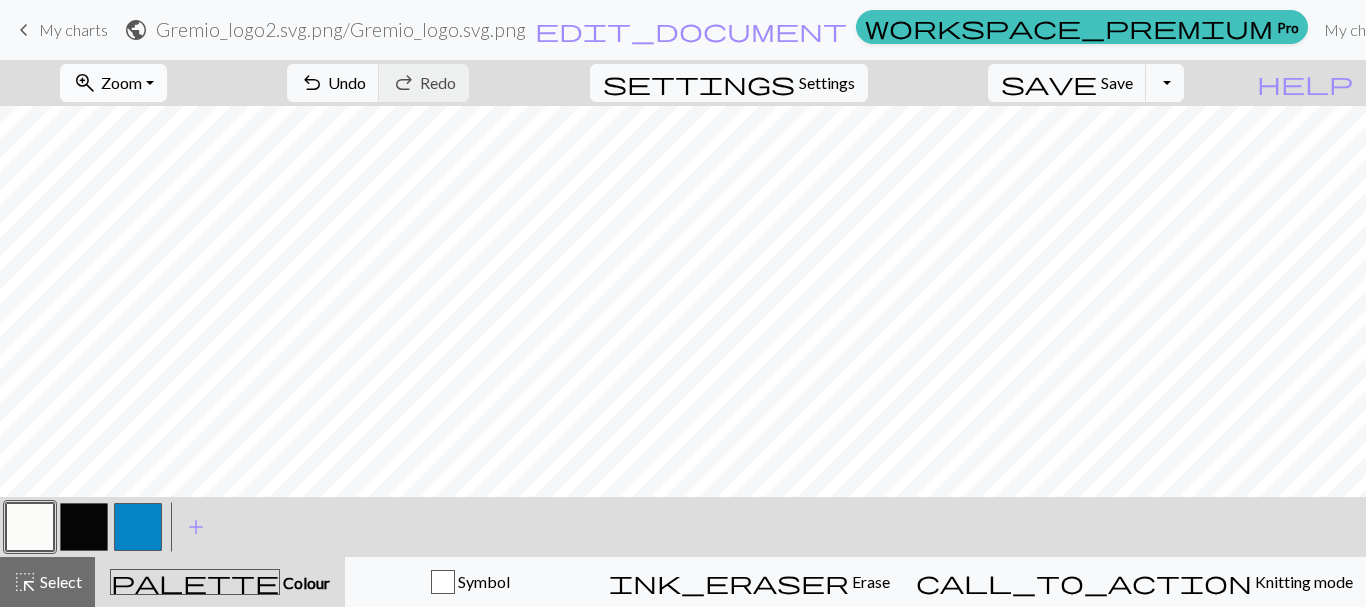 click on "Zoom" at bounding box center (121, 82) 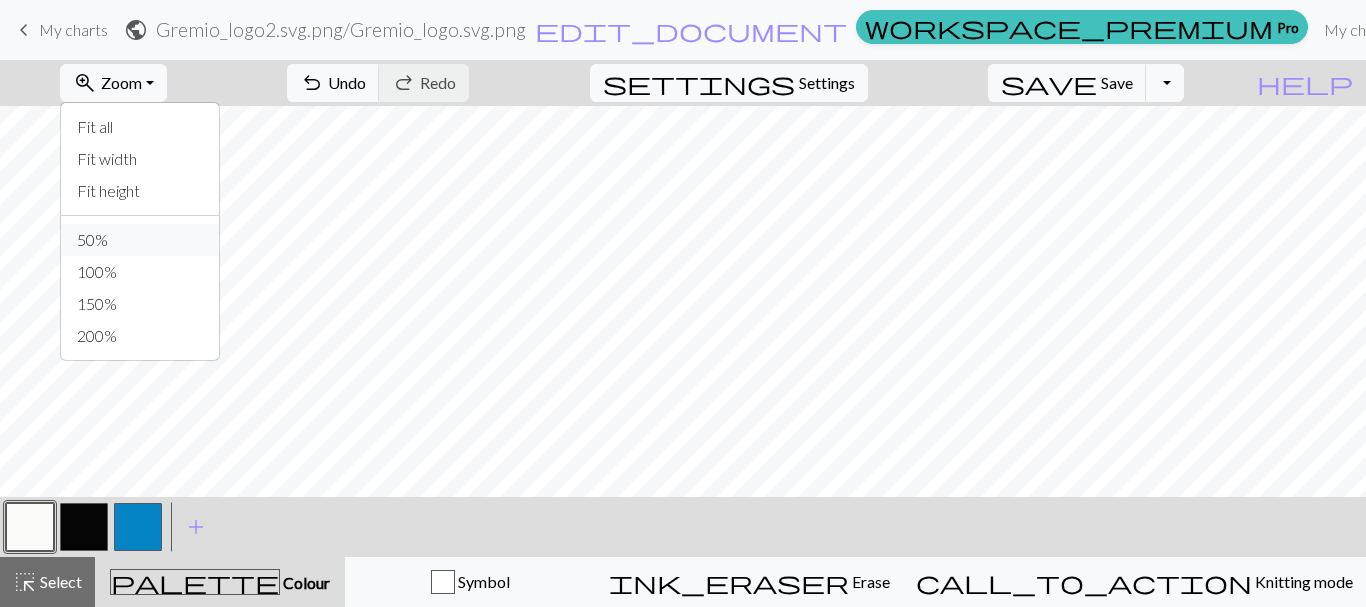 click on "50%" at bounding box center (140, 240) 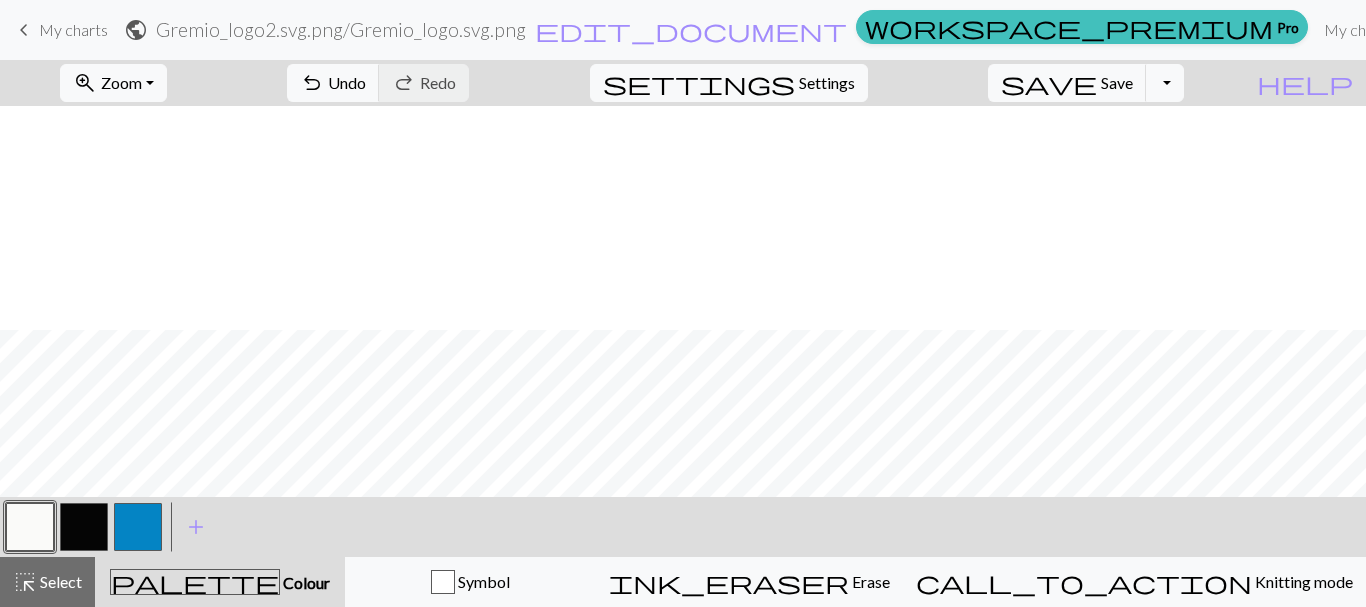 scroll, scrollTop: 224, scrollLeft: 0, axis: vertical 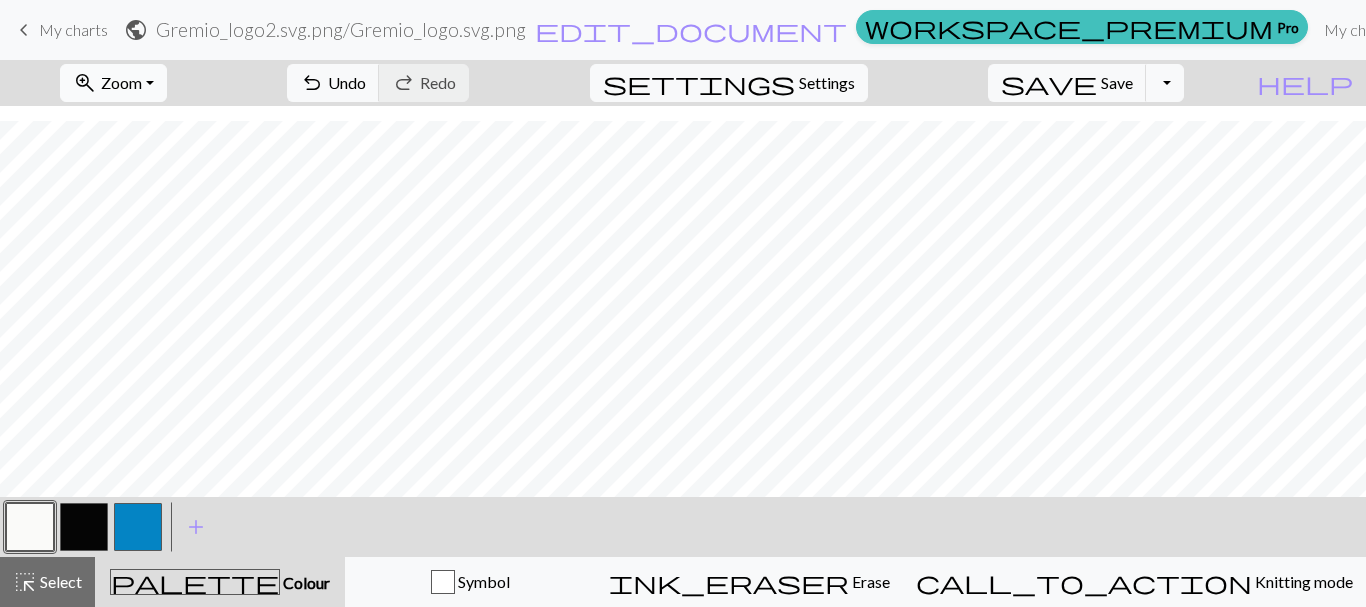 click on "zoom_in Zoom Zoom" at bounding box center (113, 83) 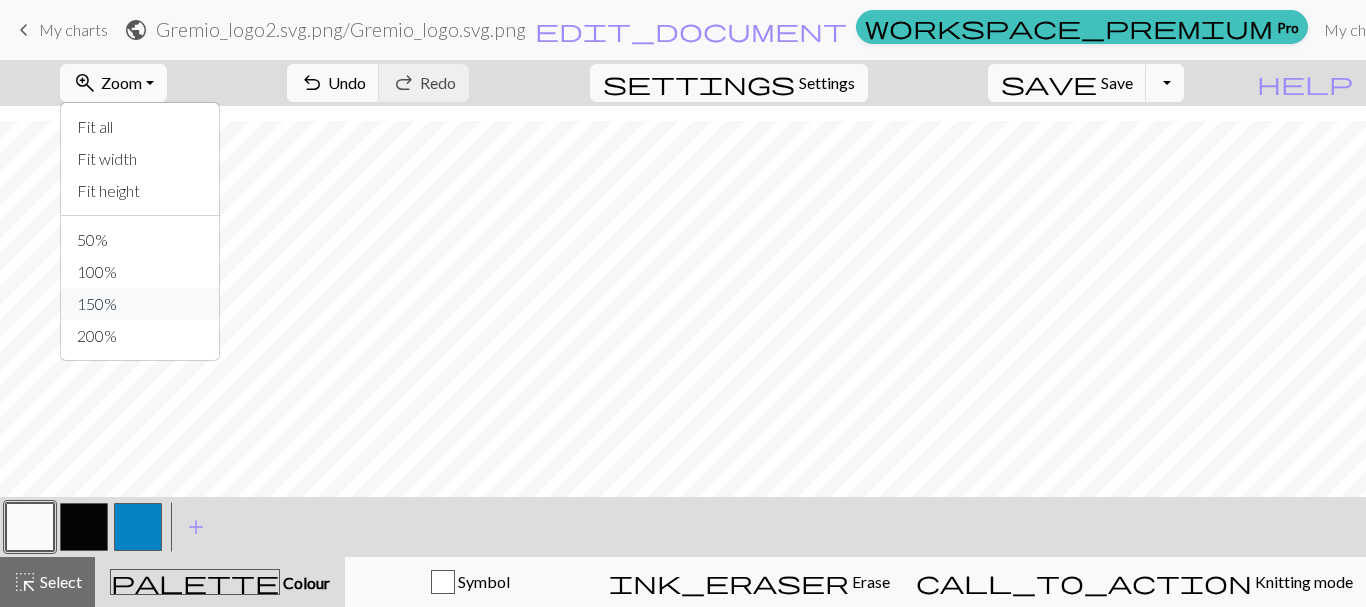 click on "150%" at bounding box center (140, 304) 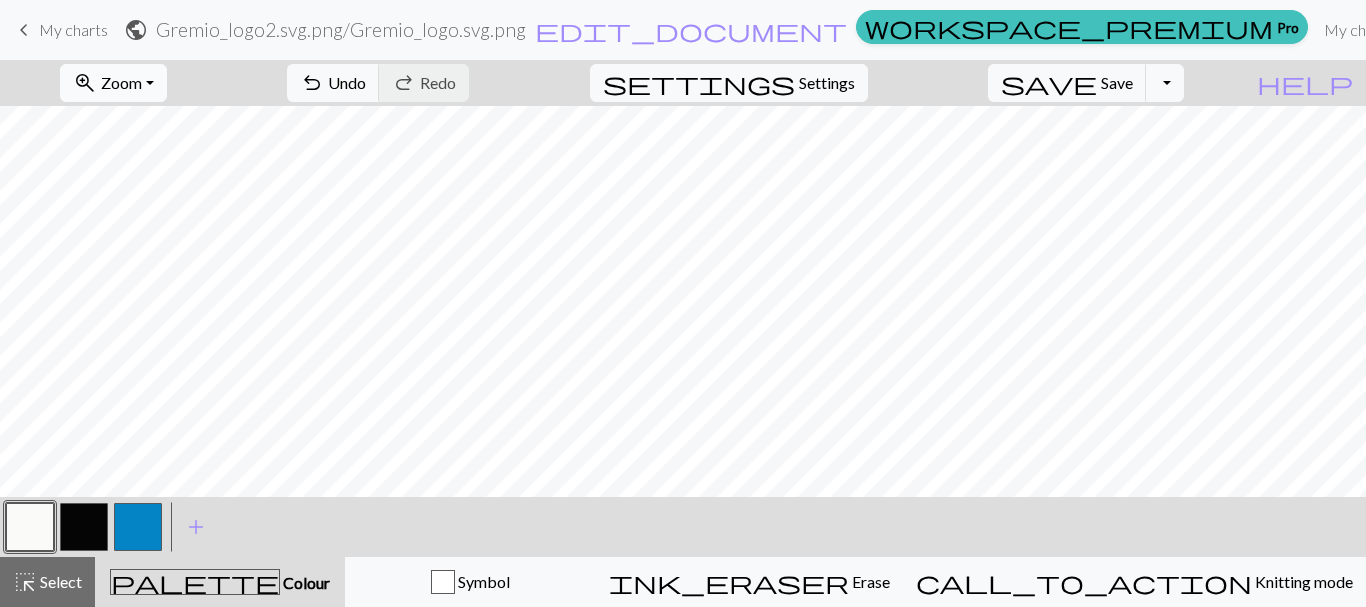 click on "zoom_in Zoom Zoom" at bounding box center (113, 83) 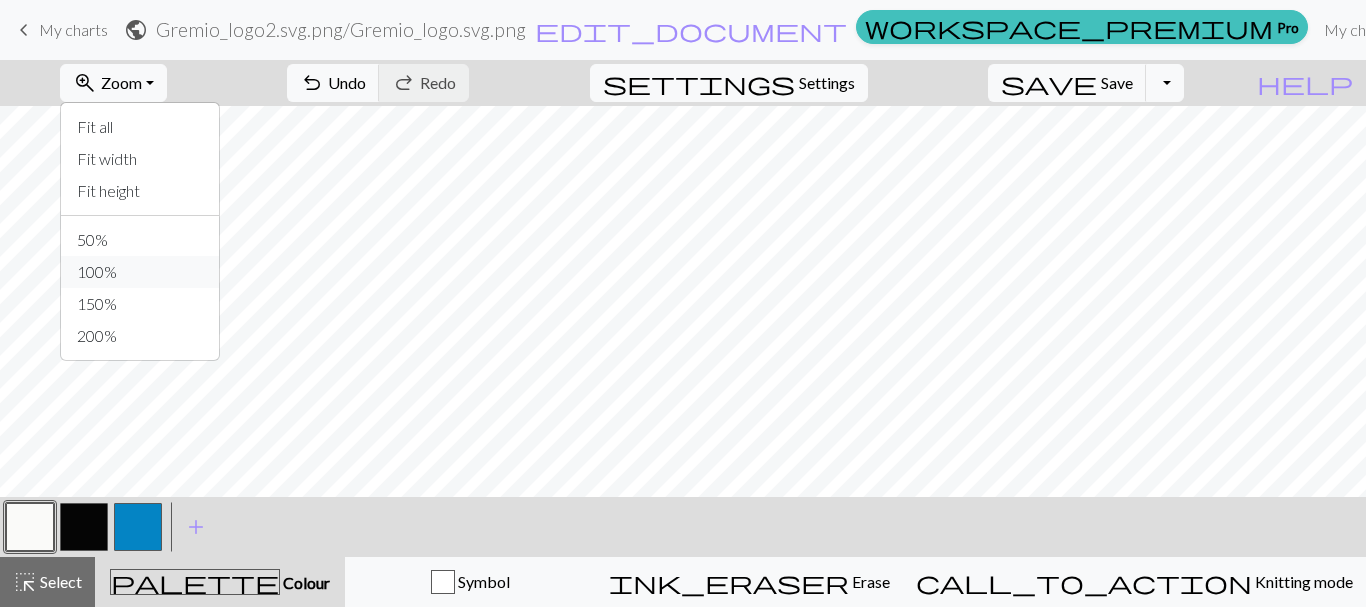 click on "100%" at bounding box center [140, 272] 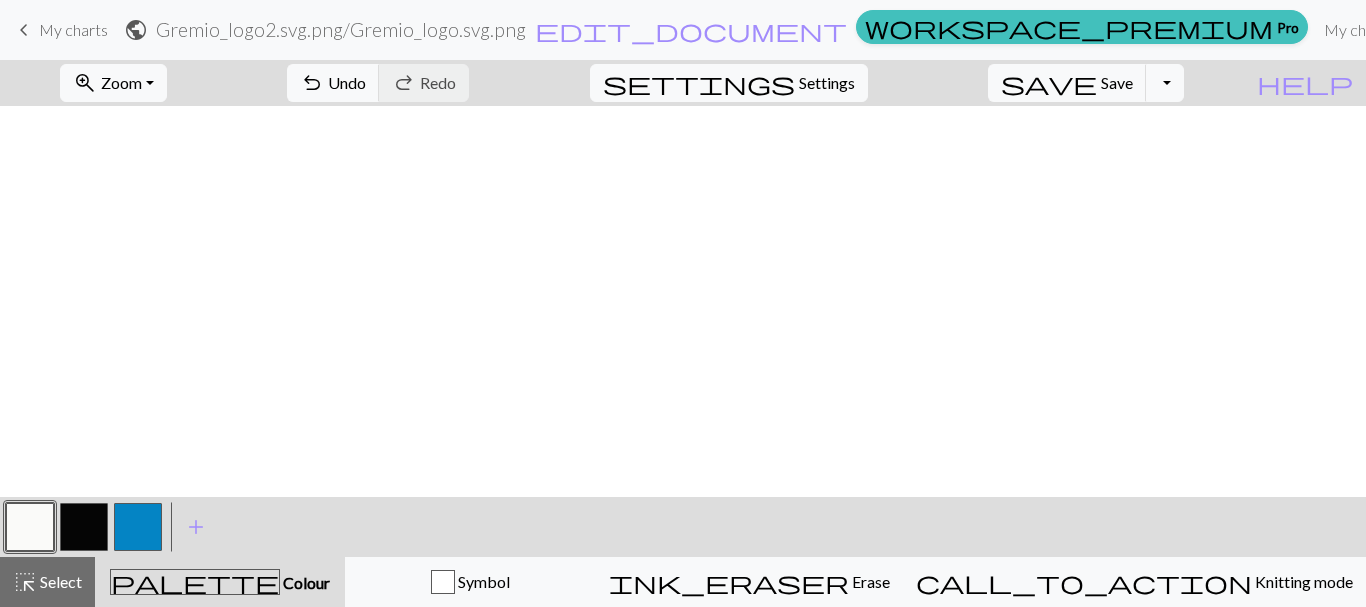 scroll, scrollTop: 774, scrollLeft: 0, axis: vertical 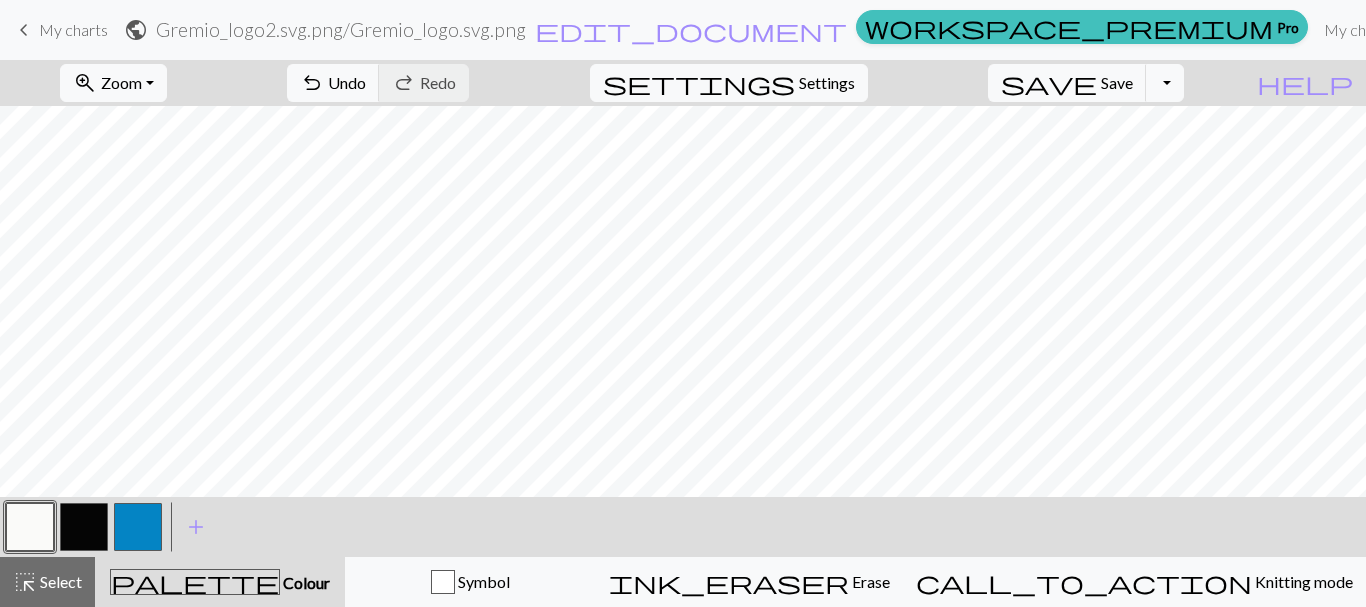 click at bounding box center (84, 527) 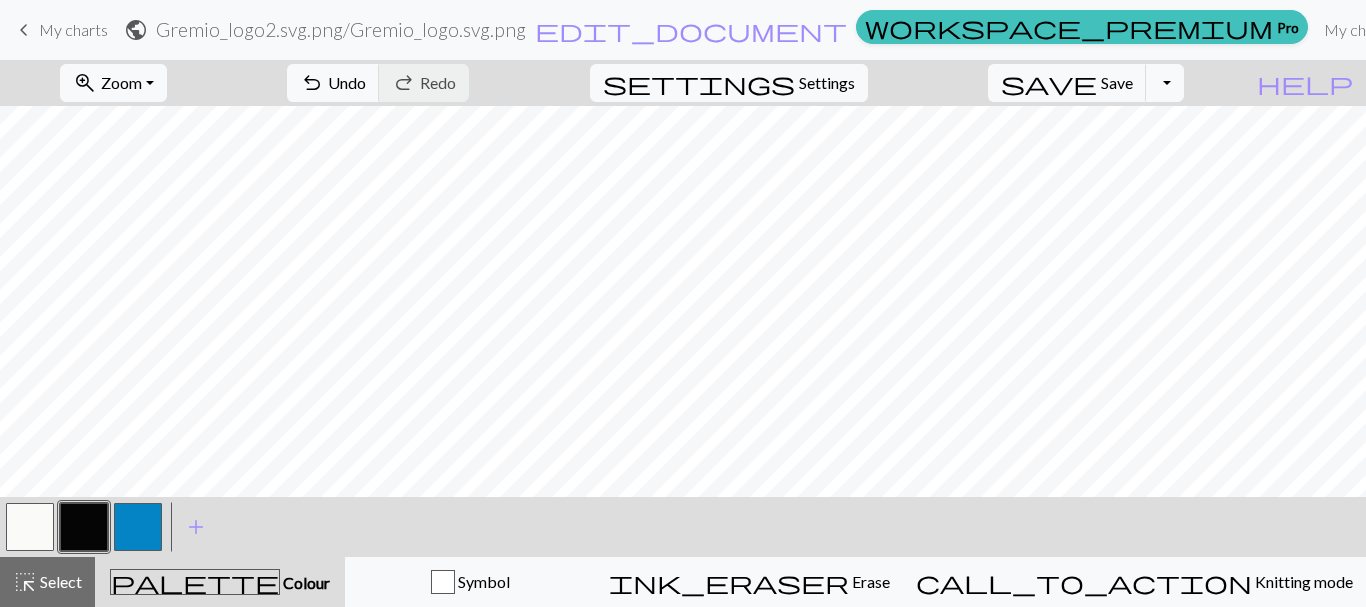 click at bounding box center (84, 527) 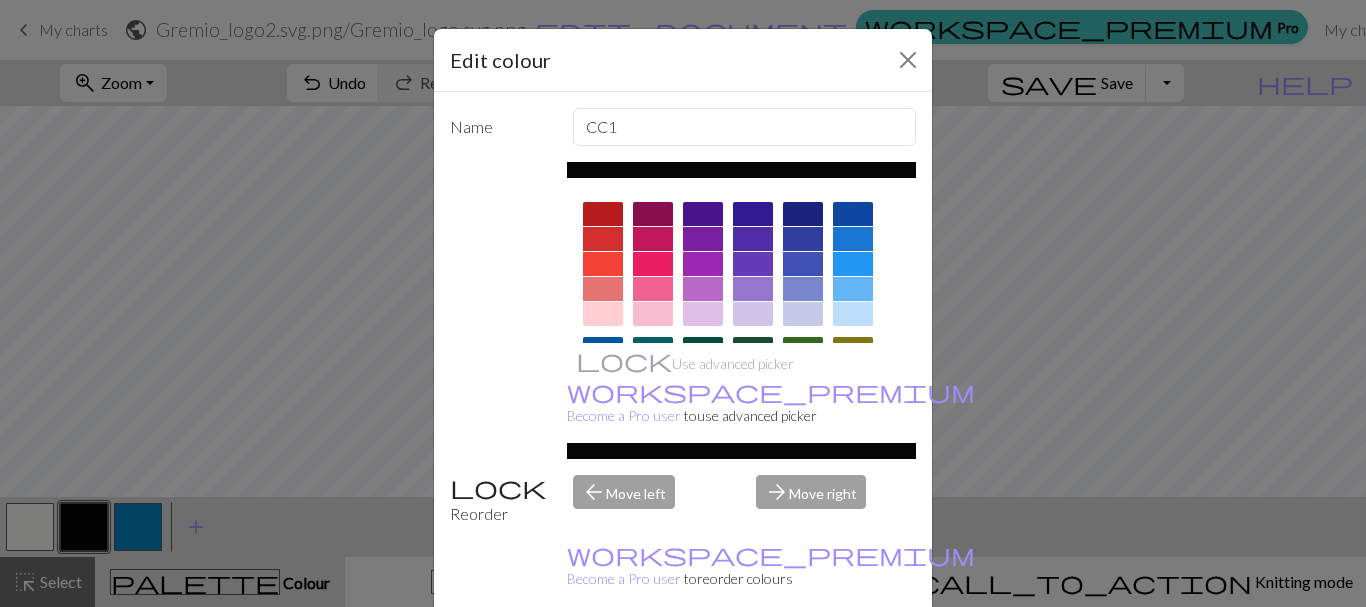 click on "Done" at bounding box center [803, 658] 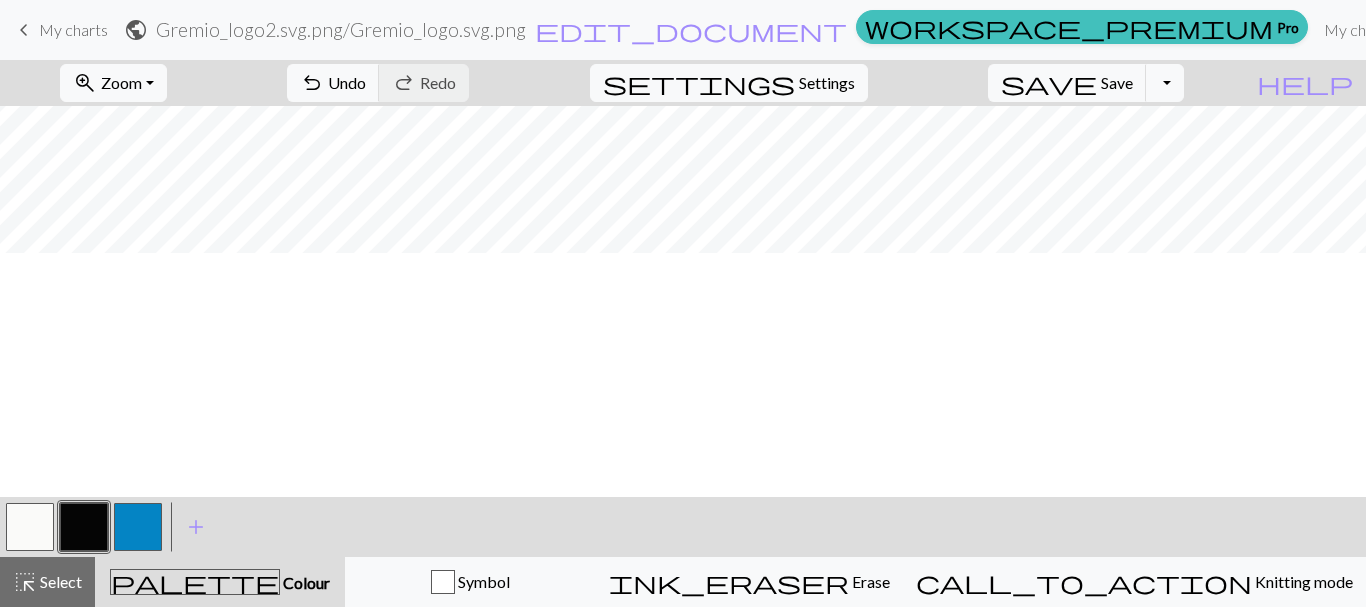 scroll, scrollTop: 287, scrollLeft: 0, axis: vertical 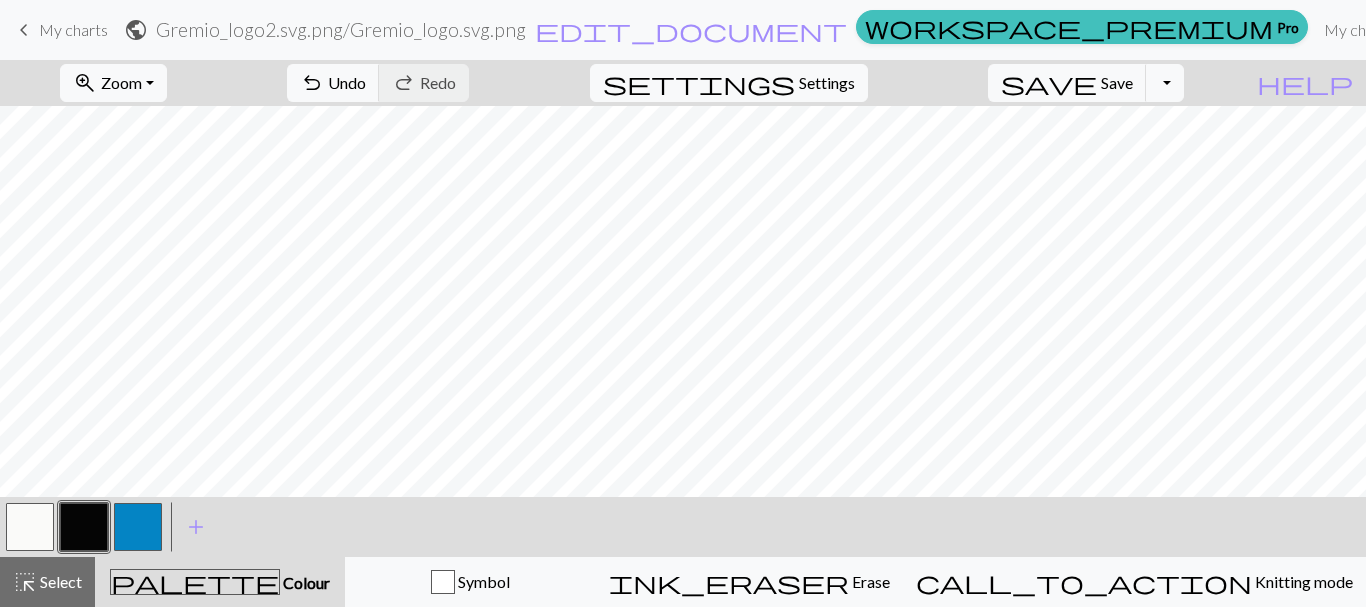 click at bounding box center [30, 527] 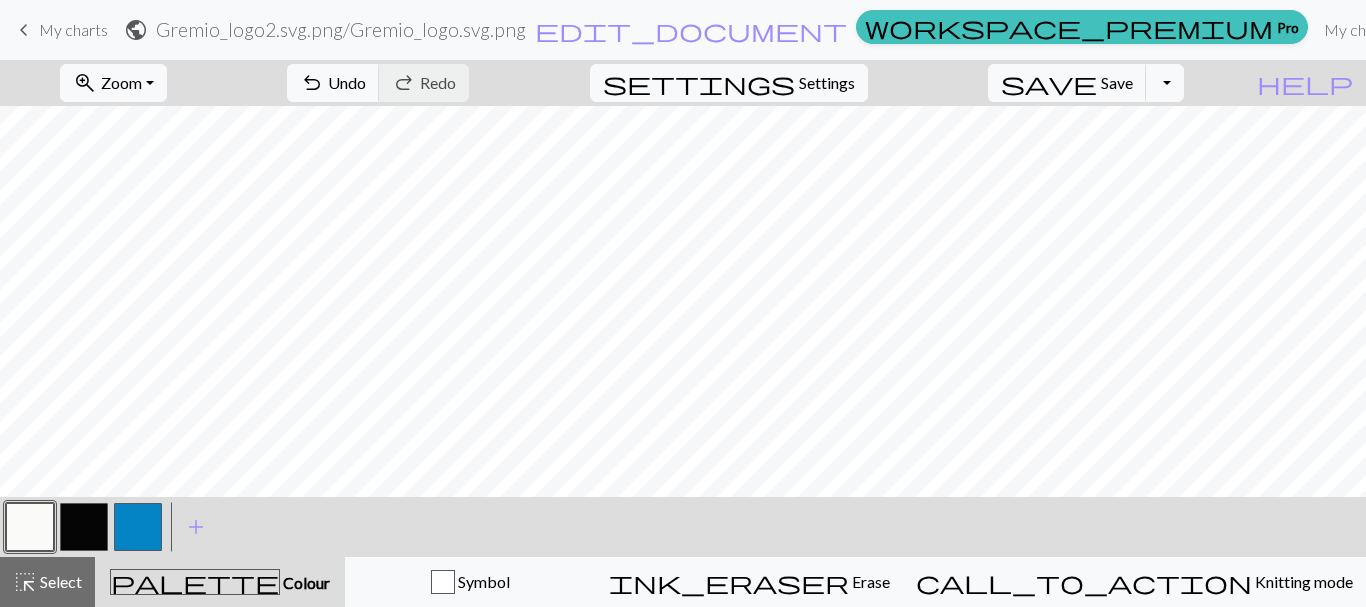click at bounding box center [30, 527] 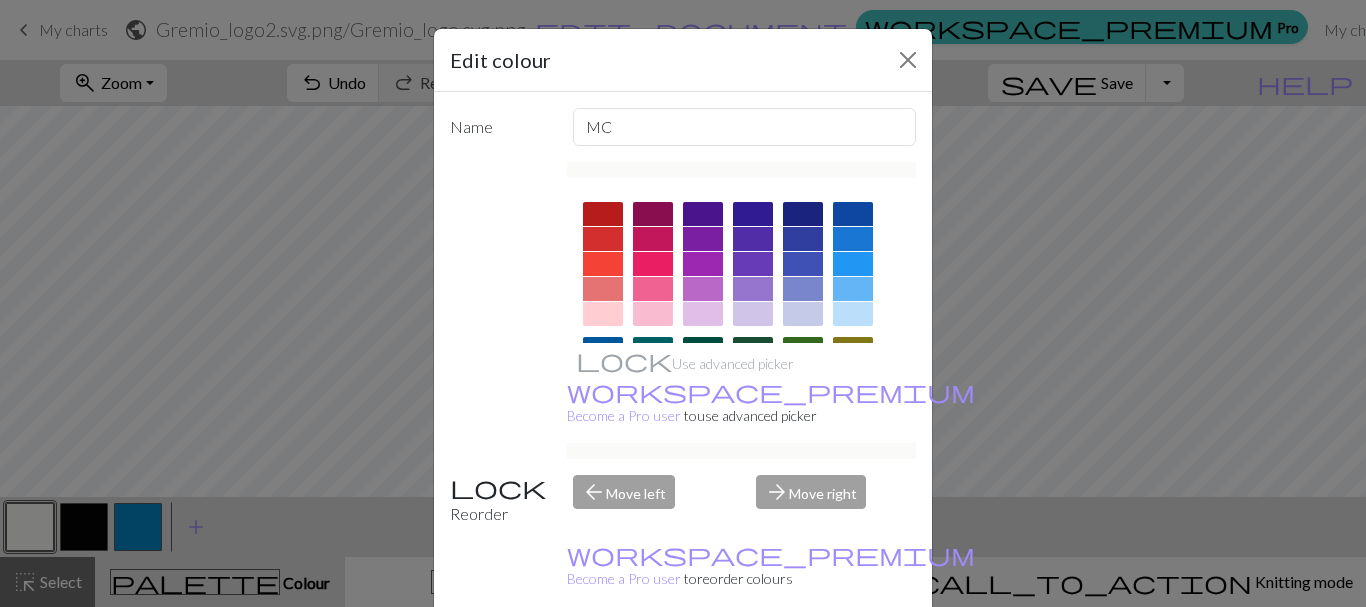click on "Done" at bounding box center [803, 658] 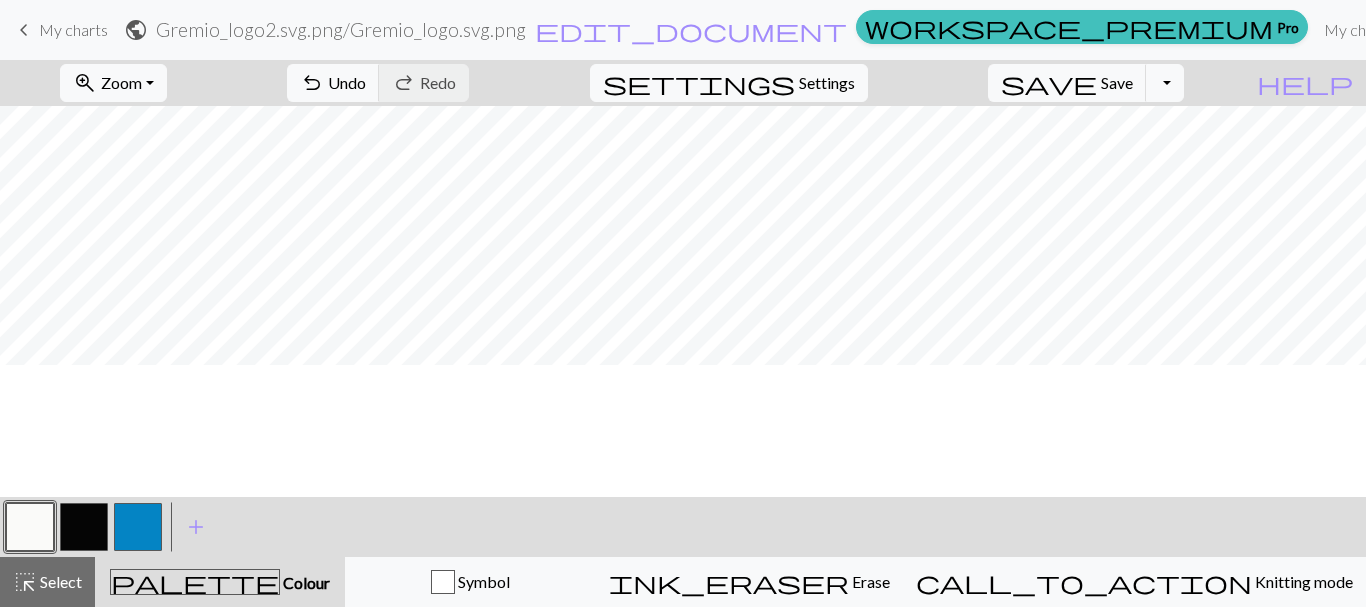 scroll, scrollTop: 284, scrollLeft: 0, axis: vertical 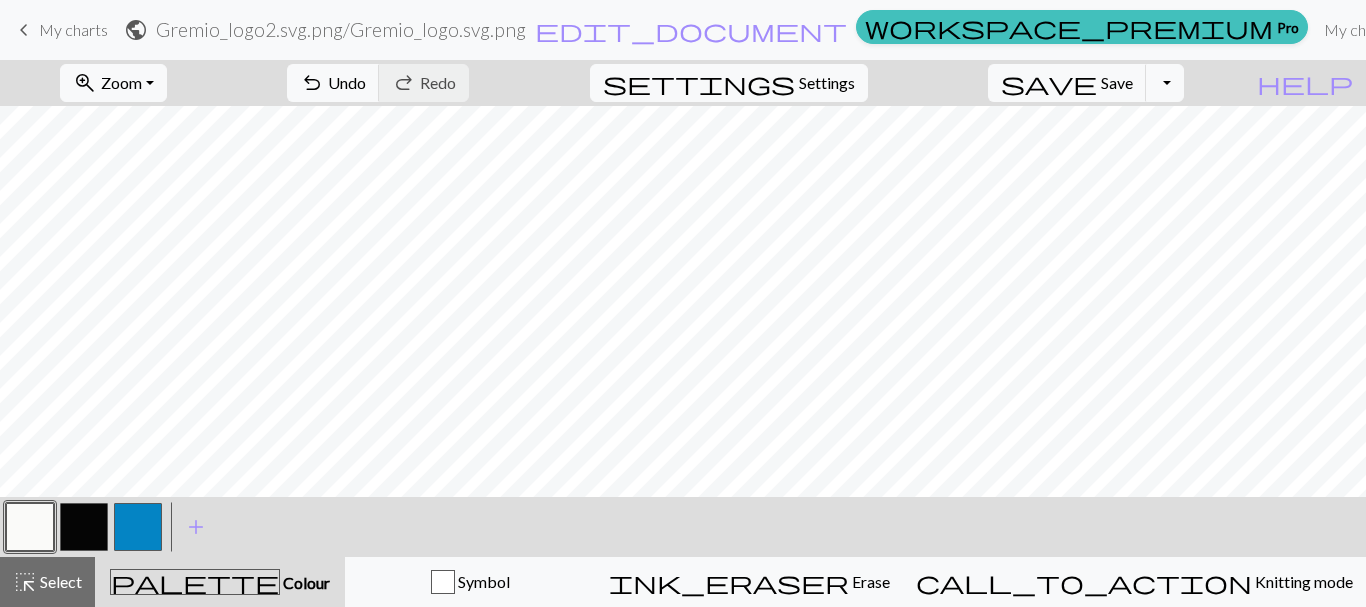 click at bounding box center (84, 527) 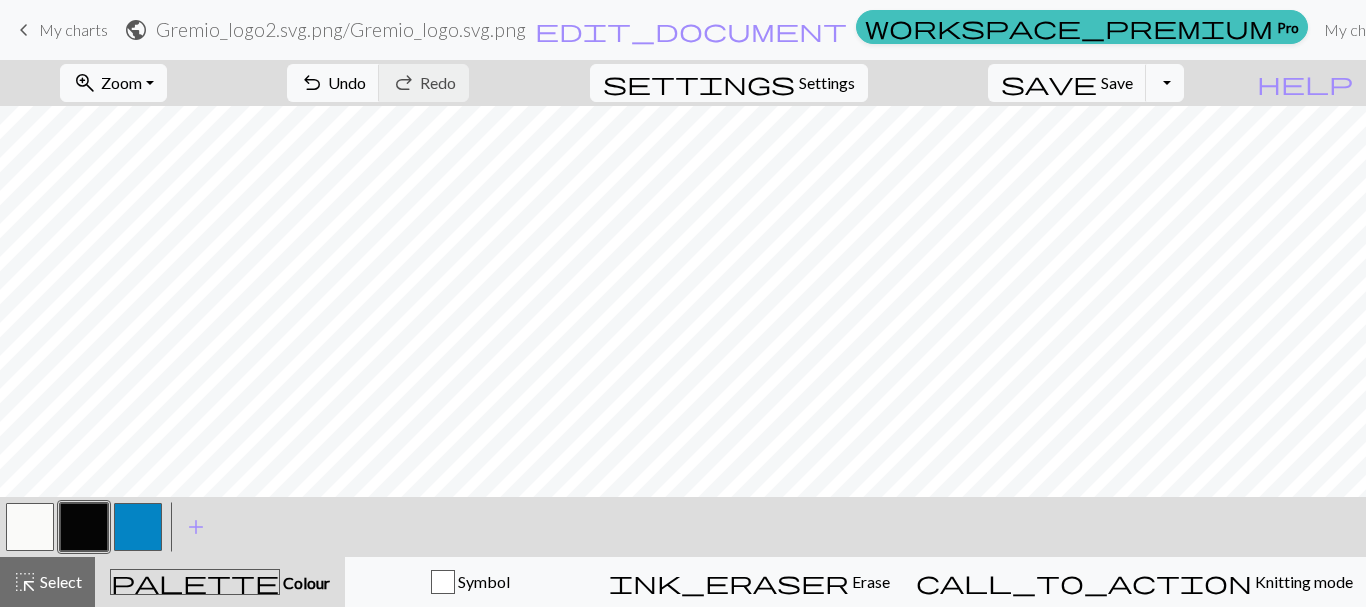 click at bounding box center (84, 527) 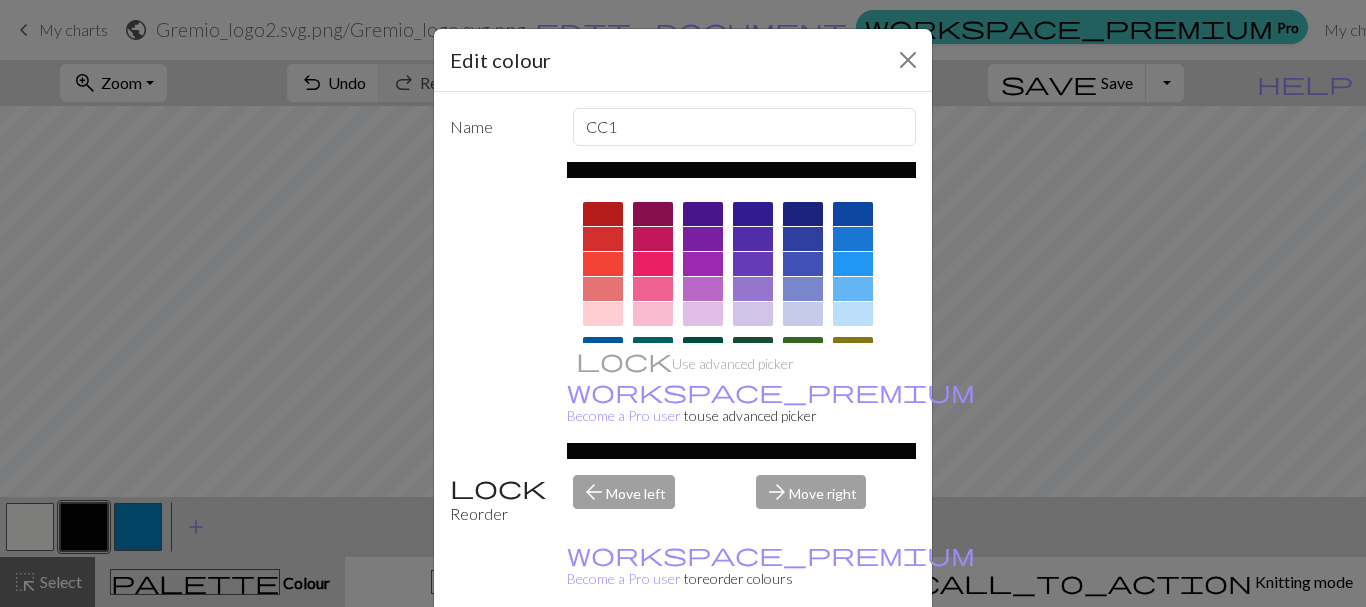 click on "Done" at bounding box center (803, 658) 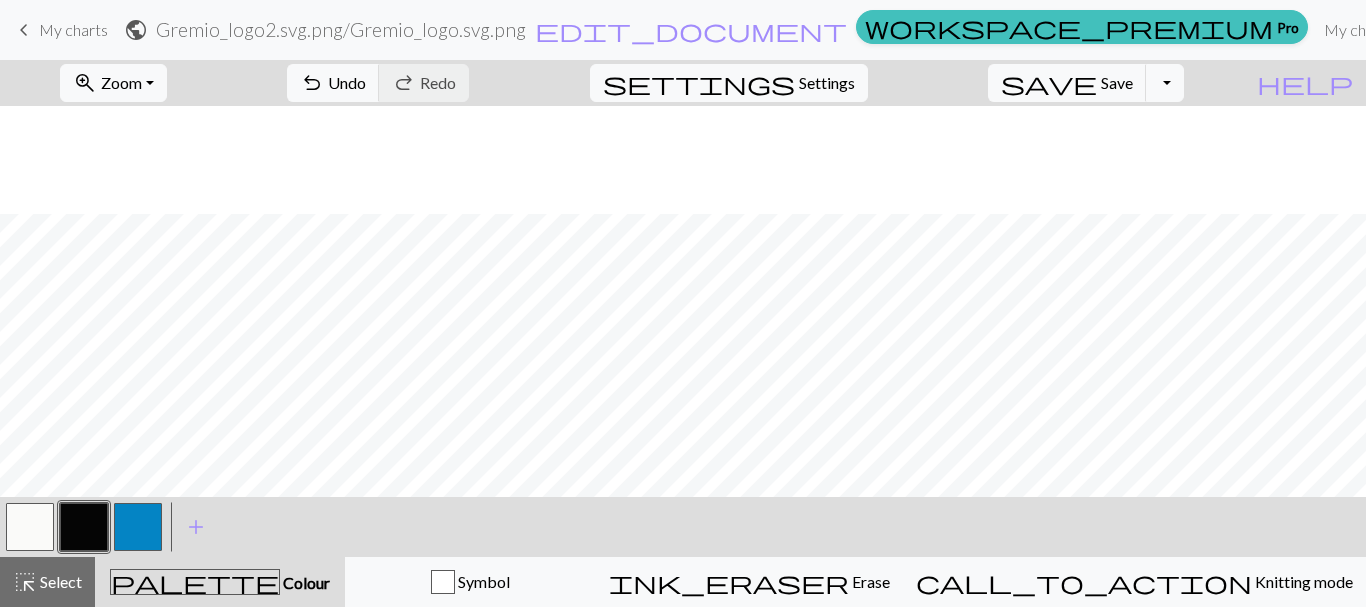 scroll, scrollTop: 392, scrollLeft: 0, axis: vertical 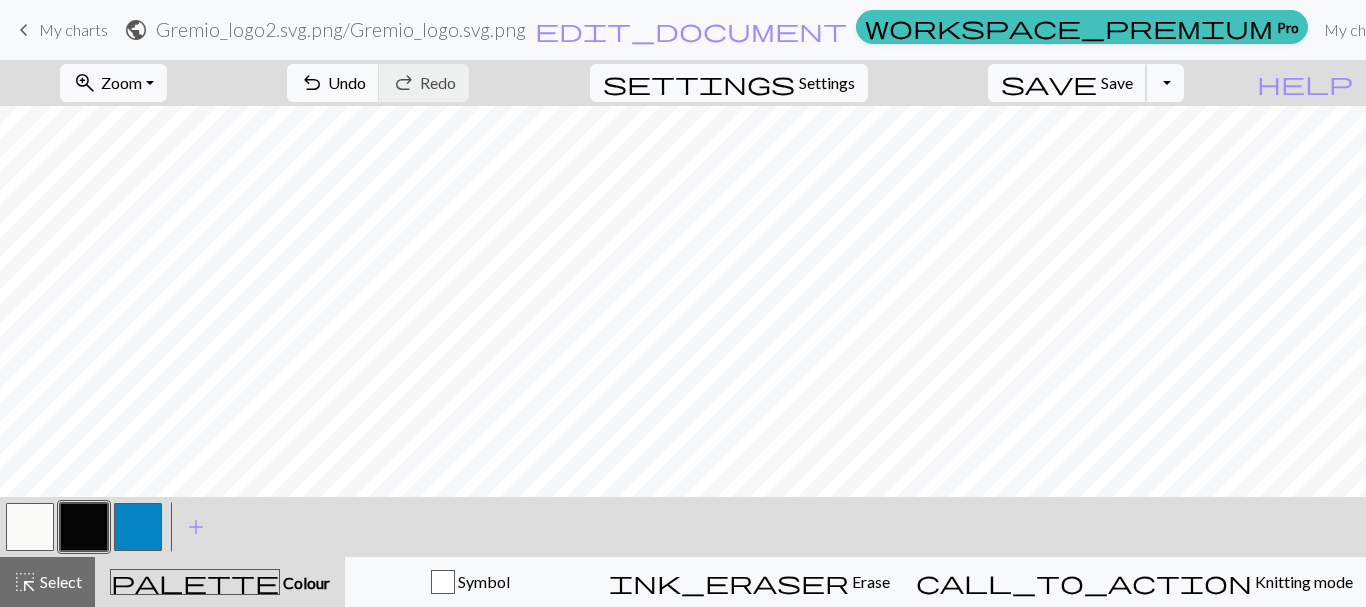 click on "save" at bounding box center (1049, 83) 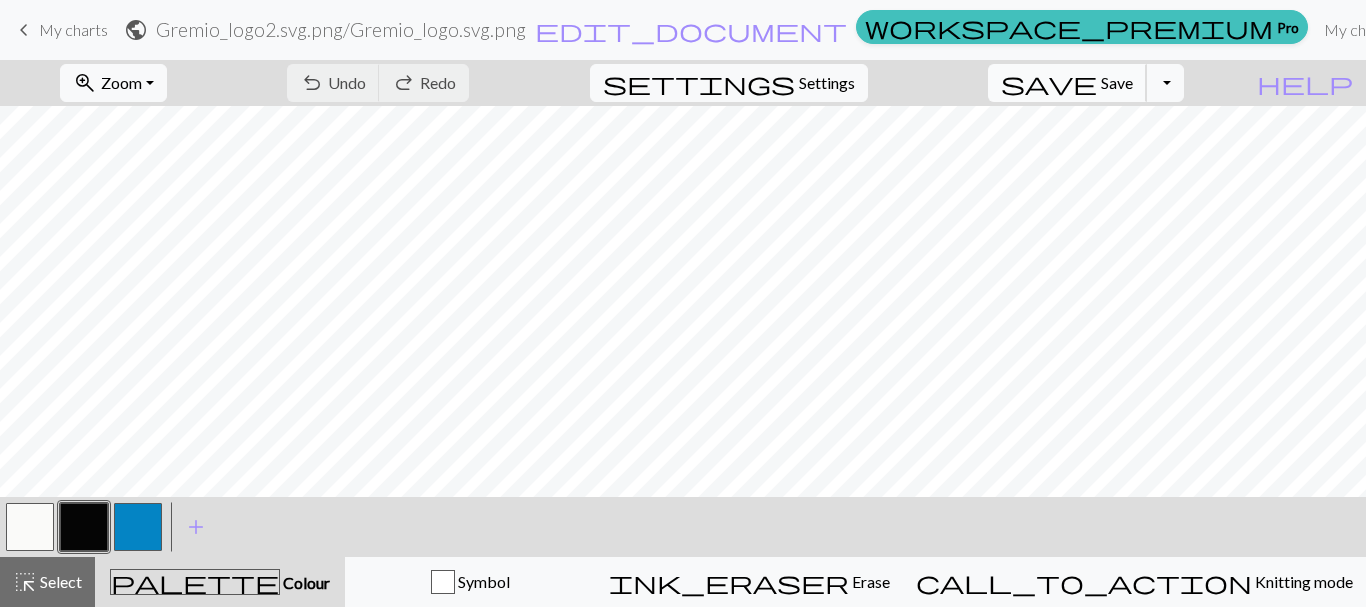 click on "save Save Save" at bounding box center (1067, 83) 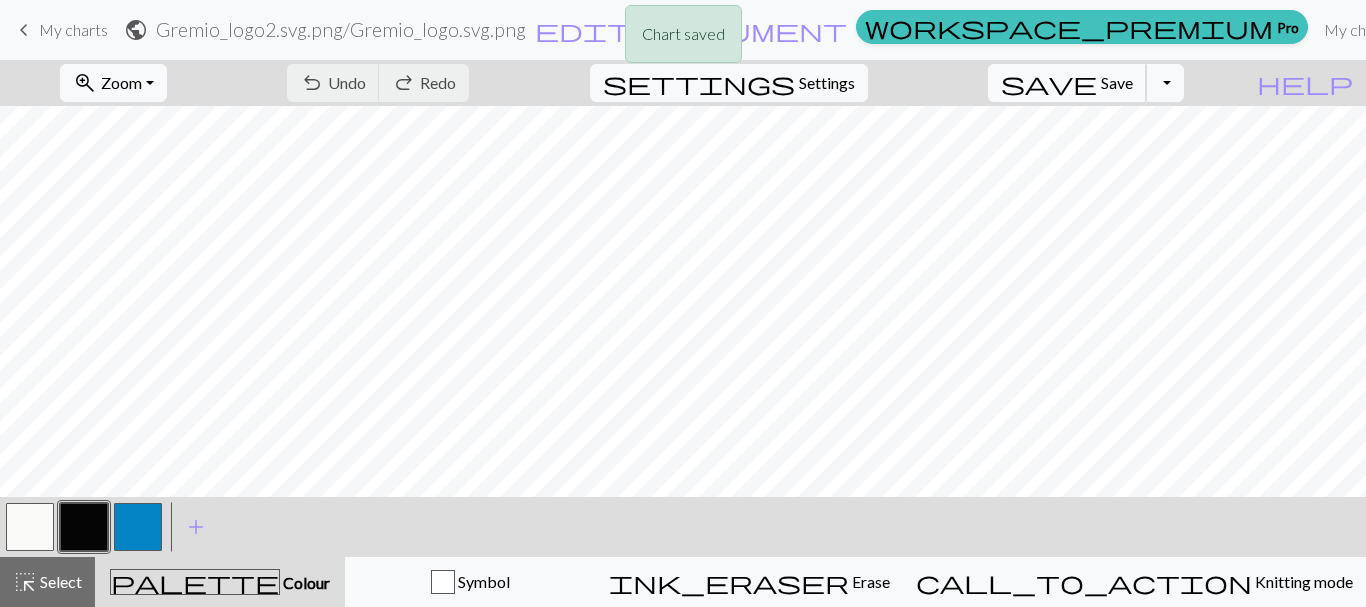 click on "save Save Save" at bounding box center (1067, 83) 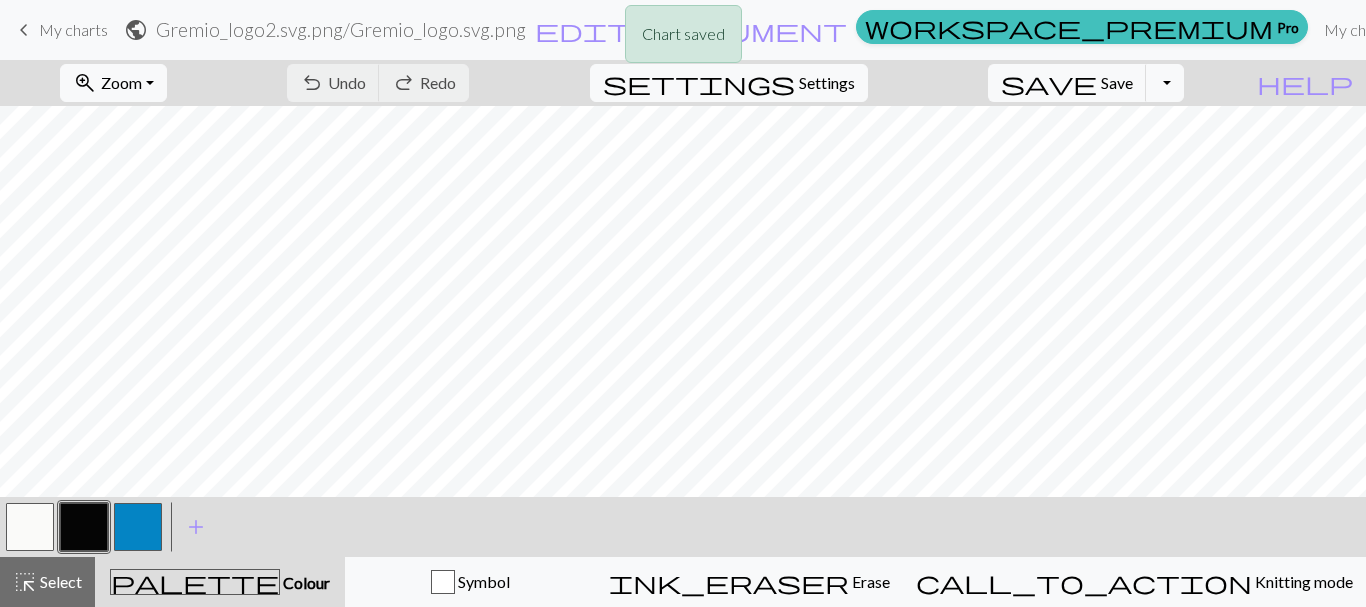 click on "zoom_in Zoom Zoom Fit all Fit width Fit height 50% 100% 150% 200% undo Undo Undo redo Redo Redo settings  Settings save Save Save Toggle Dropdown file_copy  Save a copy save_alt  Download" at bounding box center [622, 83] 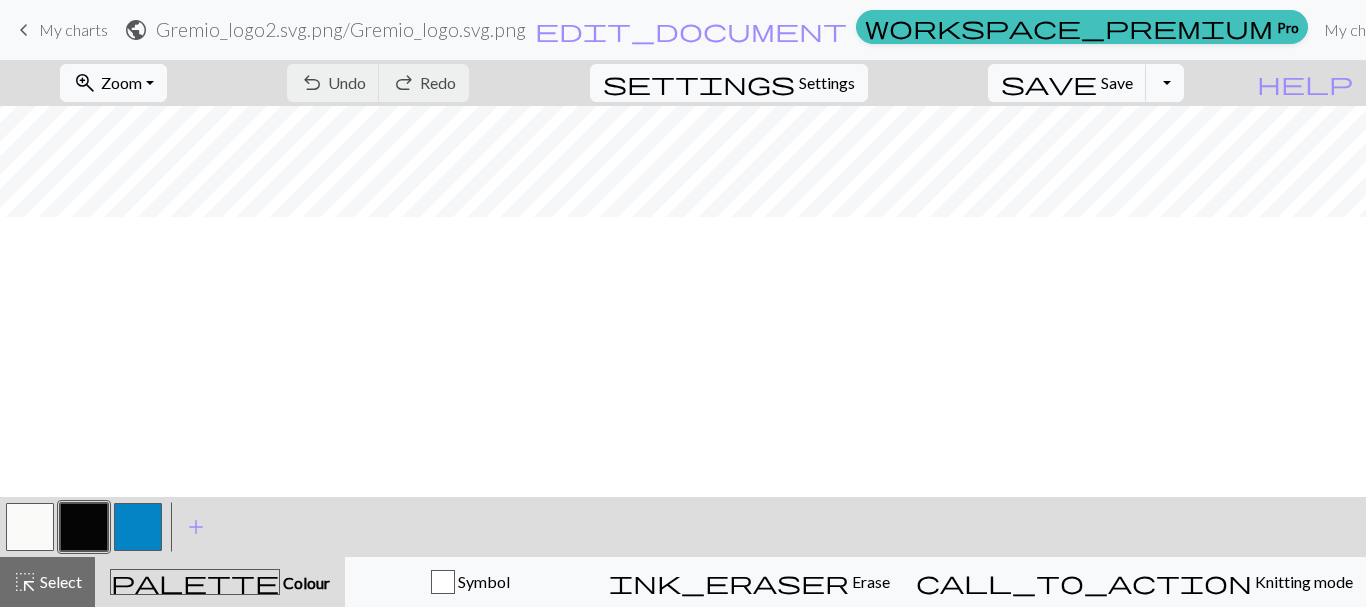 scroll, scrollTop: 112, scrollLeft: 0, axis: vertical 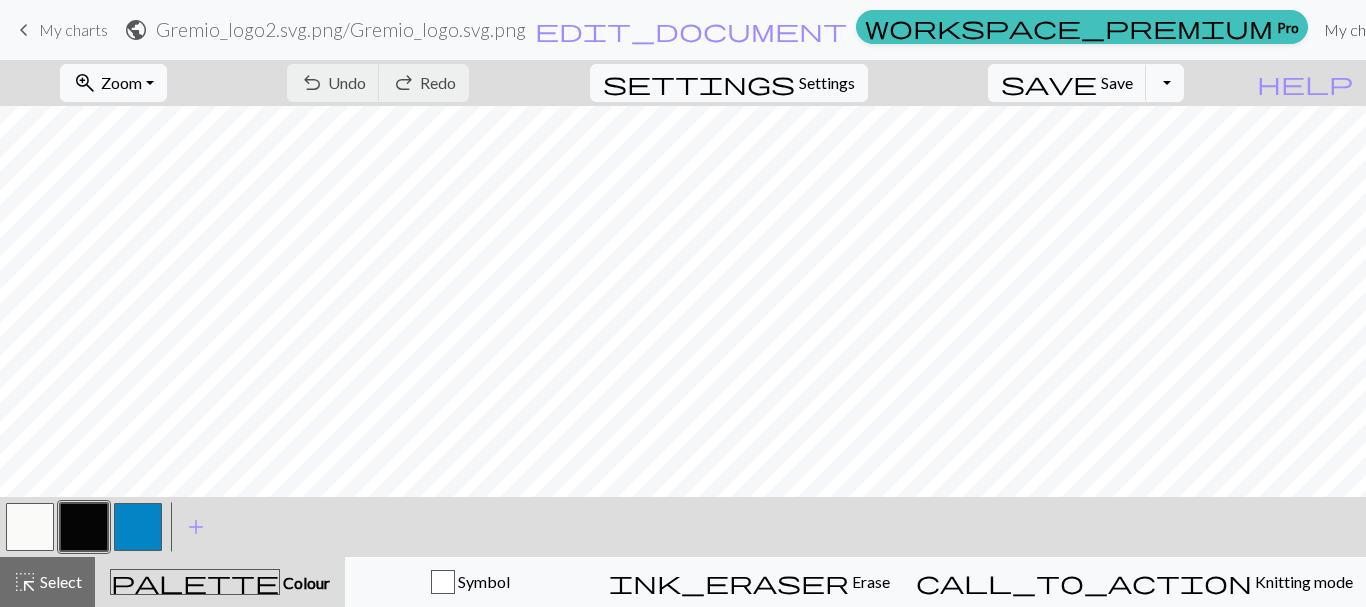 click on "My charts" at bounding box center [1358, 30] 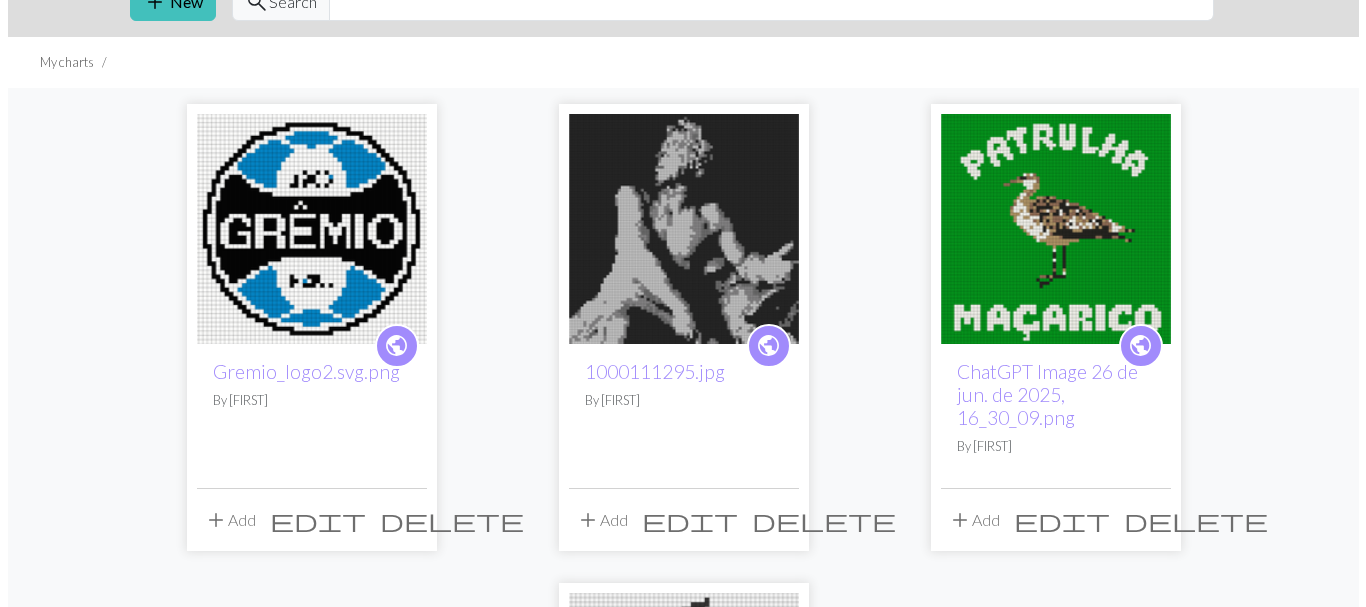 scroll, scrollTop: 0, scrollLeft: 0, axis: both 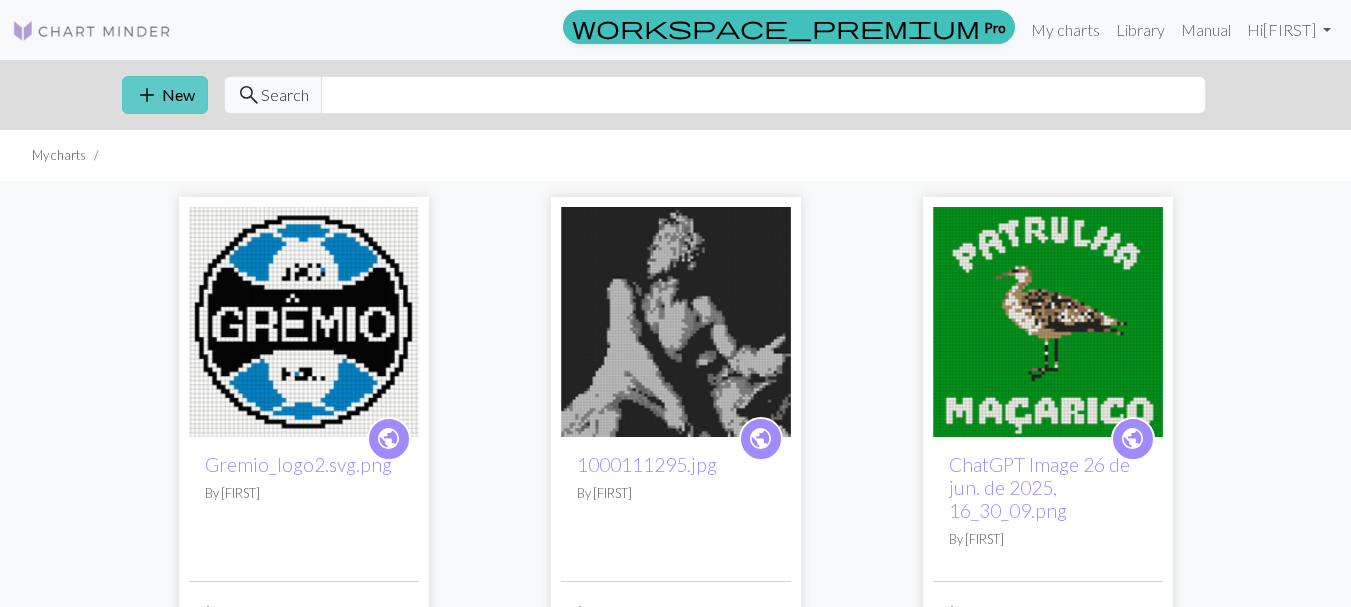 click on "add   New" at bounding box center [165, 95] 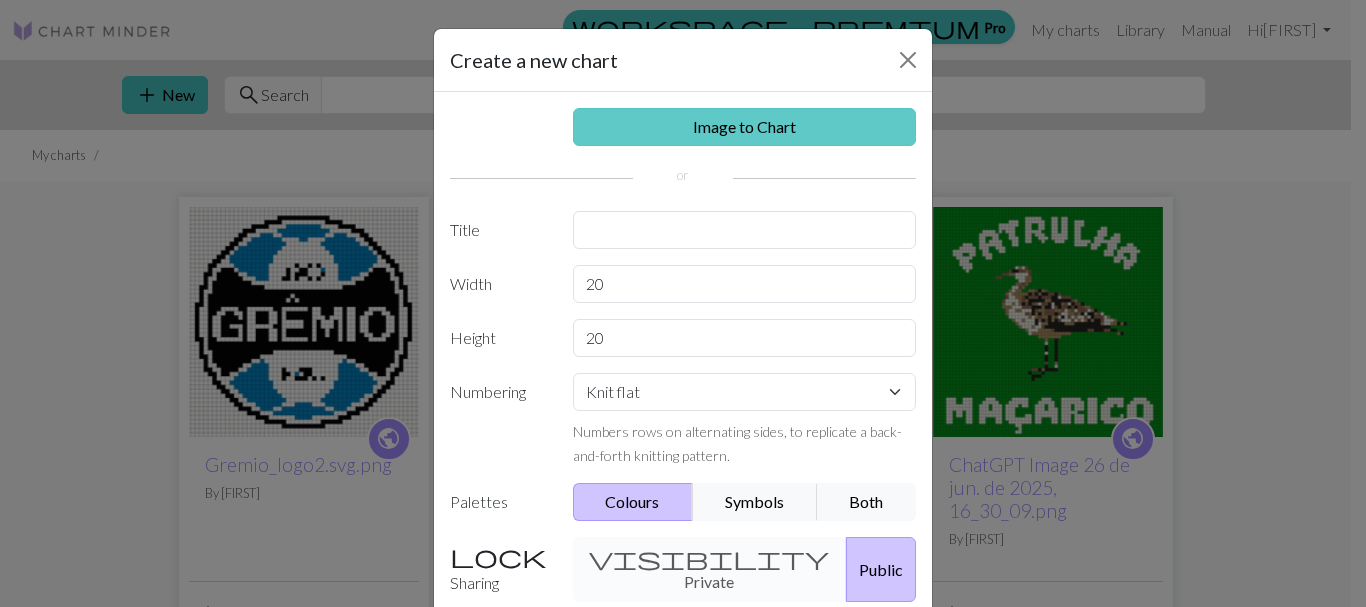 click on "Image to Chart" at bounding box center [745, 127] 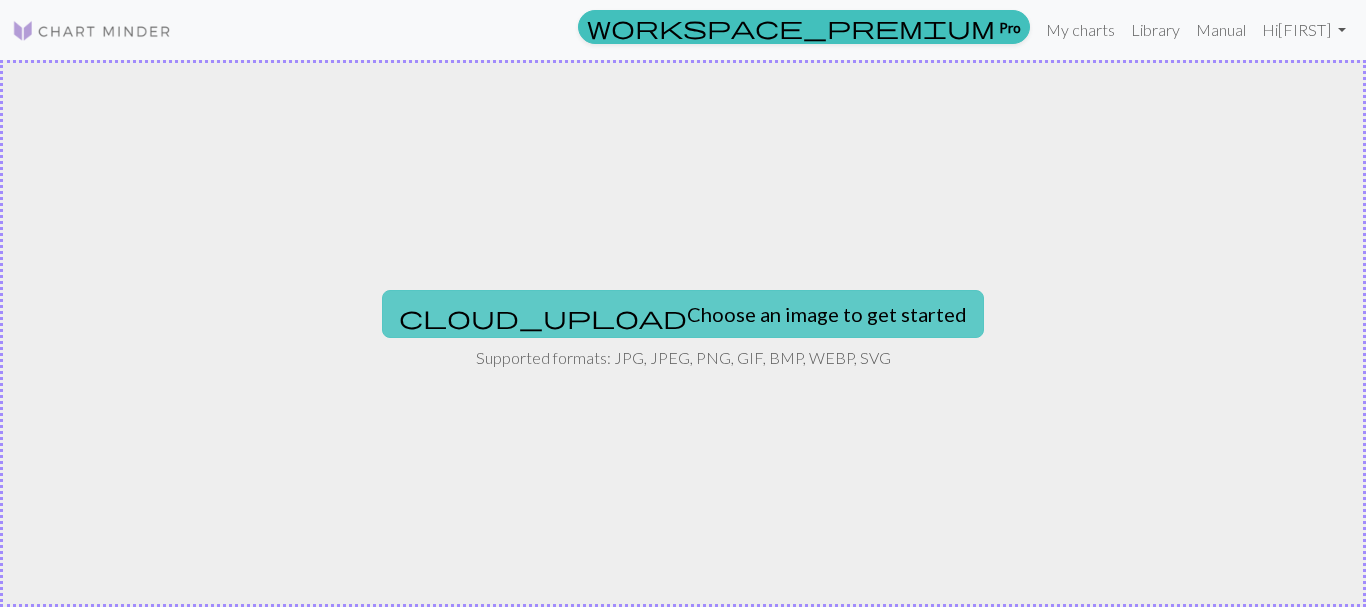 click on "cloud_upload  Choose an image to get started" at bounding box center [683, 314] 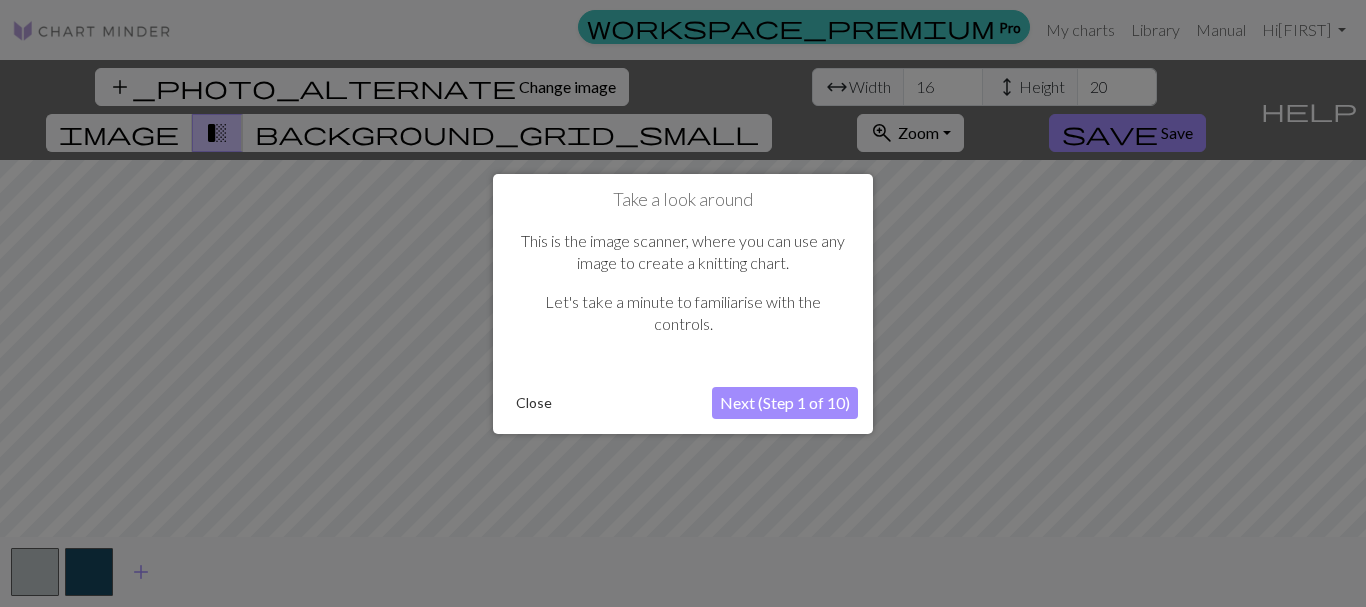 click on "Close" at bounding box center [534, 403] 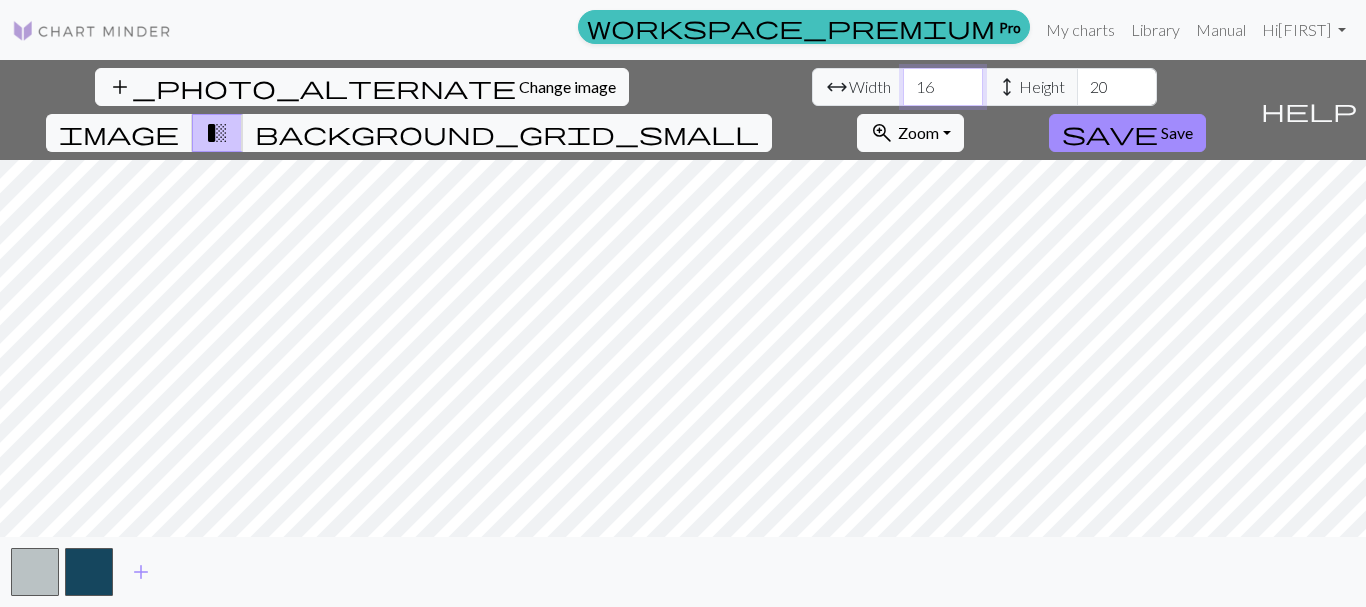 drag, startPoint x: 433, startPoint y: 84, endPoint x: 396, endPoint y: 80, distance: 37.215588 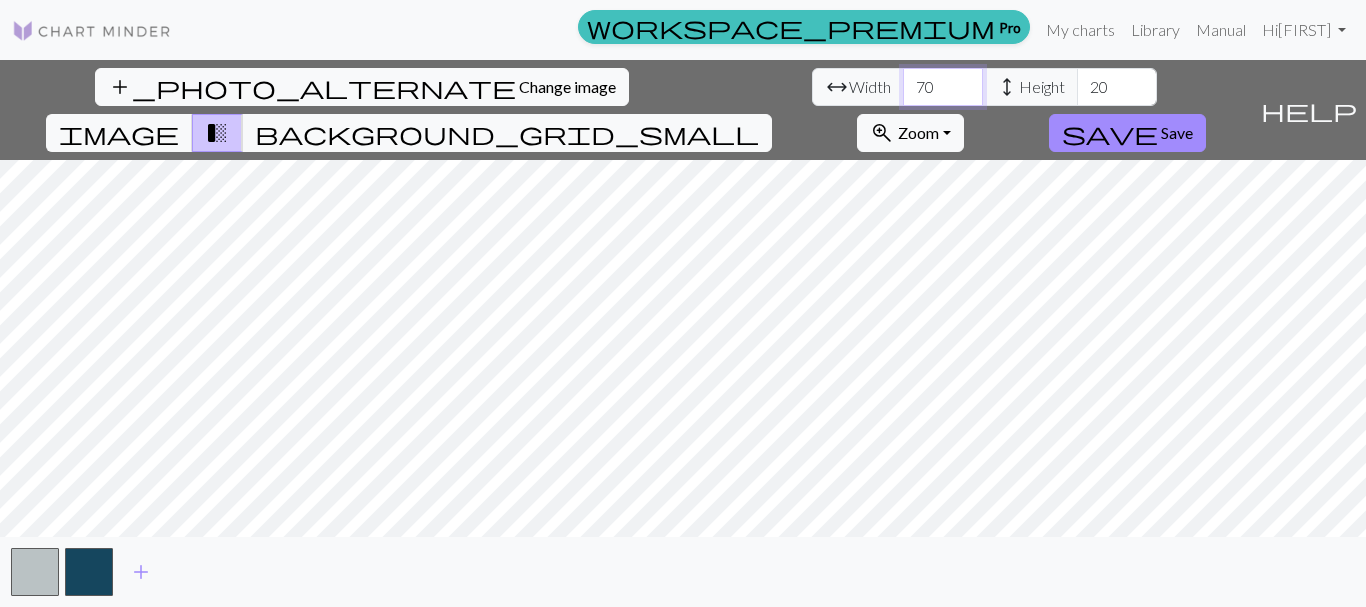 type on "70" 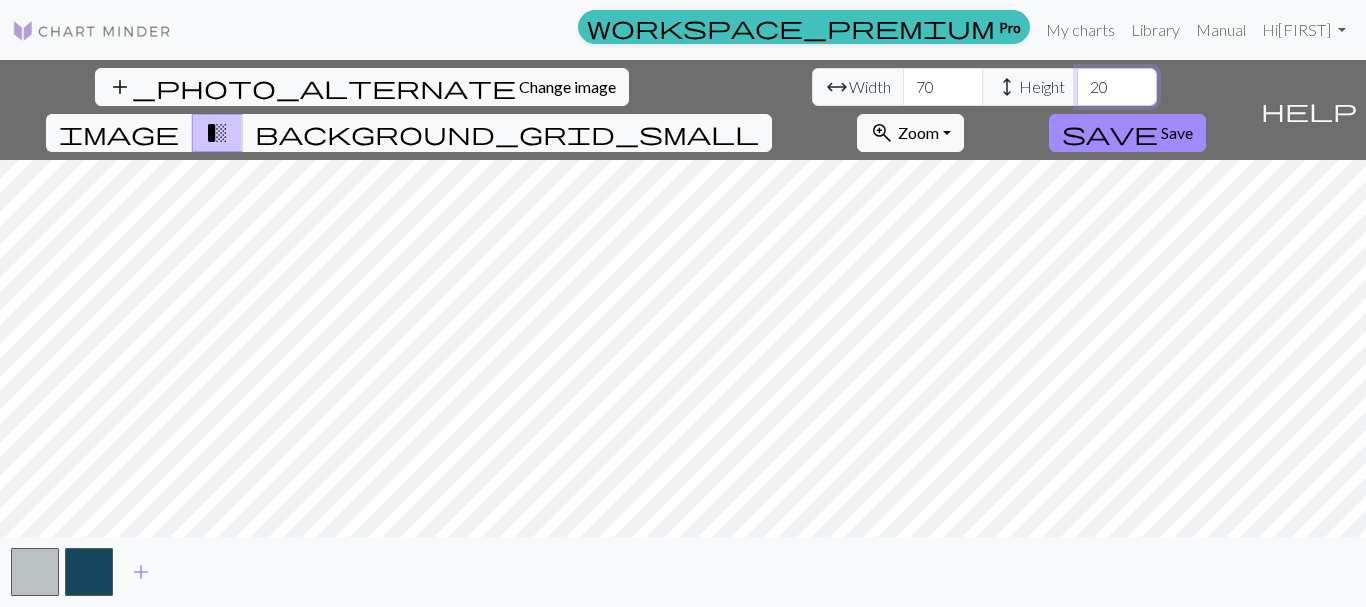 drag, startPoint x: 608, startPoint y: 101, endPoint x: 554, endPoint y: 83, distance: 56.920998 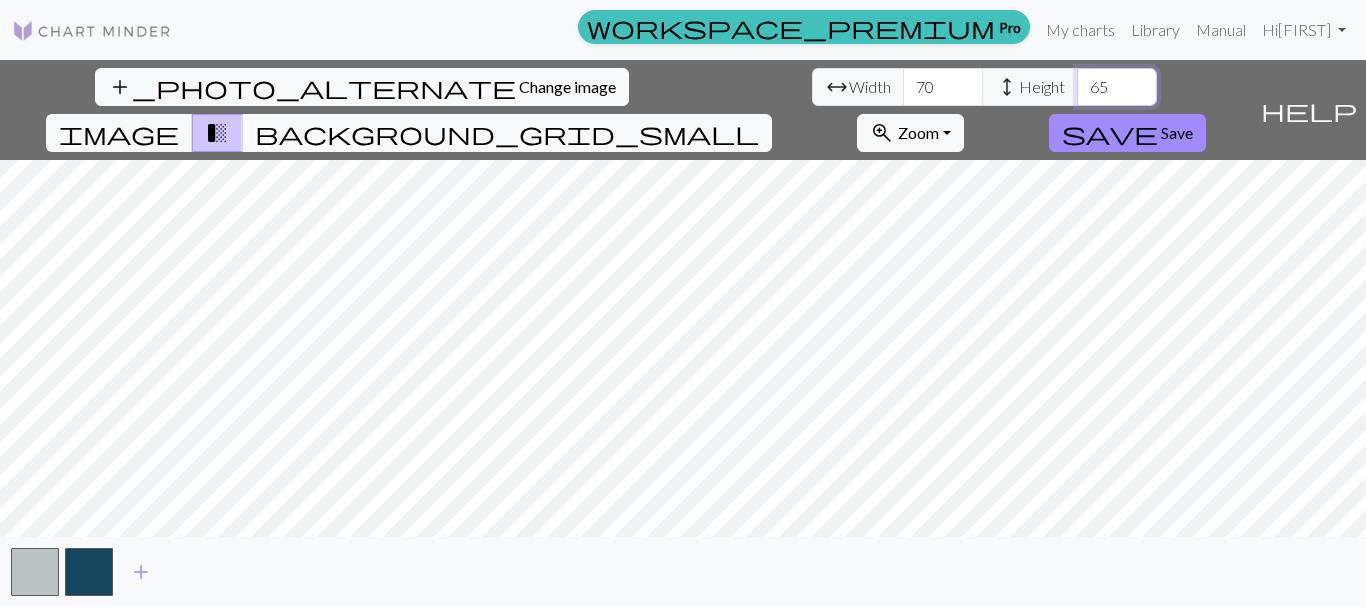 drag, startPoint x: 597, startPoint y: 80, endPoint x: 569, endPoint y: 78, distance: 28.071337 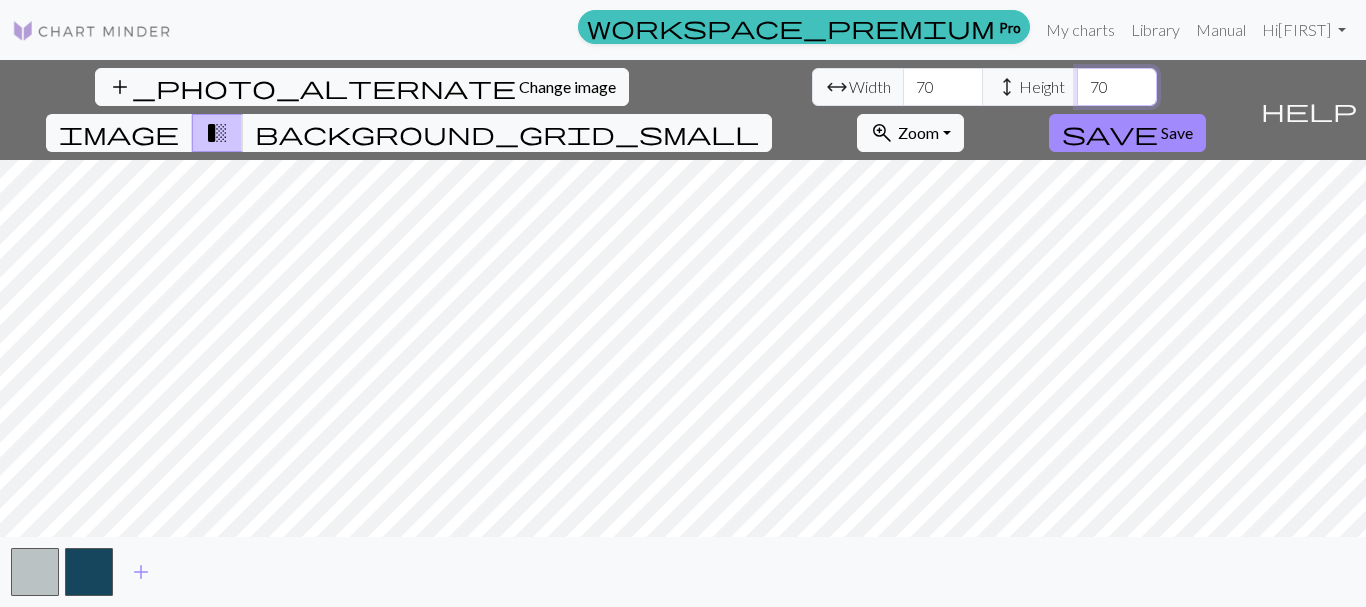 type on "70" 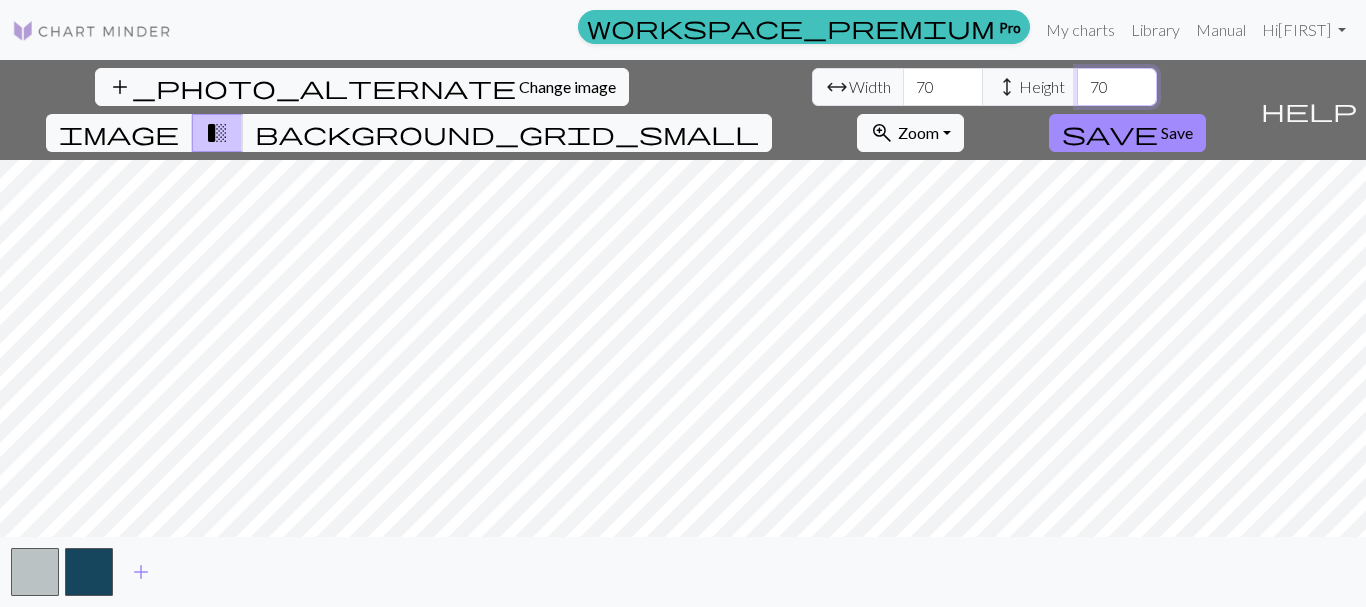 click on "70" at bounding box center (1117, 87) 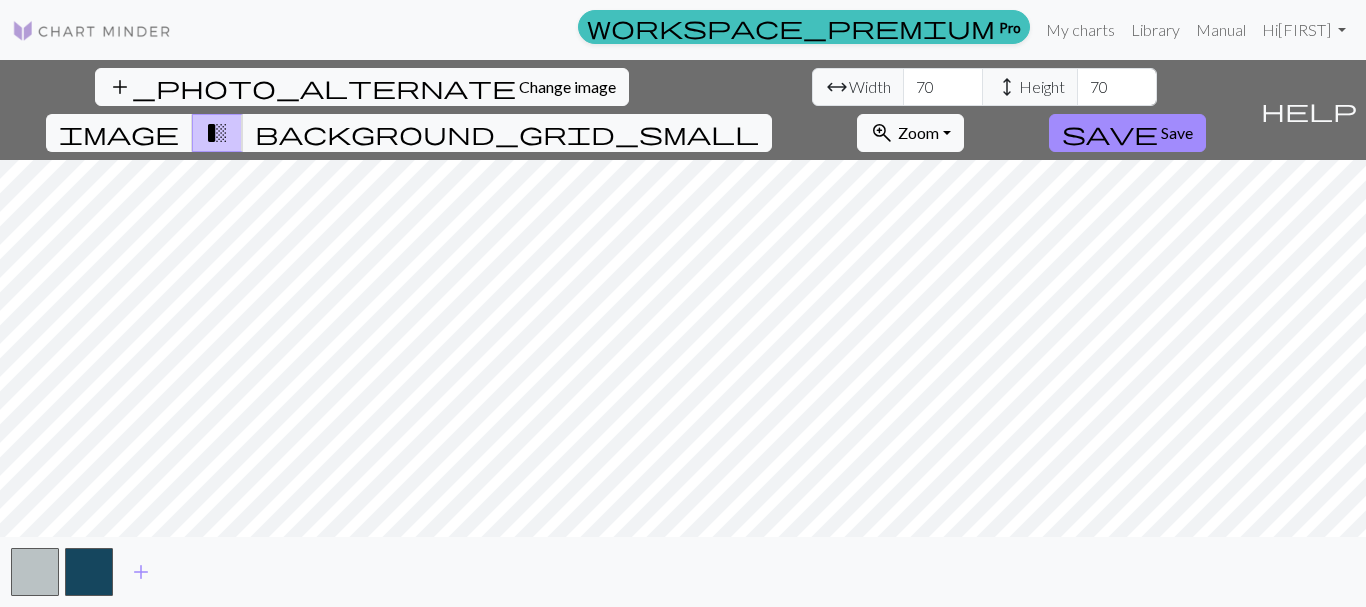 click on "add_photo_alternate   Change image arrow_range   Width 70 height   Height 70 image transition_fade background_grid_small zoom_in Zoom Zoom Fit all Fit width Fit height 50% 100% 150% 200% save   Save help Show me around add" at bounding box center [683, 333] 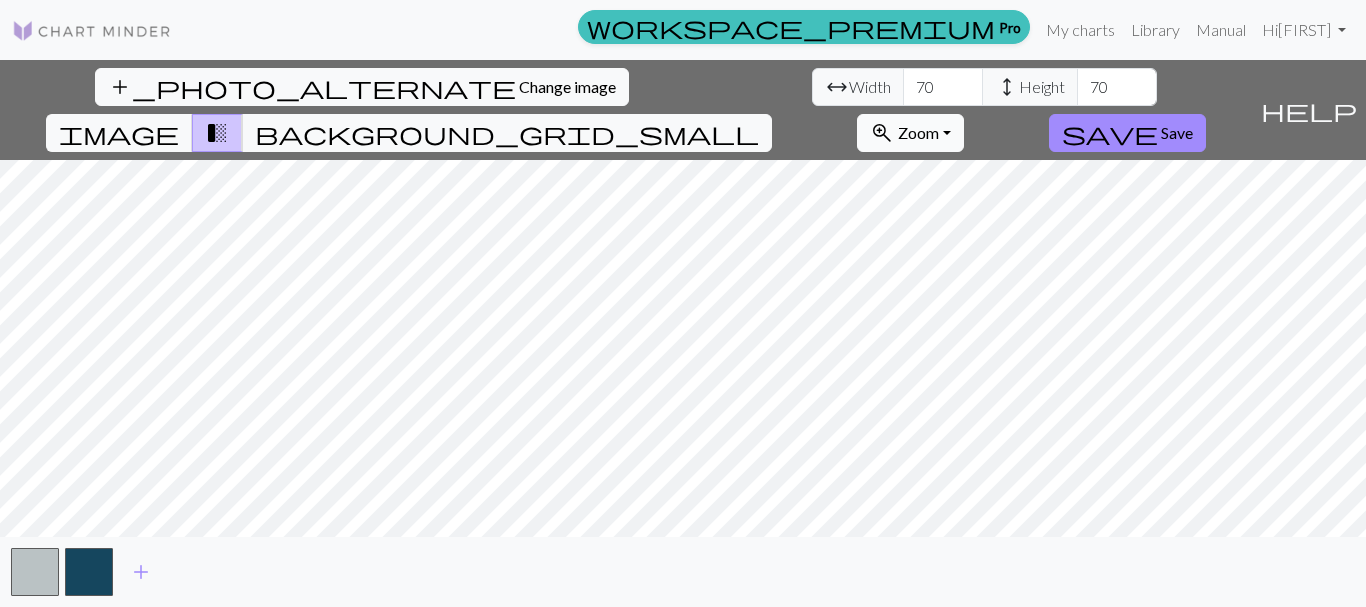 click on "zoom_in Zoom Zoom" at bounding box center (910, 133) 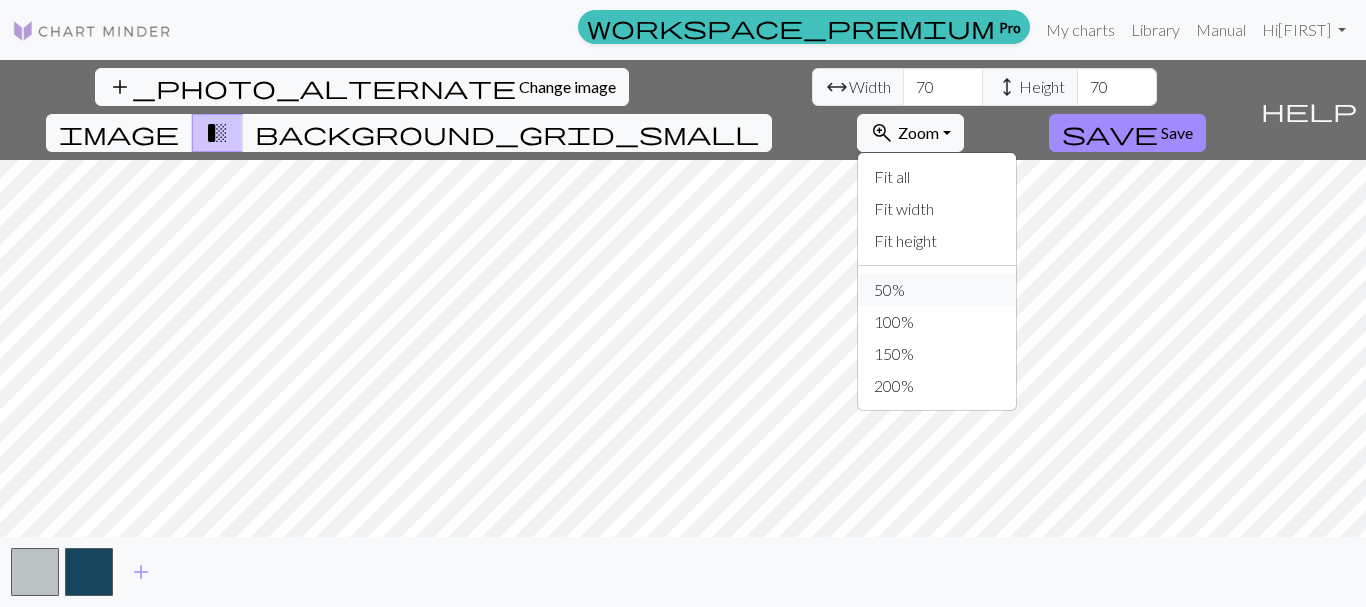 click on "50%" at bounding box center (937, 290) 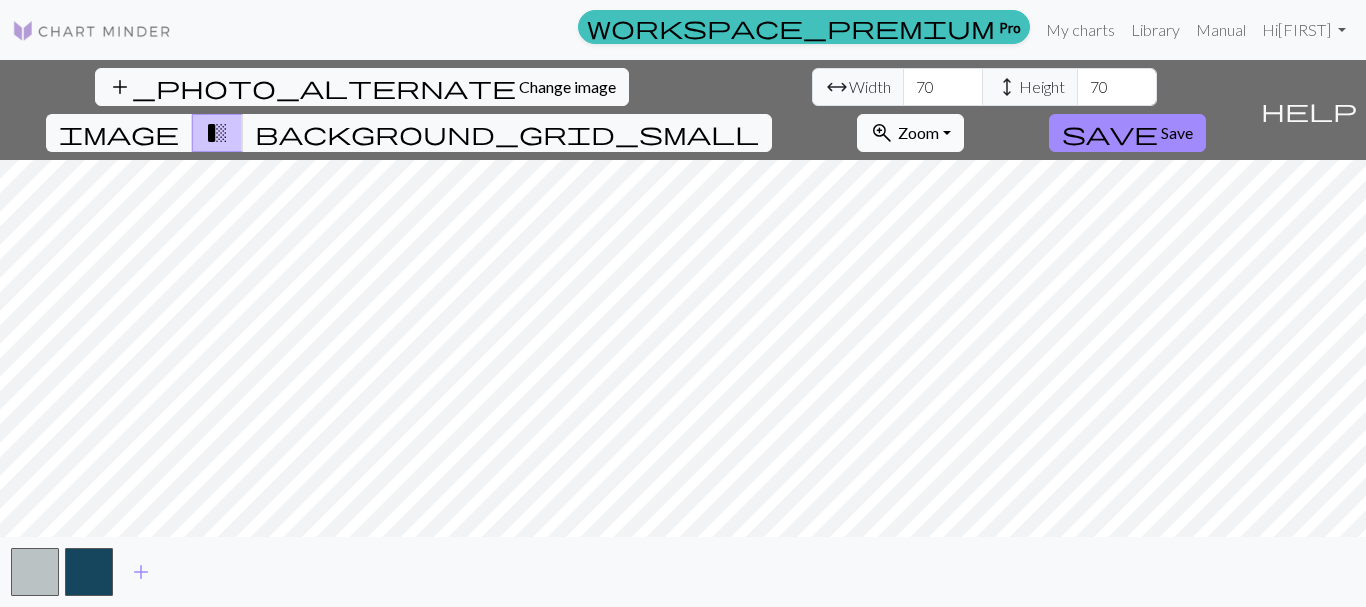 click on "zoom_in Zoom Zoom" at bounding box center [910, 133] 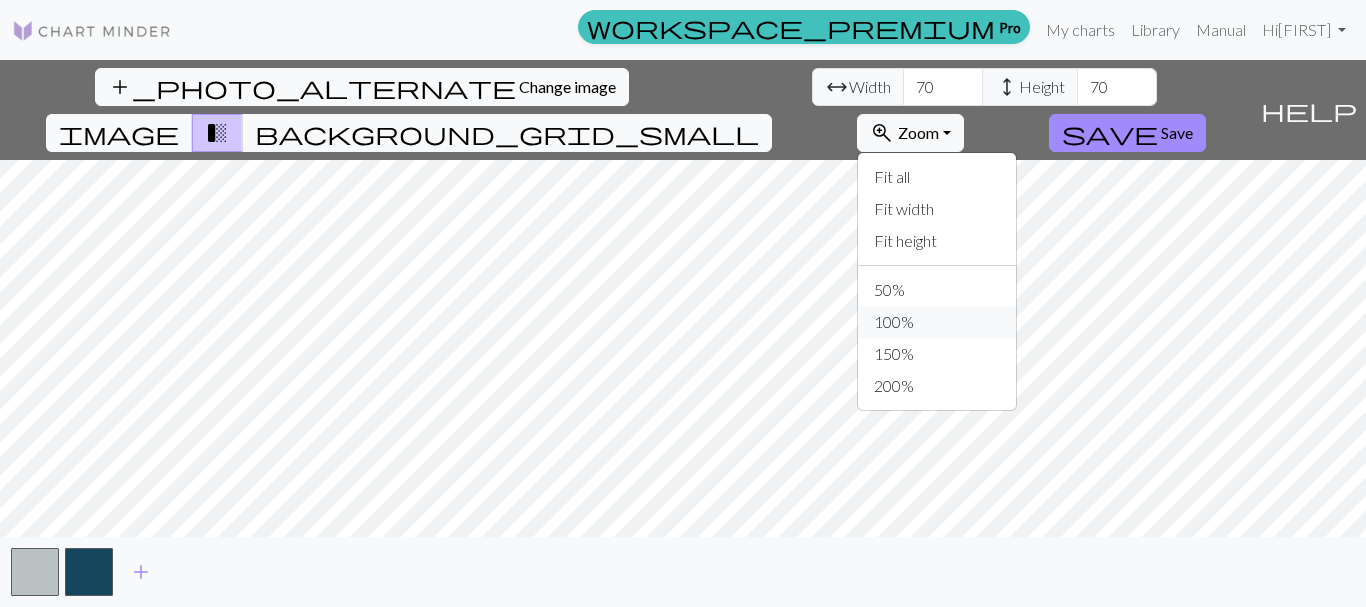click on "100%" at bounding box center [937, 322] 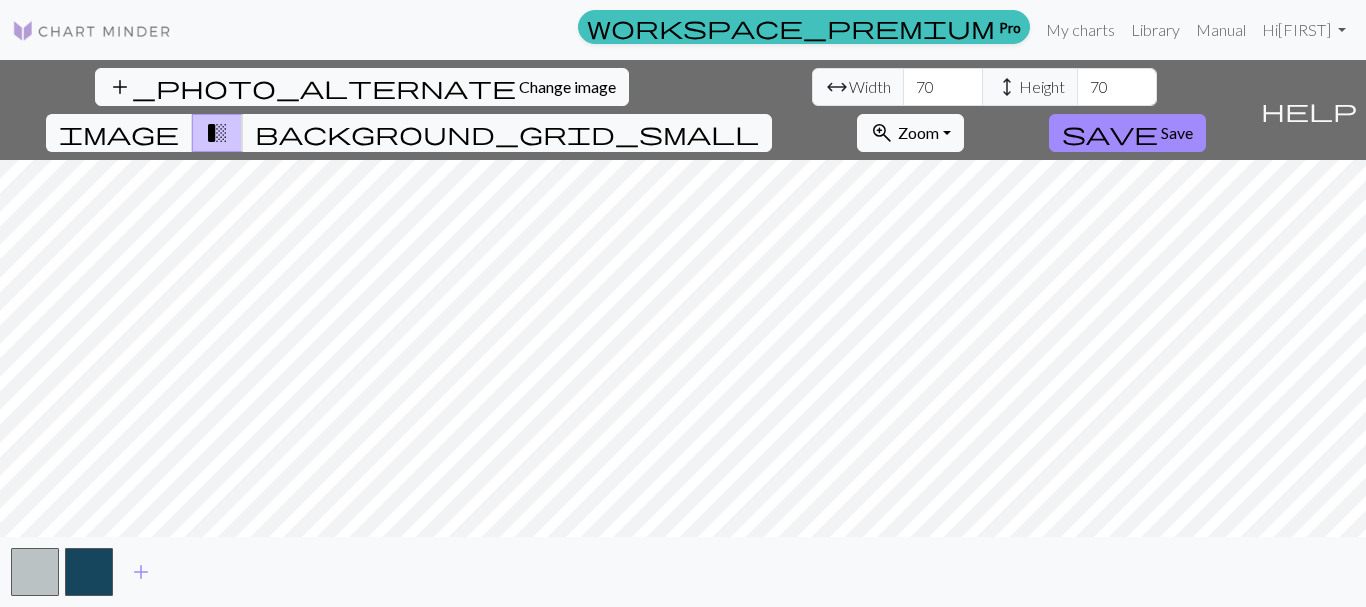 click on "This website uses cookies to ensure you get the best experience on our website.  Learn more Got it! workspace_premium  Pro My charts Library Manual Hi  rafaella   Account settings Logout add_photo_alternate   Change image arrow_range   Width 70 height   Height 70 image transition_fade background_grid_small zoom_in Zoom Zoom Fit all Fit width Fit height 50% 100% 150% 200% save   Save help Show me around add Make knitting charts for free | Chart Minder" at bounding box center (683, 303) 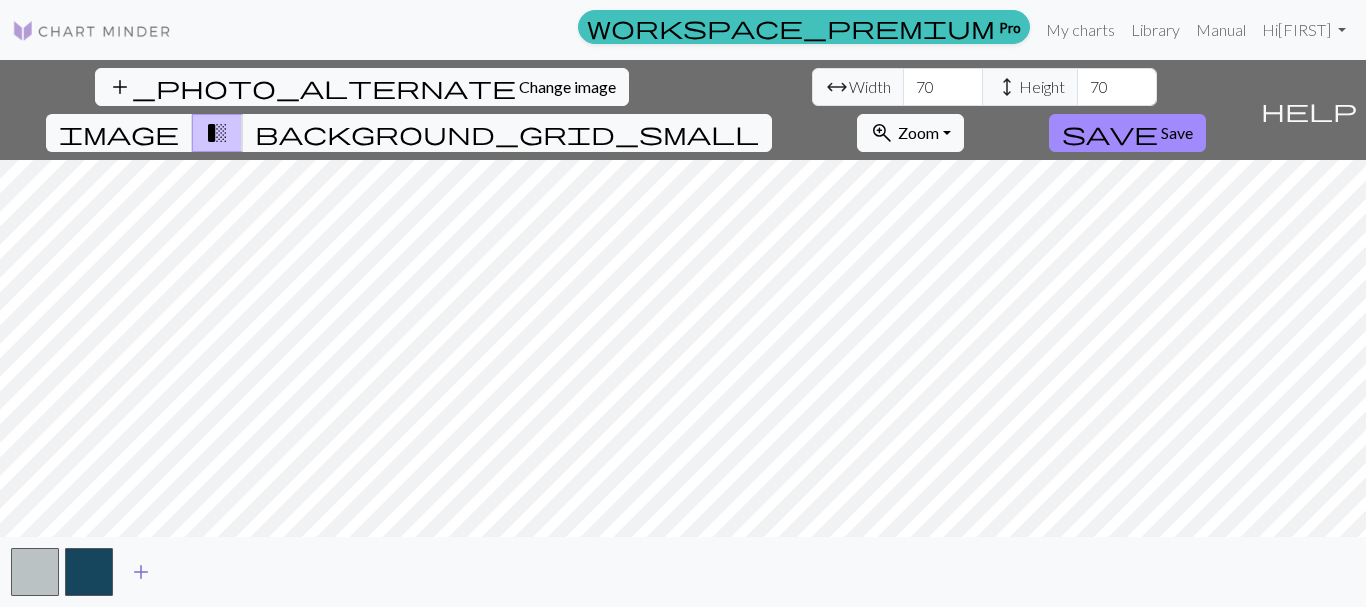 click on "add" at bounding box center (141, 572) 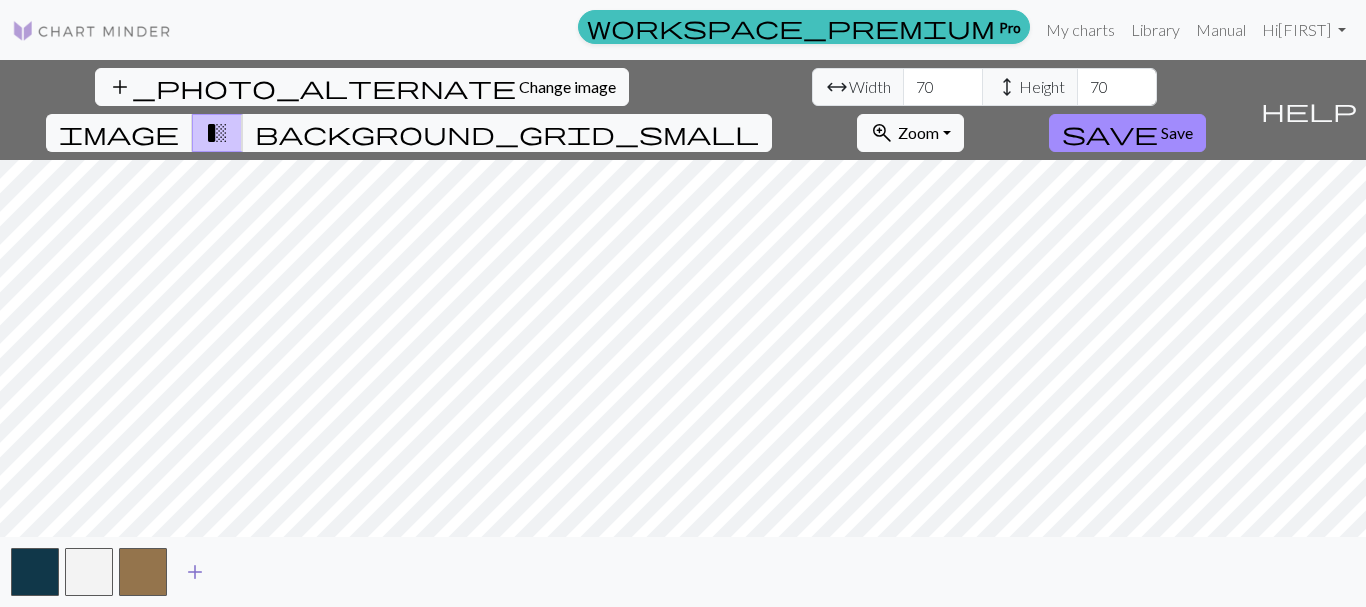 click on "add" at bounding box center (195, 572) 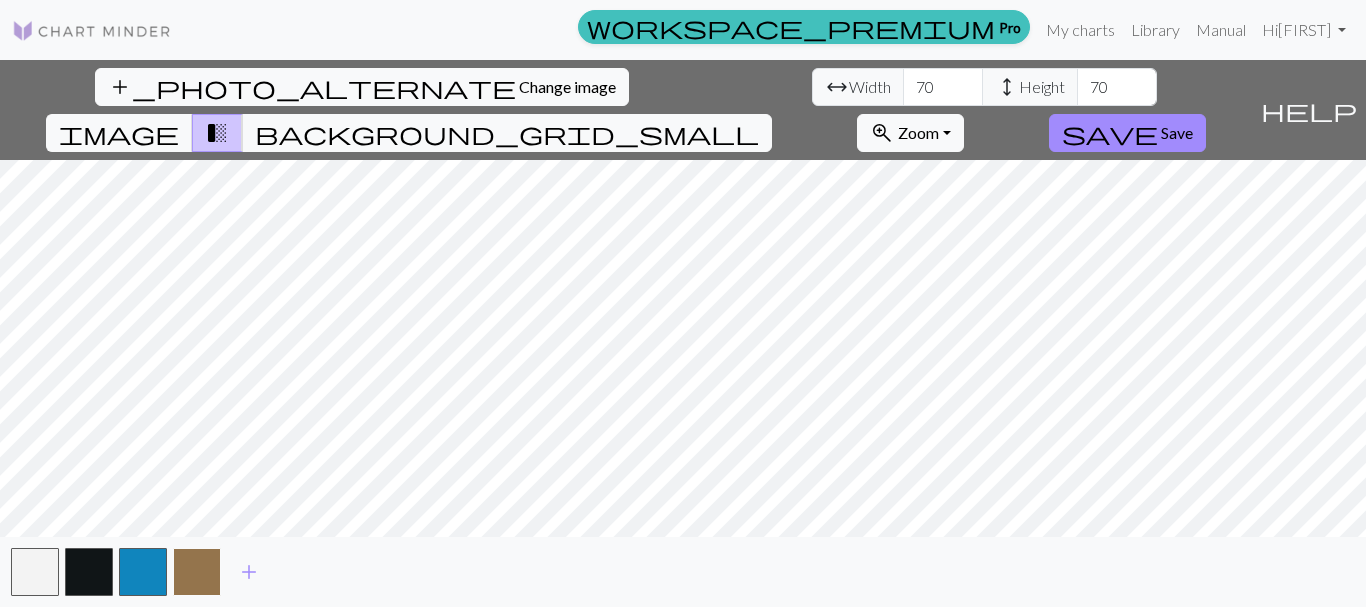 click at bounding box center (197, 572) 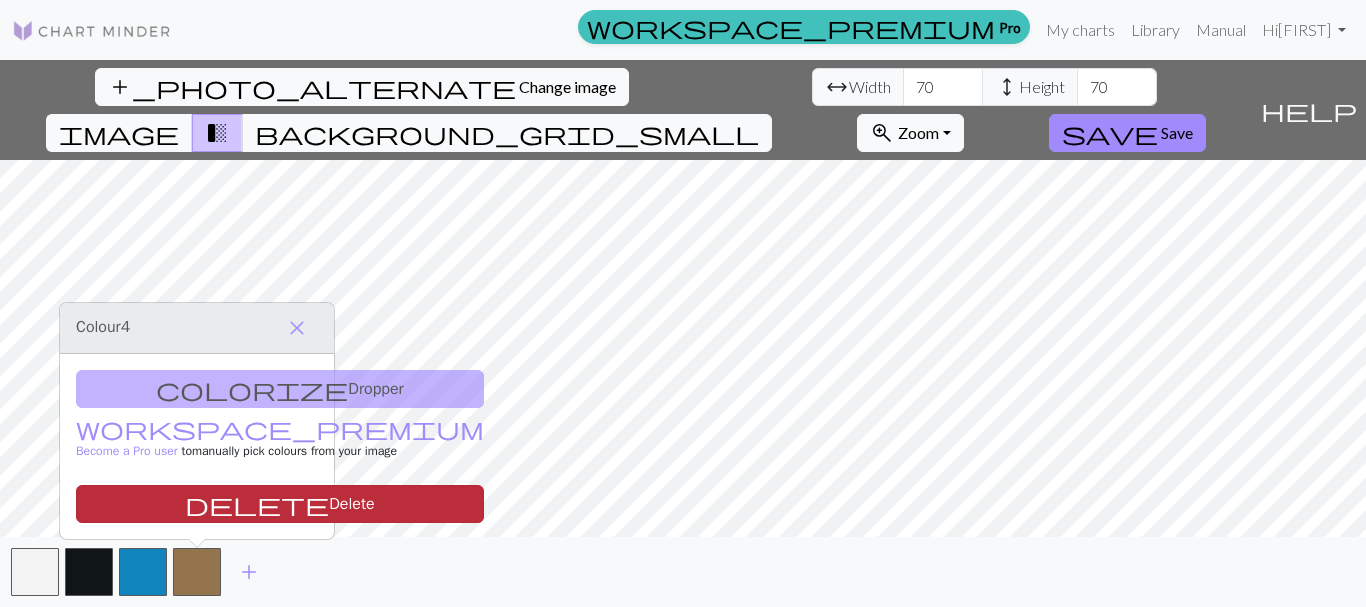 click on "delete Delete" at bounding box center (280, 504) 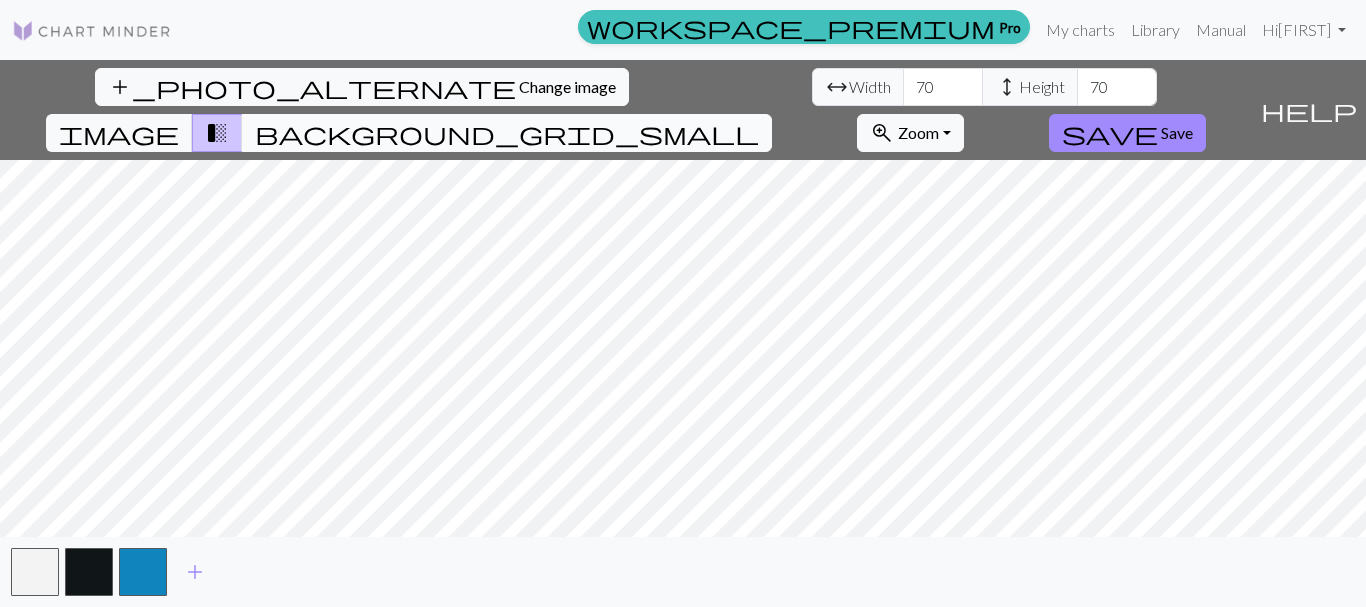 click on "background_grid_small" at bounding box center (507, 133) 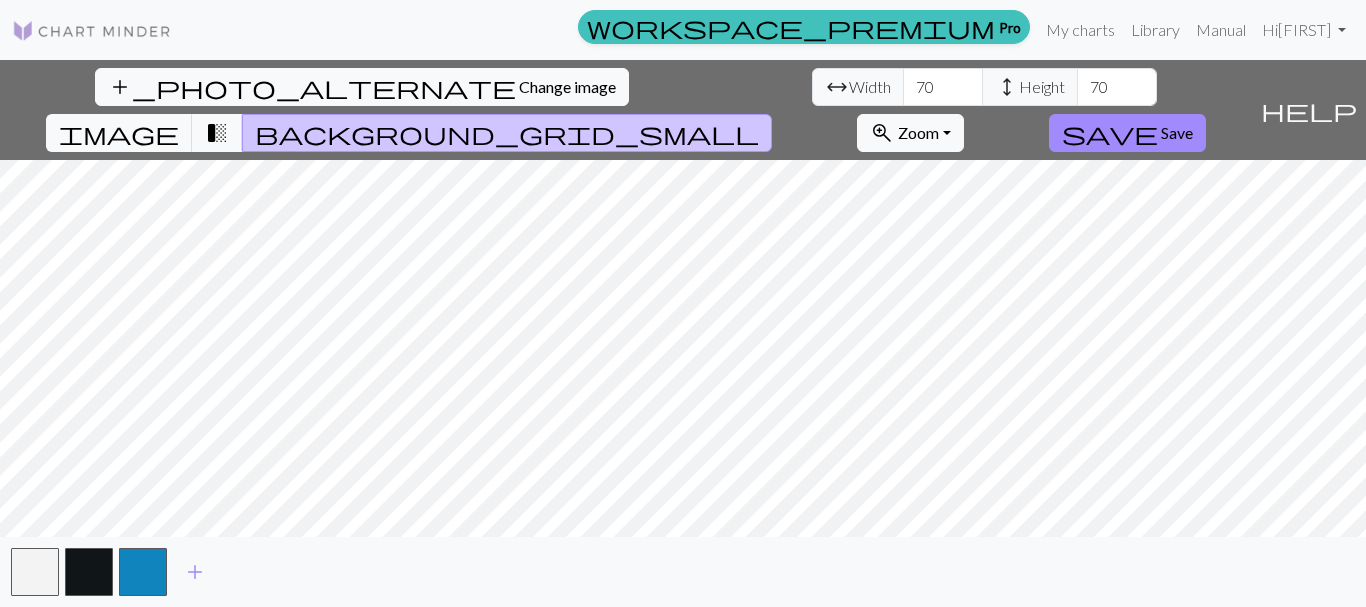 type 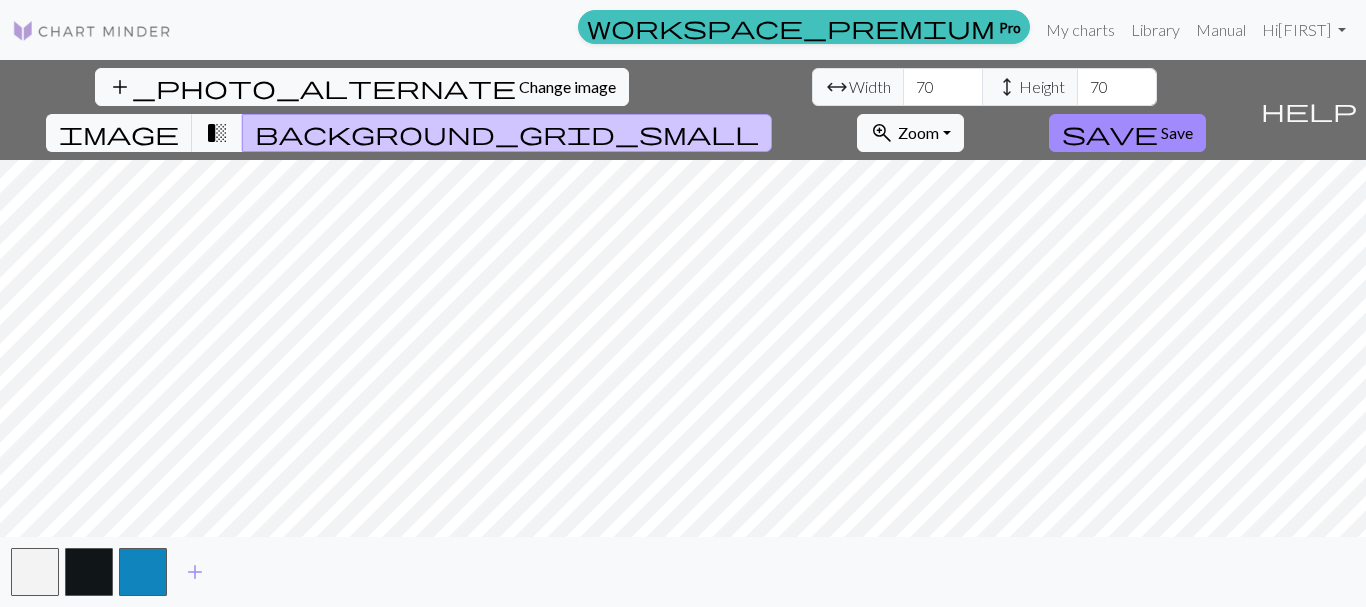 click on "add_photo_alternate   Change image arrow_range   Width 70 height   Height 70 image transition_fade background_grid_small zoom_in Zoom Zoom Fit all Fit width Fit height 50% 100% 150% 200% save   Save help Show me around add" at bounding box center [683, 333] 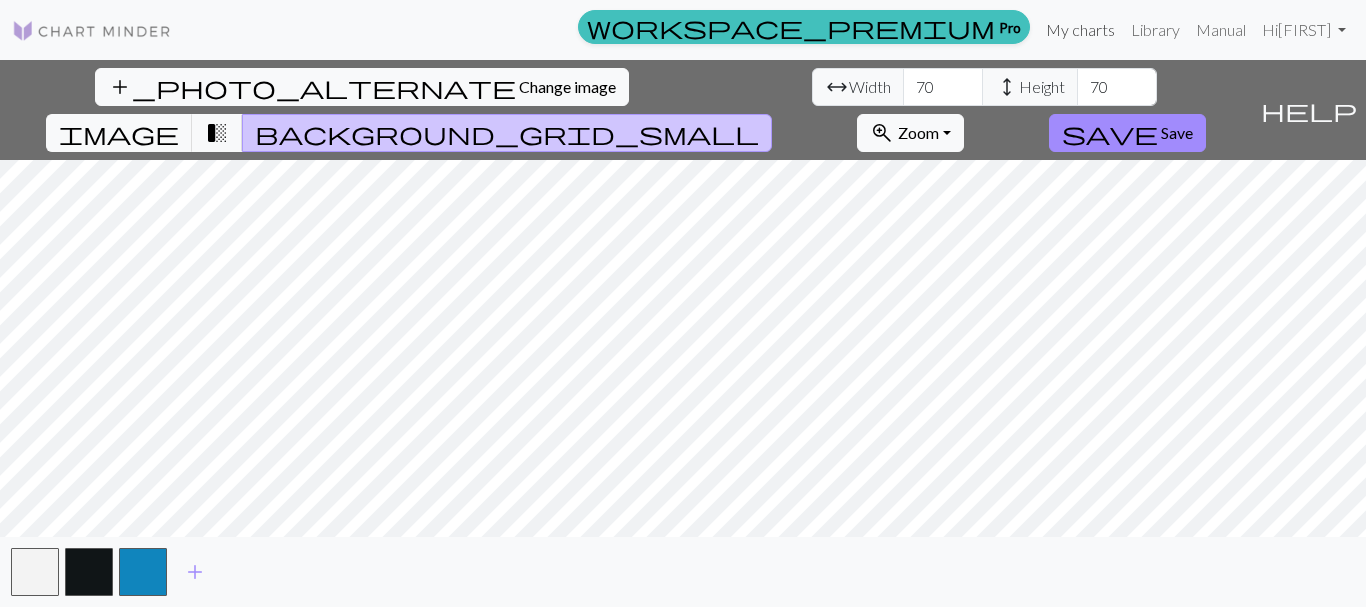 click on "My charts" at bounding box center [1080, 30] 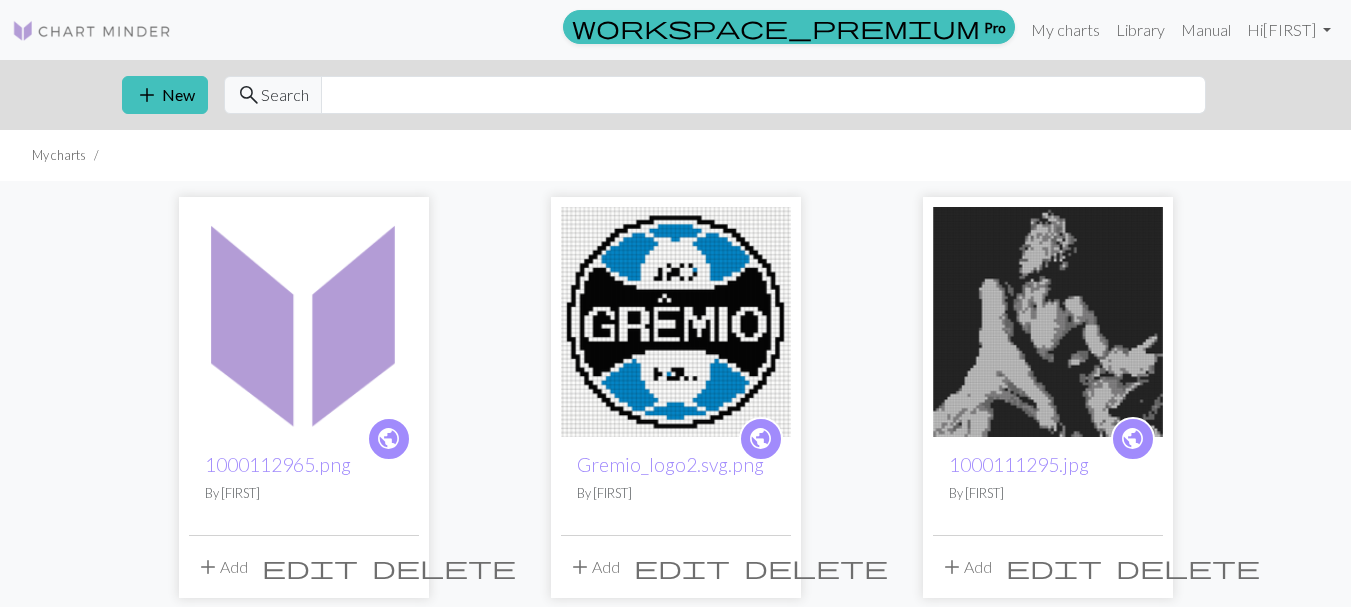 click at bounding box center [304, 322] 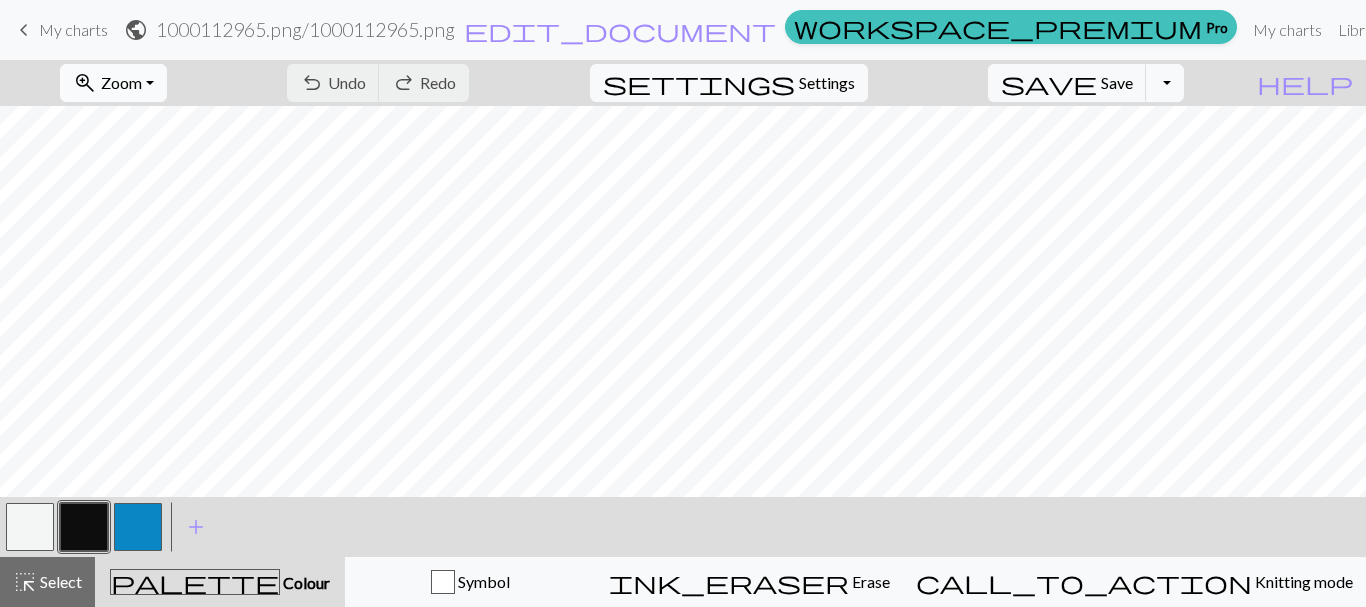 click on "Zoom" at bounding box center (121, 82) 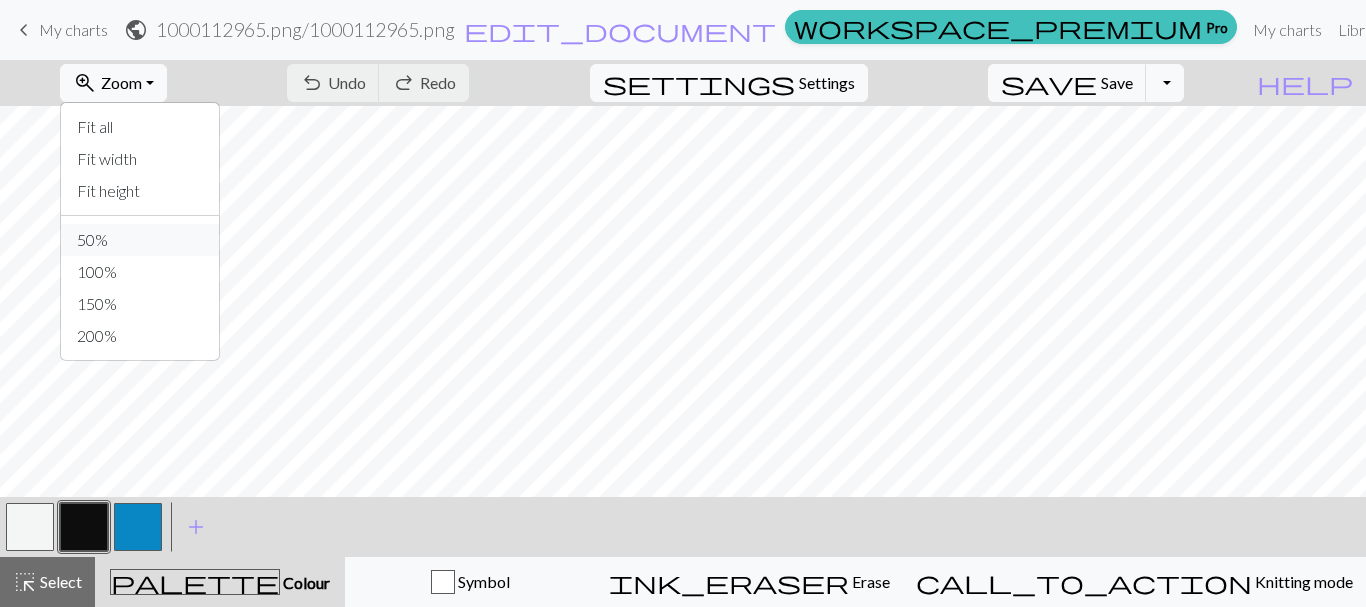 click on "50%" at bounding box center (140, 240) 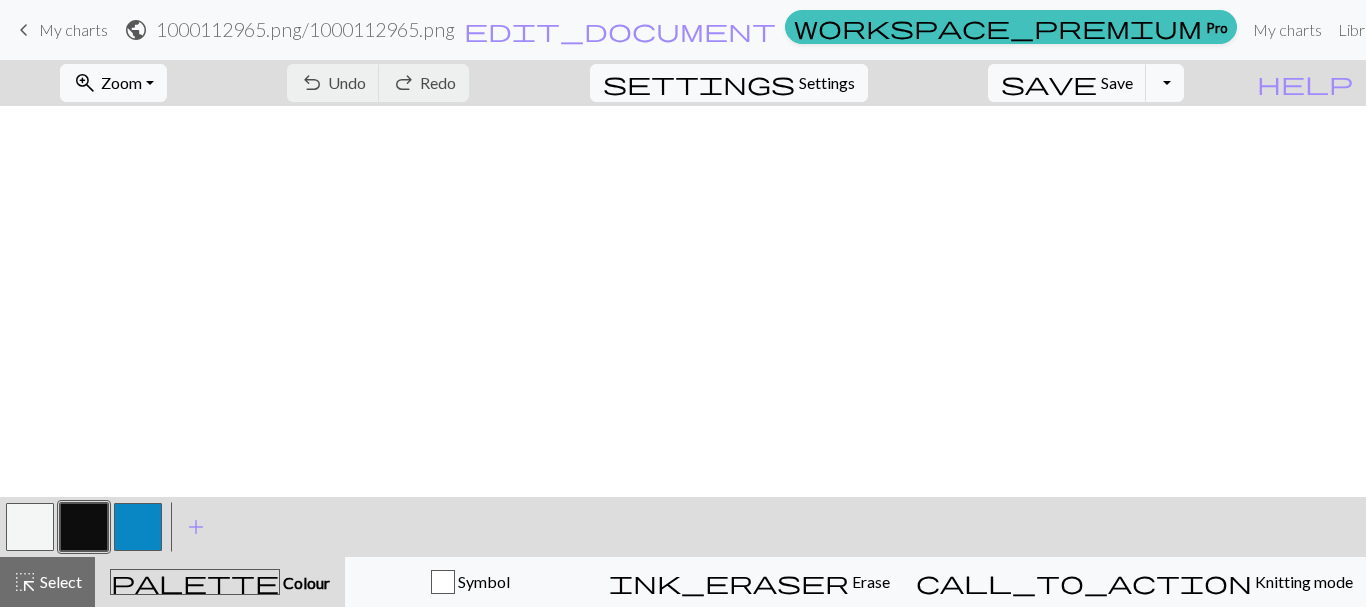 scroll, scrollTop: 394, scrollLeft: 0, axis: vertical 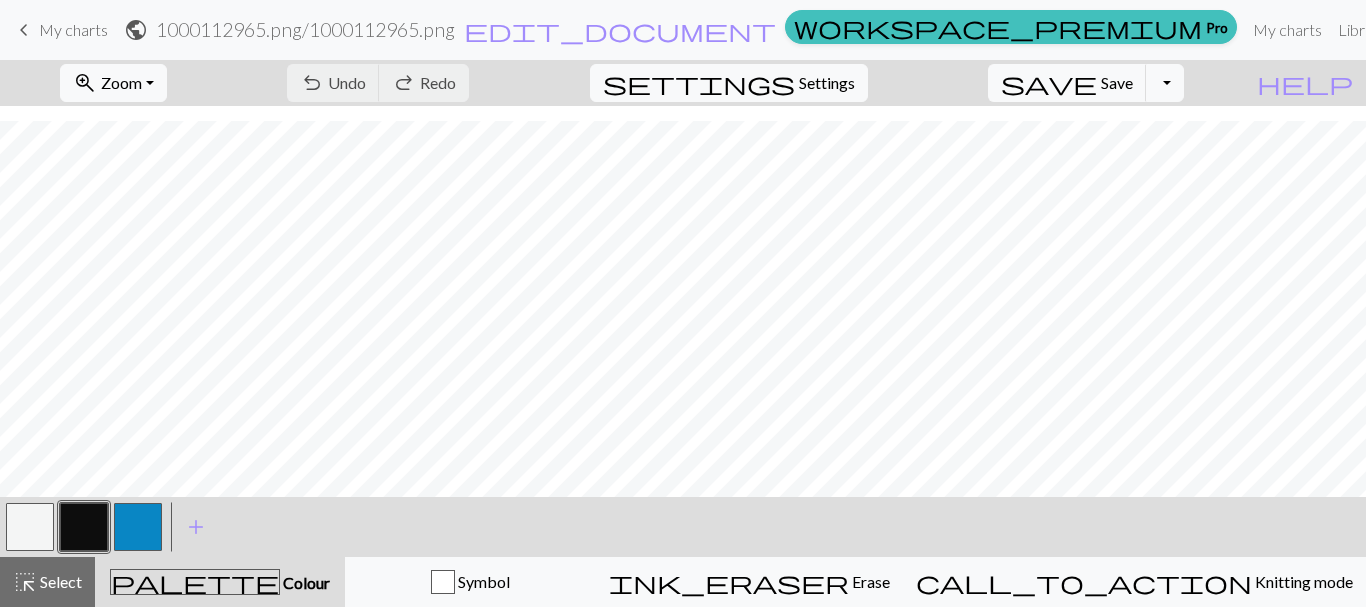 click at bounding box center (30, 527) 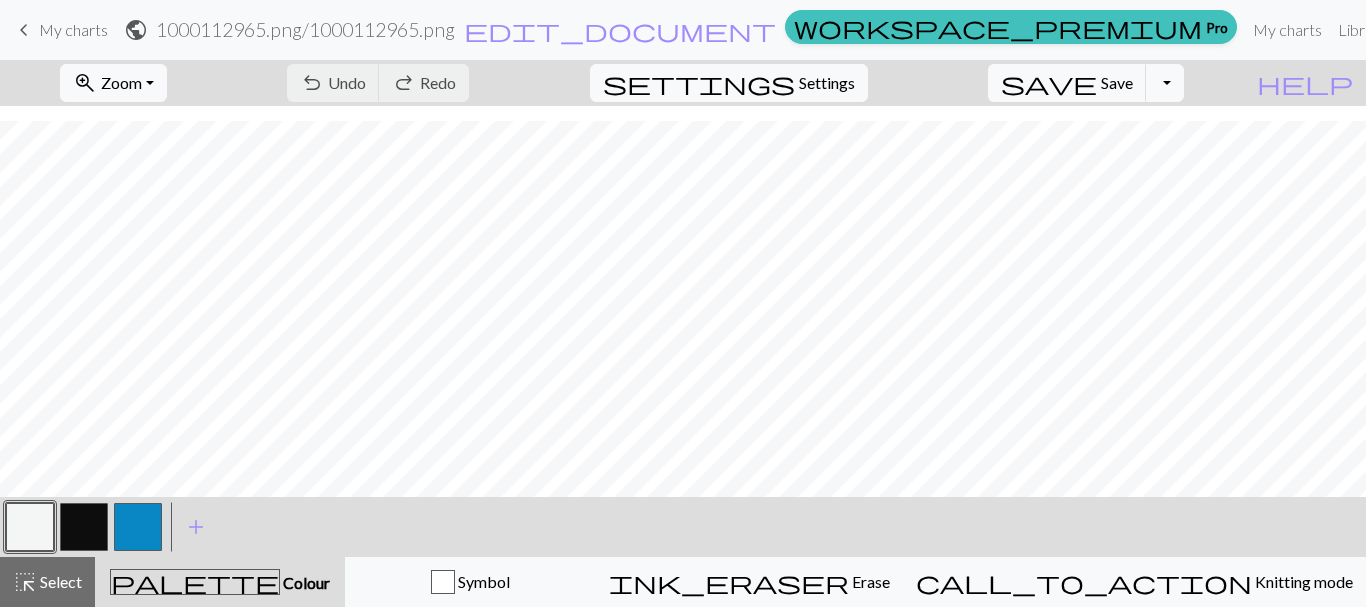 click at bounding box center [30, 527] 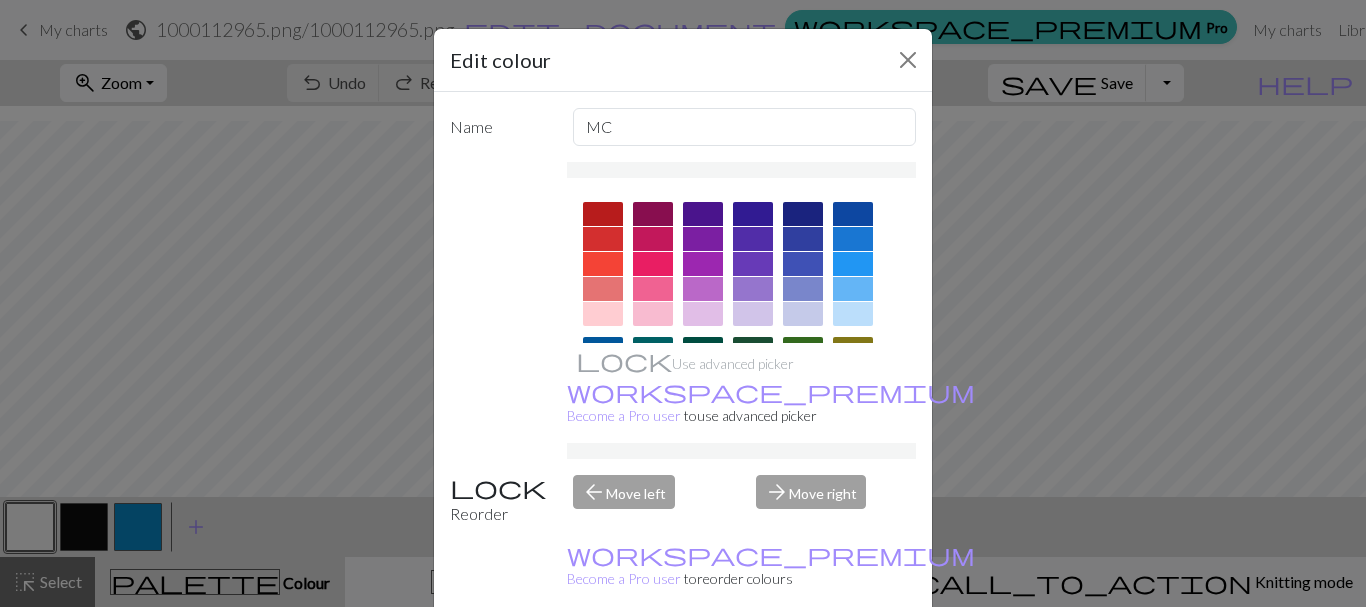 click on "Done" at bounding box center [803, 658] 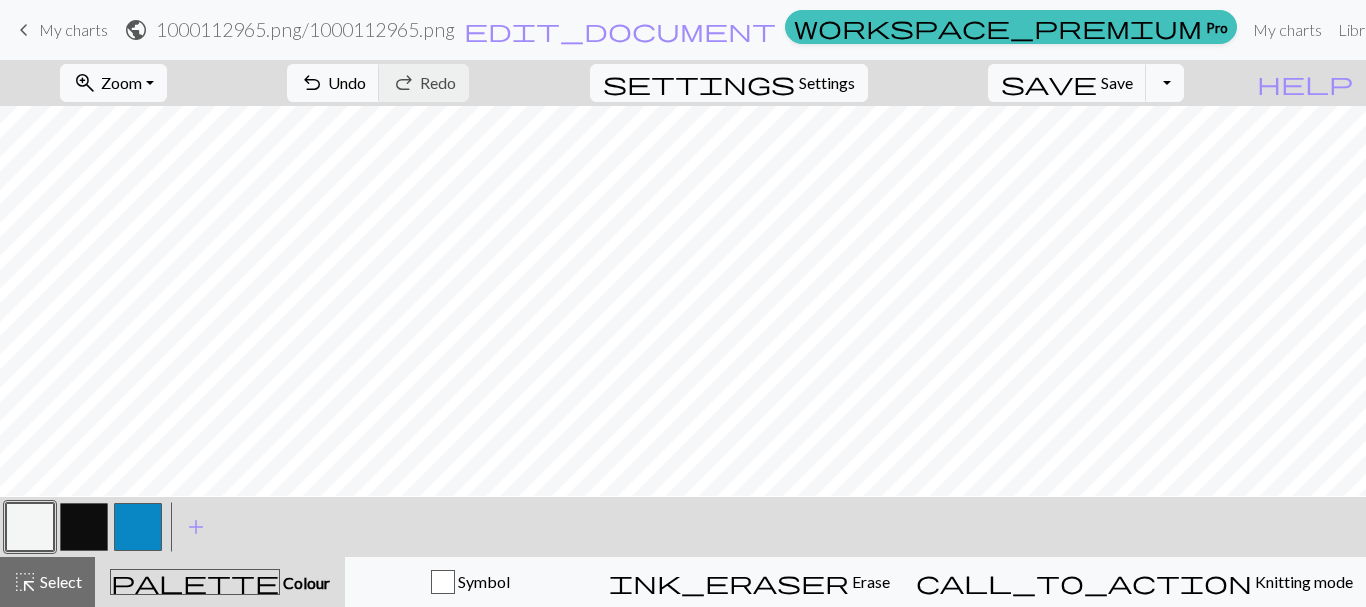 scroll, scrollTop: 378, scrollLeft: 0, axis: vertical 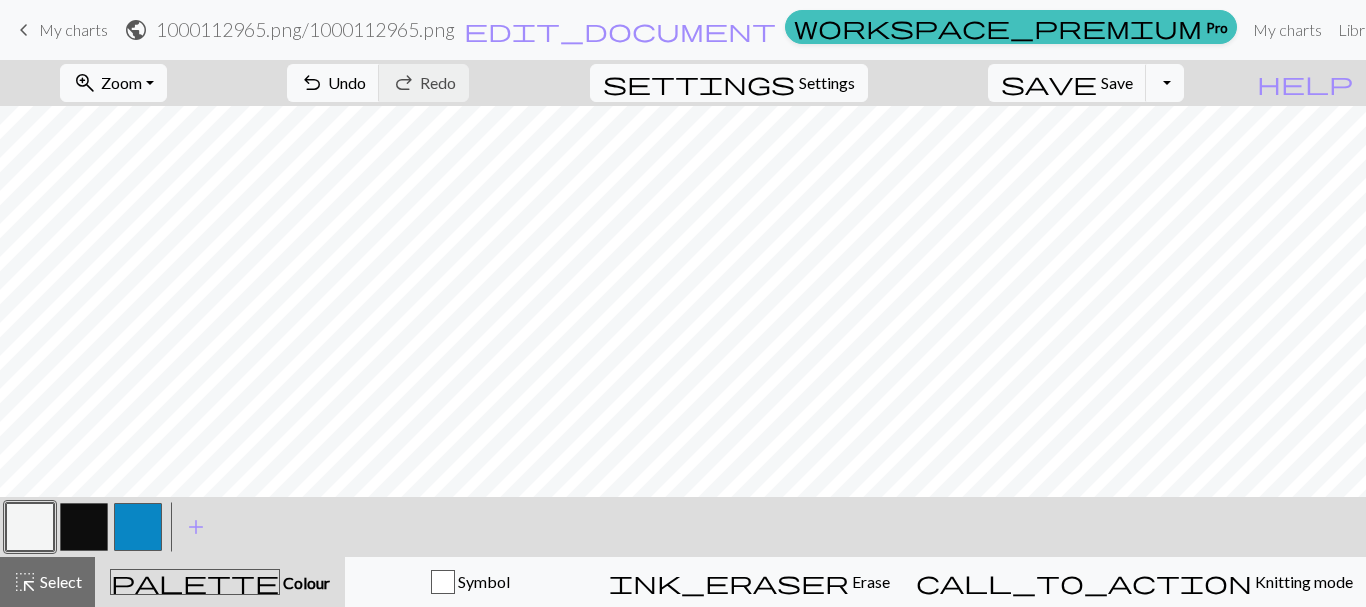 click at bounding box center (84, 527) 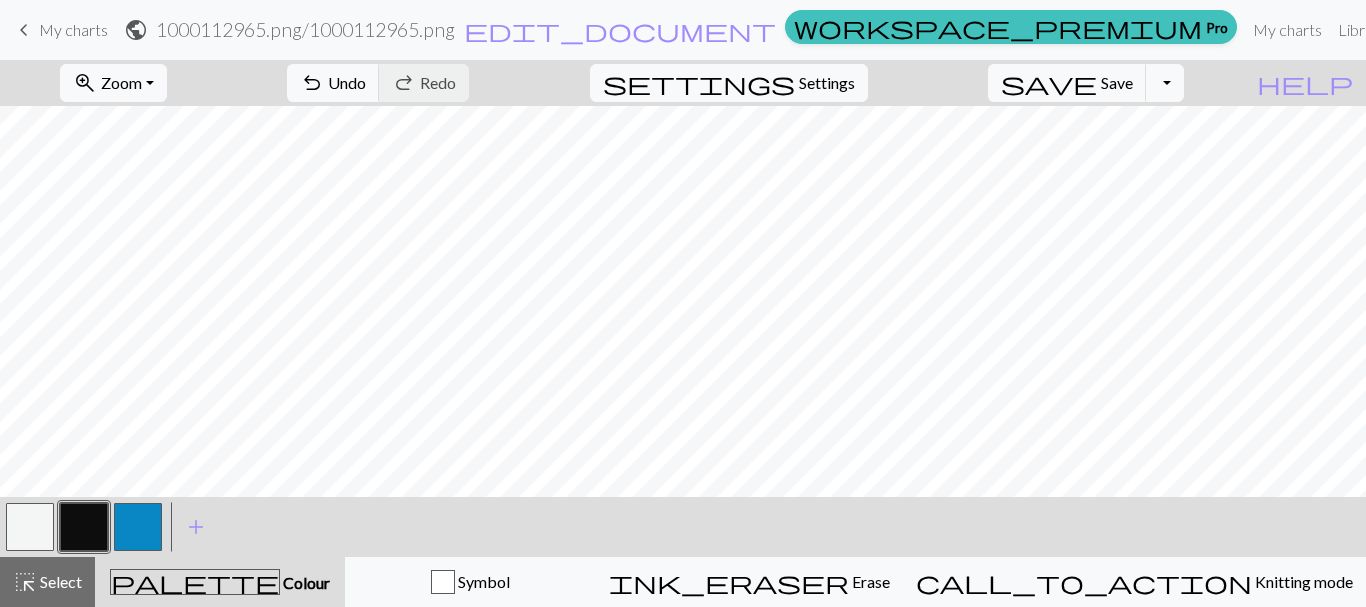click at bounding box center [84, 527] 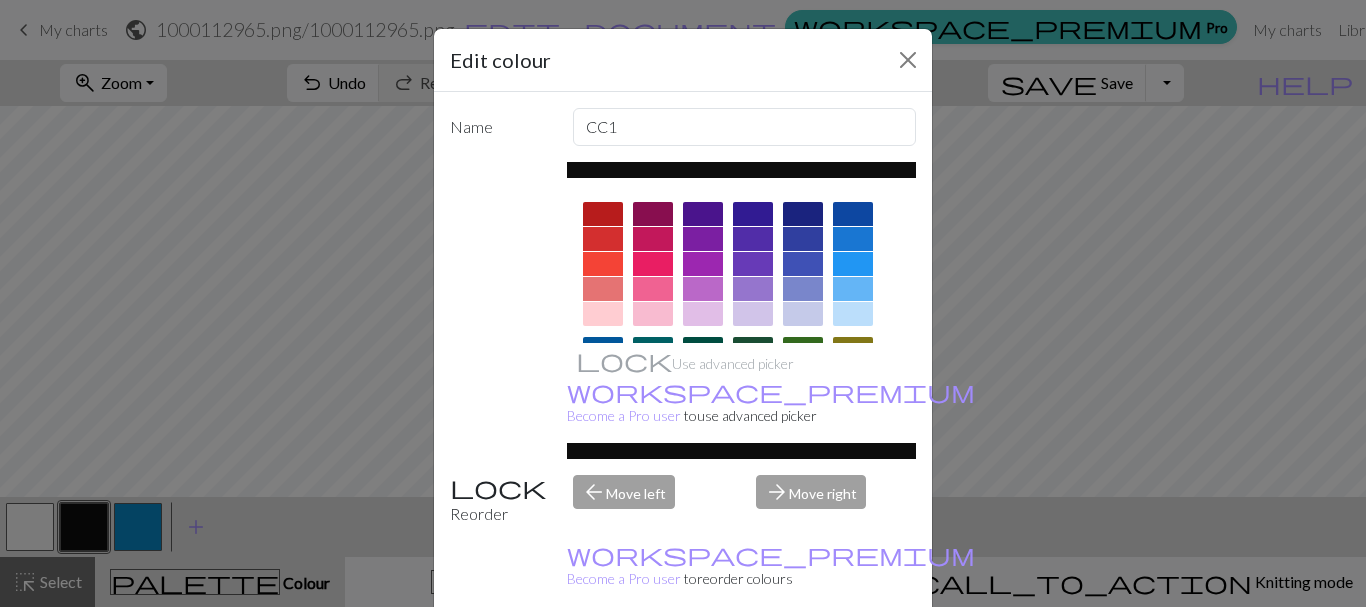 click on "Done" at bounding box center [803, 658] 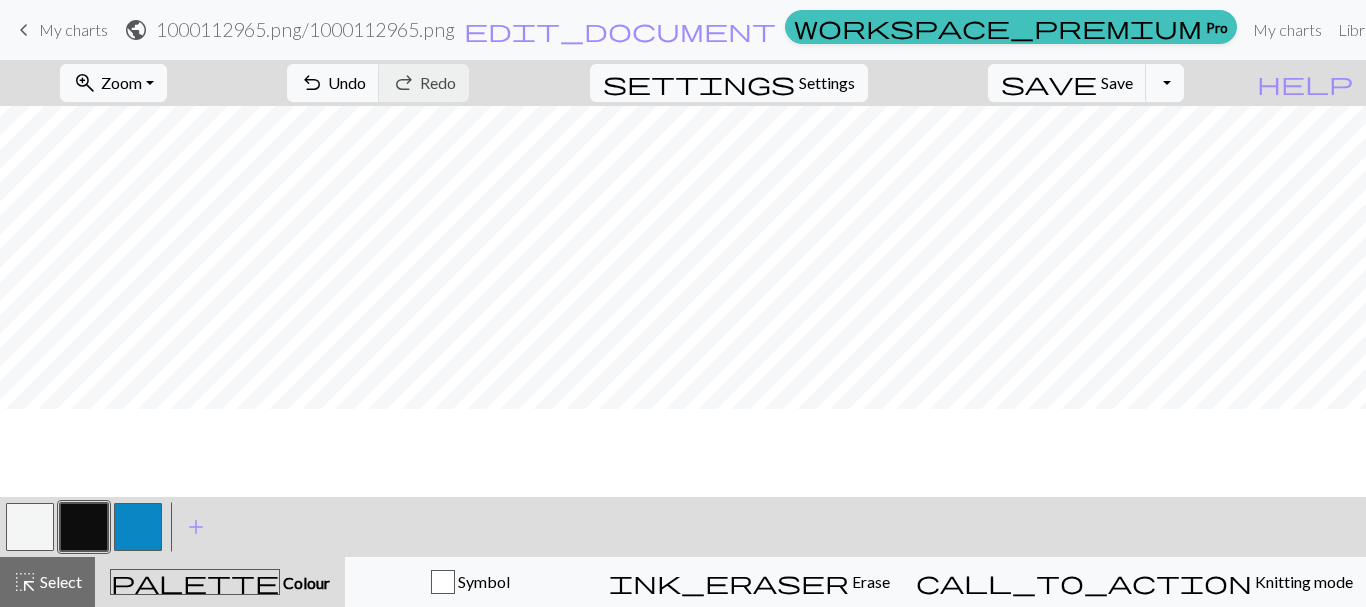 scroll, scrollTop: 290, scrollLeft: 0, axis: vertical 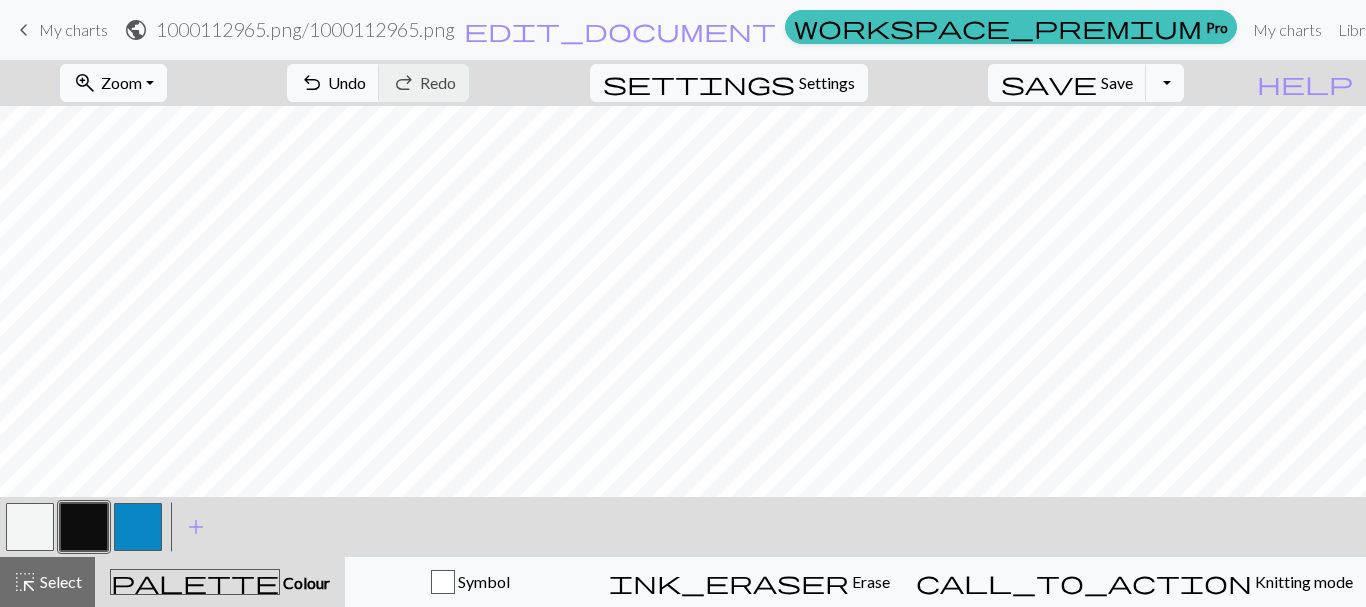 click on "zoom_in Zoom Zoom" at bounding box center (113, 83) 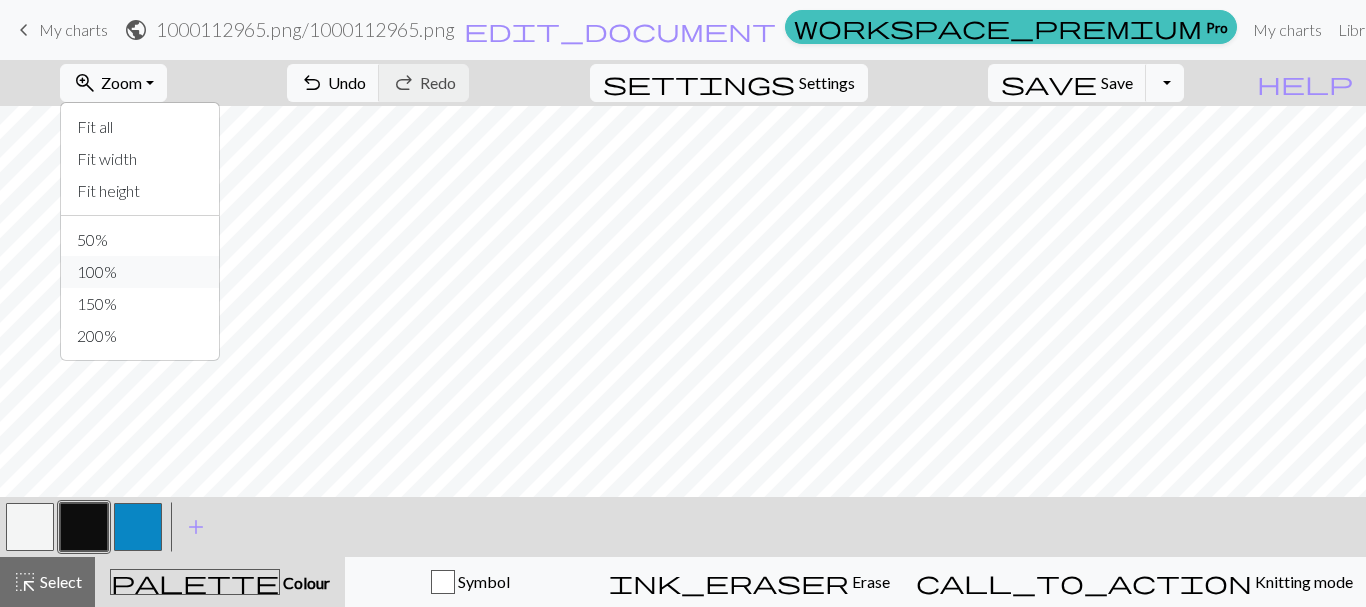 click on "100%" at bounding box center [140, 272] 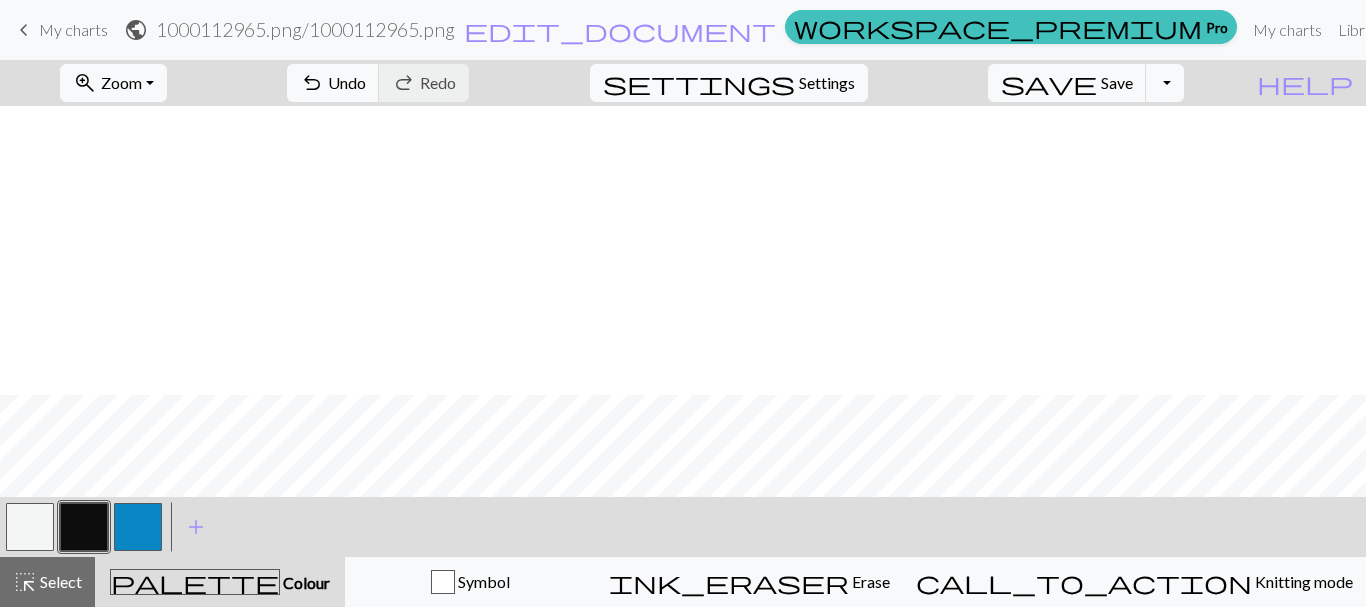 scroll, scrollTop: 579, scrollLeft: 0, axis: vertical 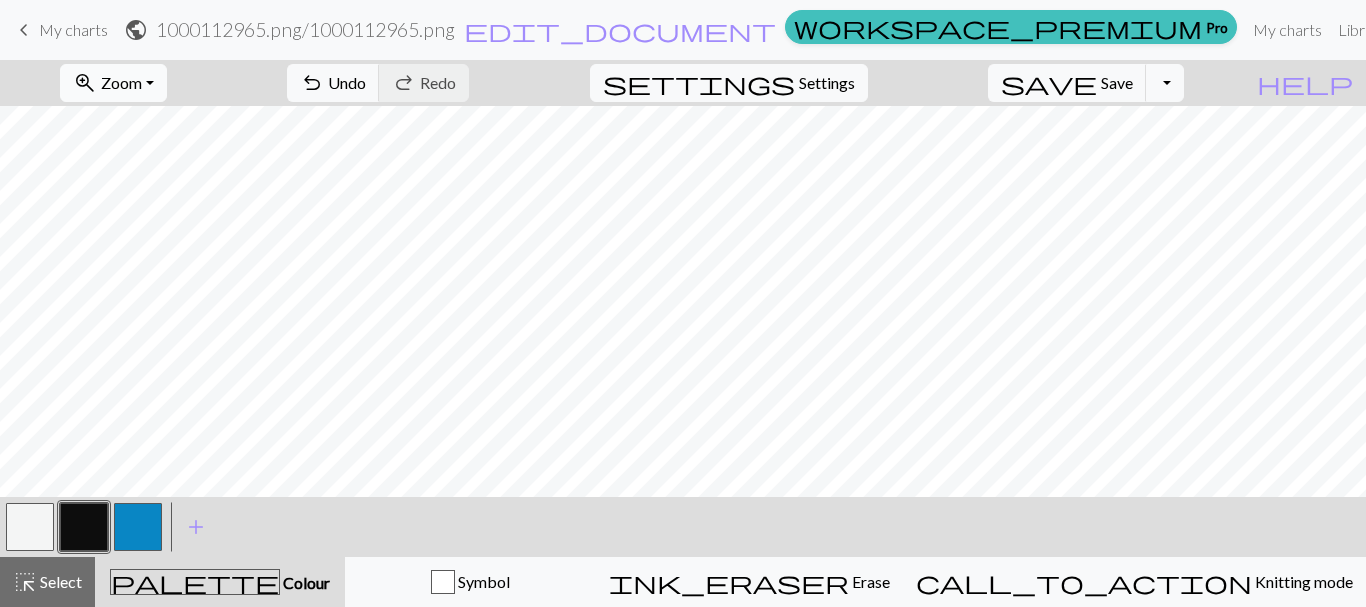click on "Zoom" at bounding box center [121, 82] 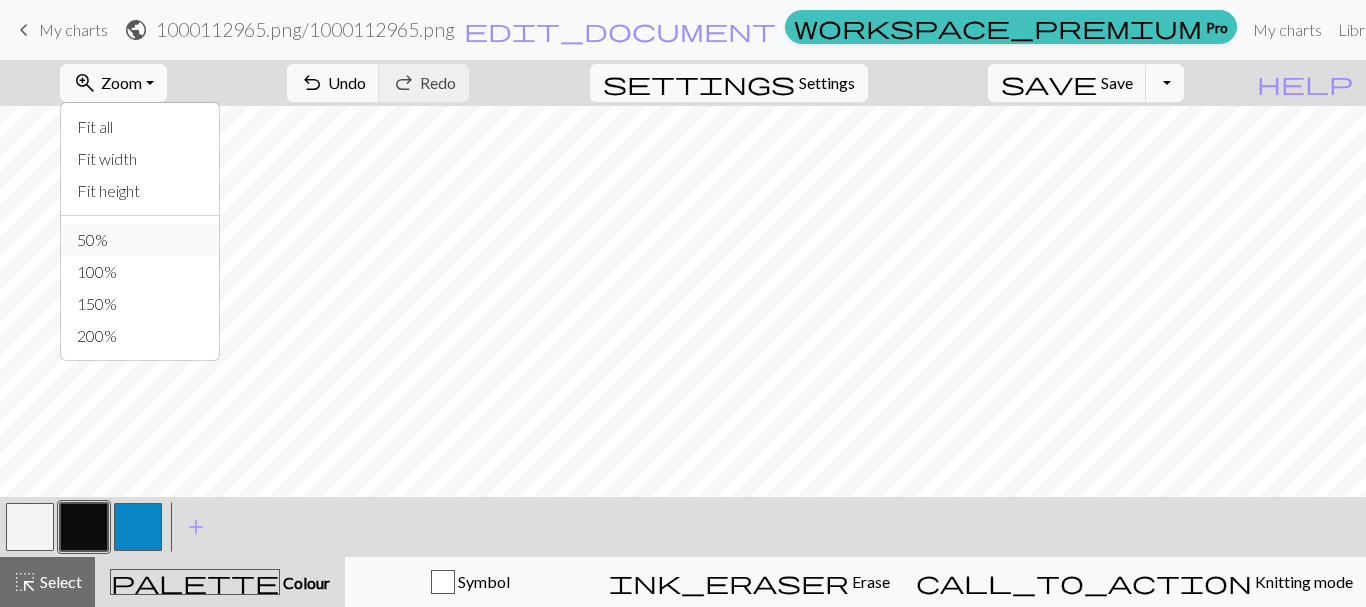 click on "50%" at bounding box center [140, 240] 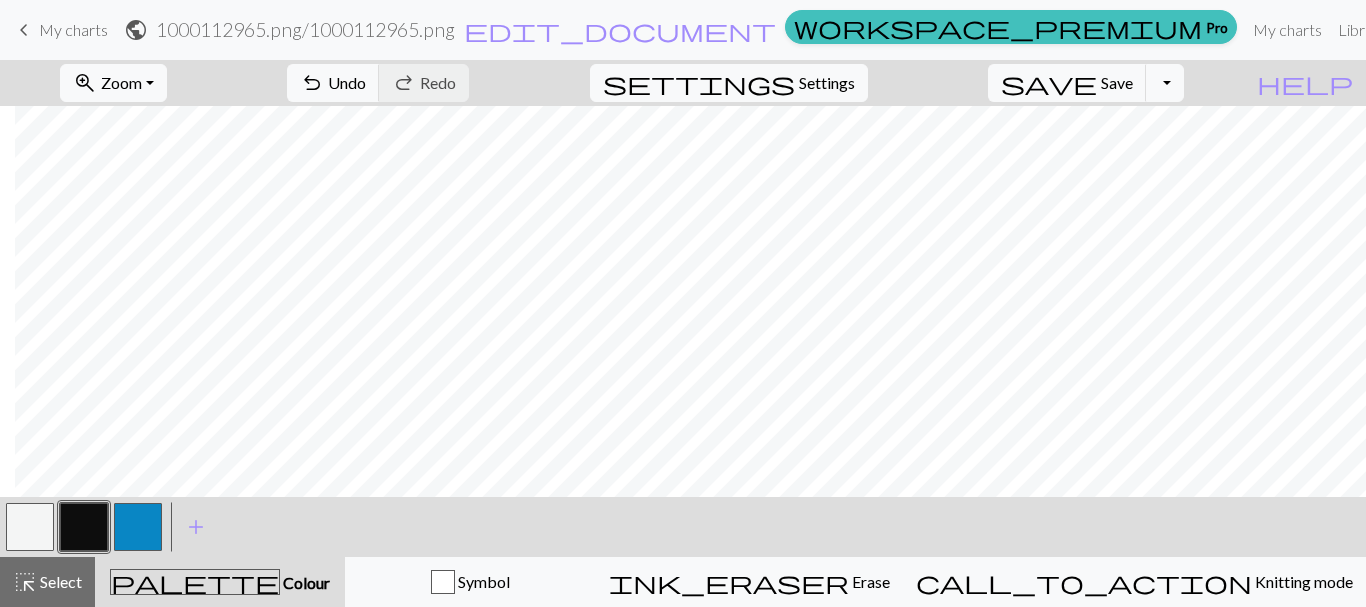 scroll, scrollTop: 0, scrollLeft: 15, axis: horizontal 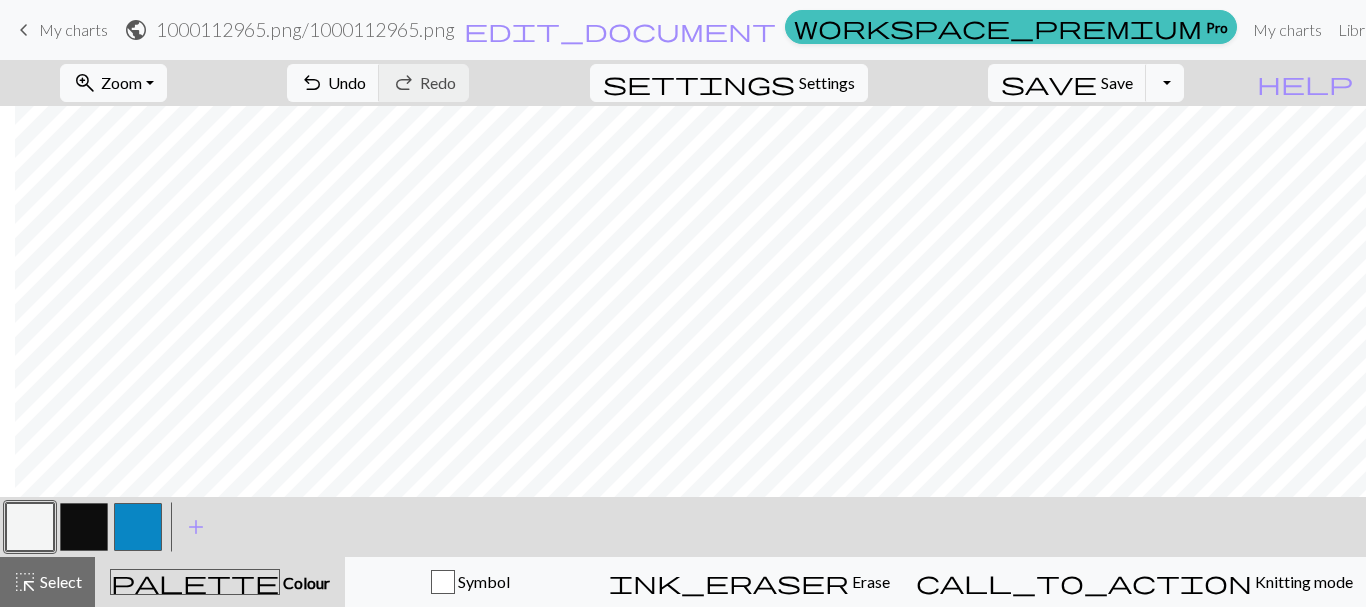 click at bounding box center (30, 527) 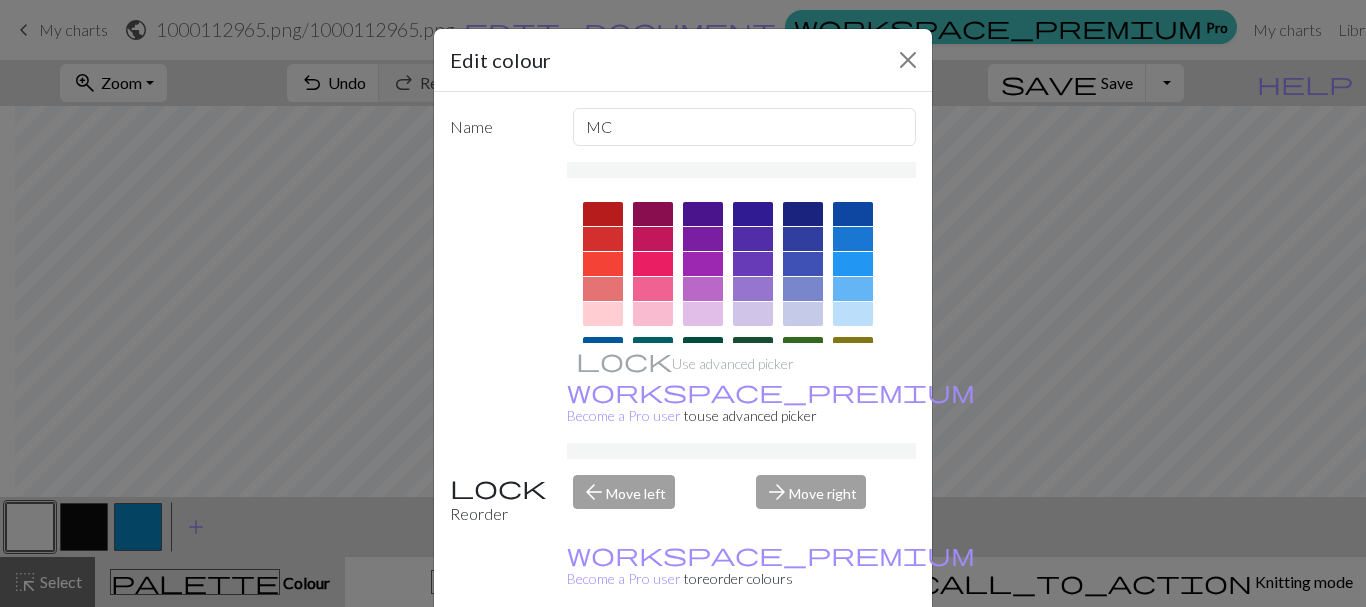click on "Done" at bounding box center (803, 658) 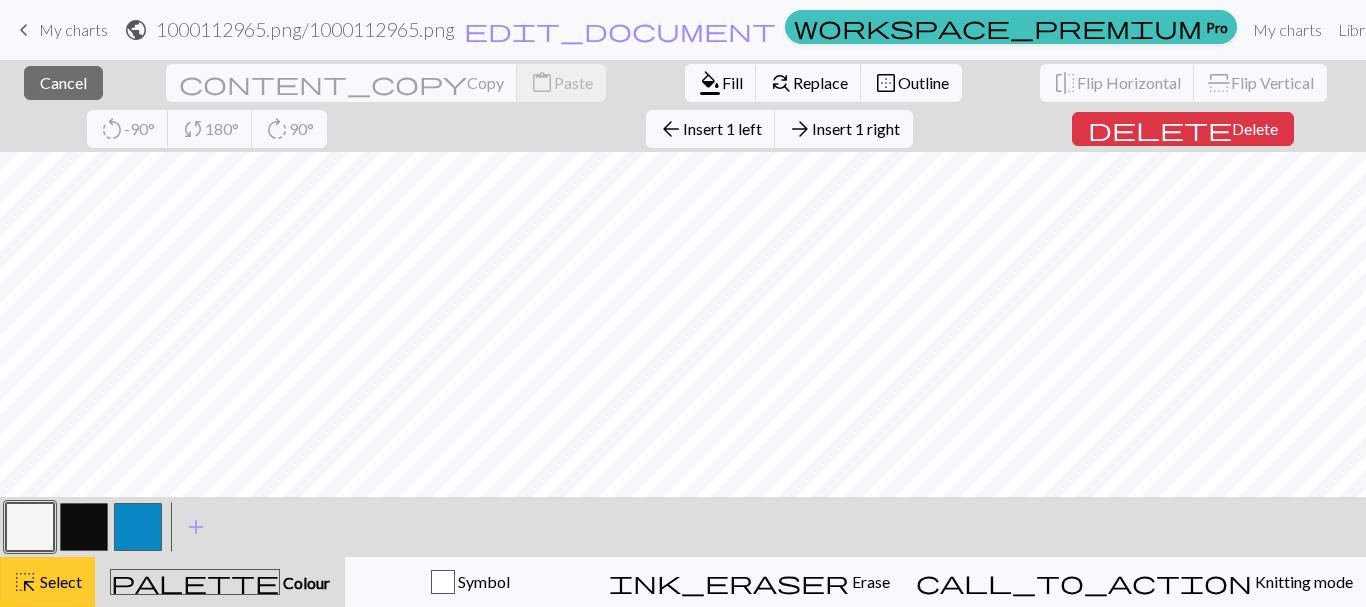 click on "highlight_alt" at bounding box center (25, 582) 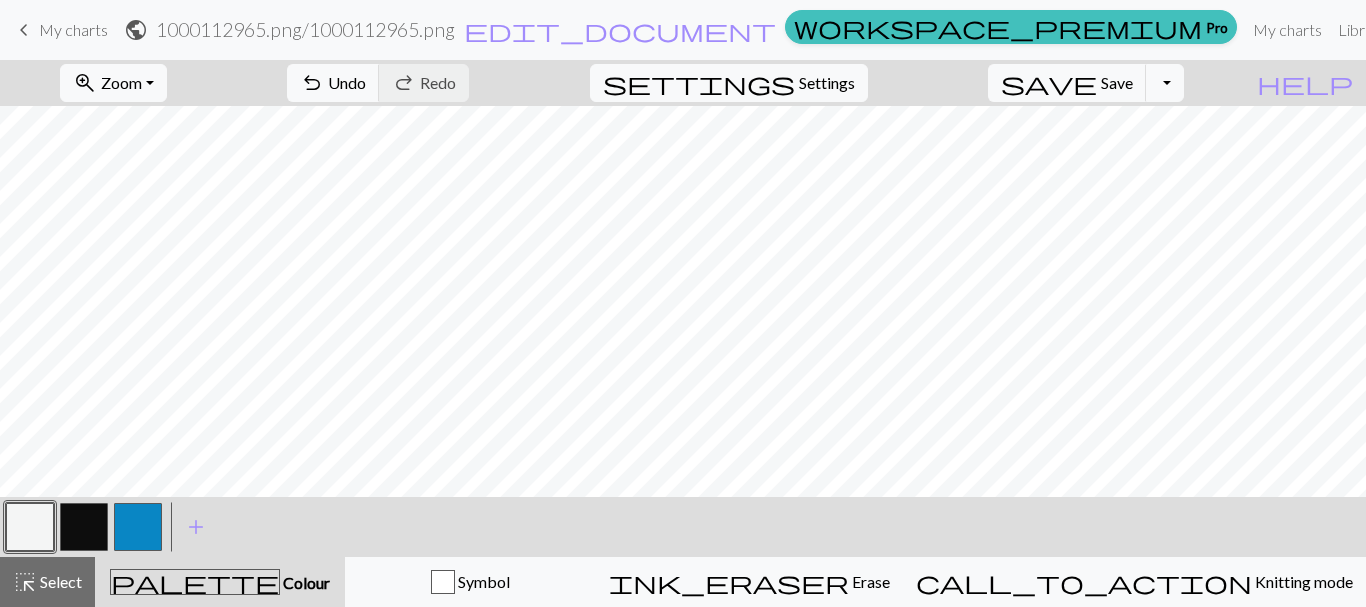 click on "palette   Colour   Colour" at bounding box center [220, 582] 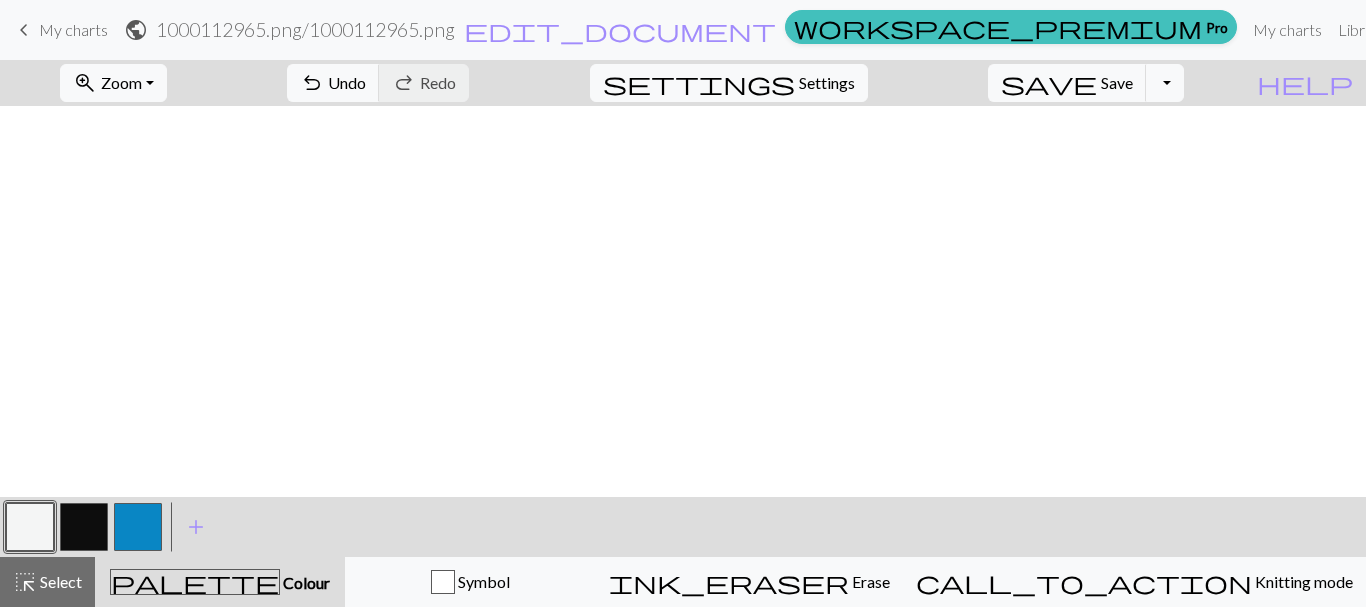 scroll, scrollTop: 578, scrollLeft: 15, axis: both 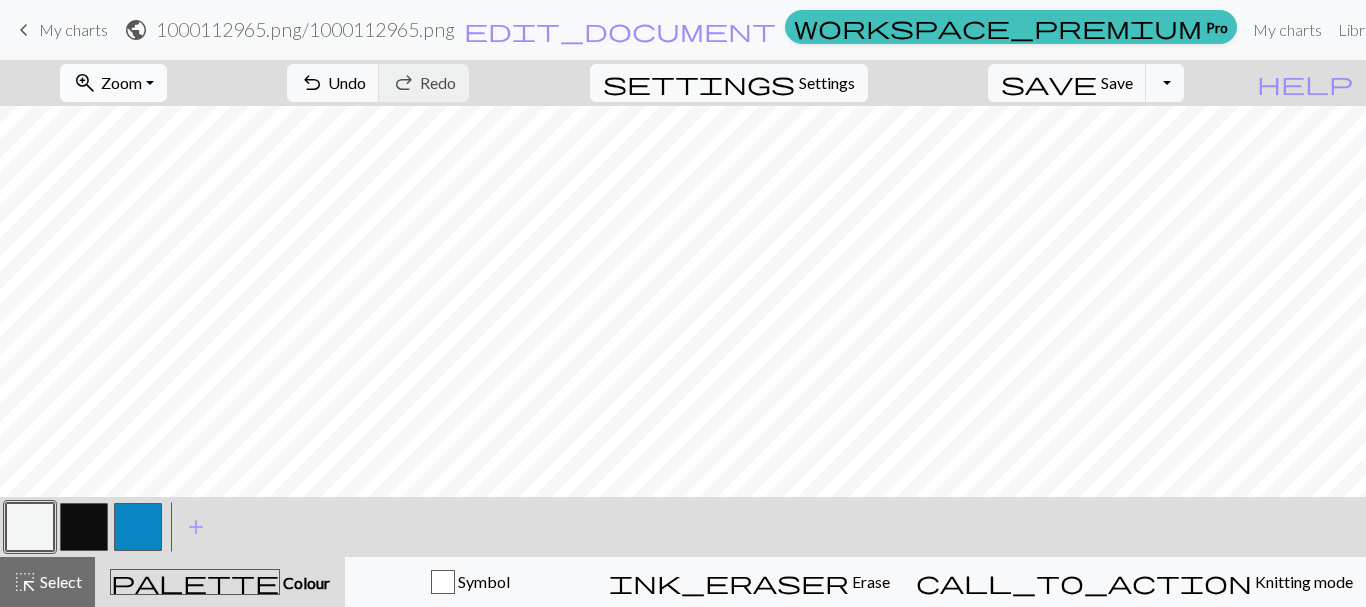 click on "zoom_in Zoom Zoom" at bounding box center (113, 83) 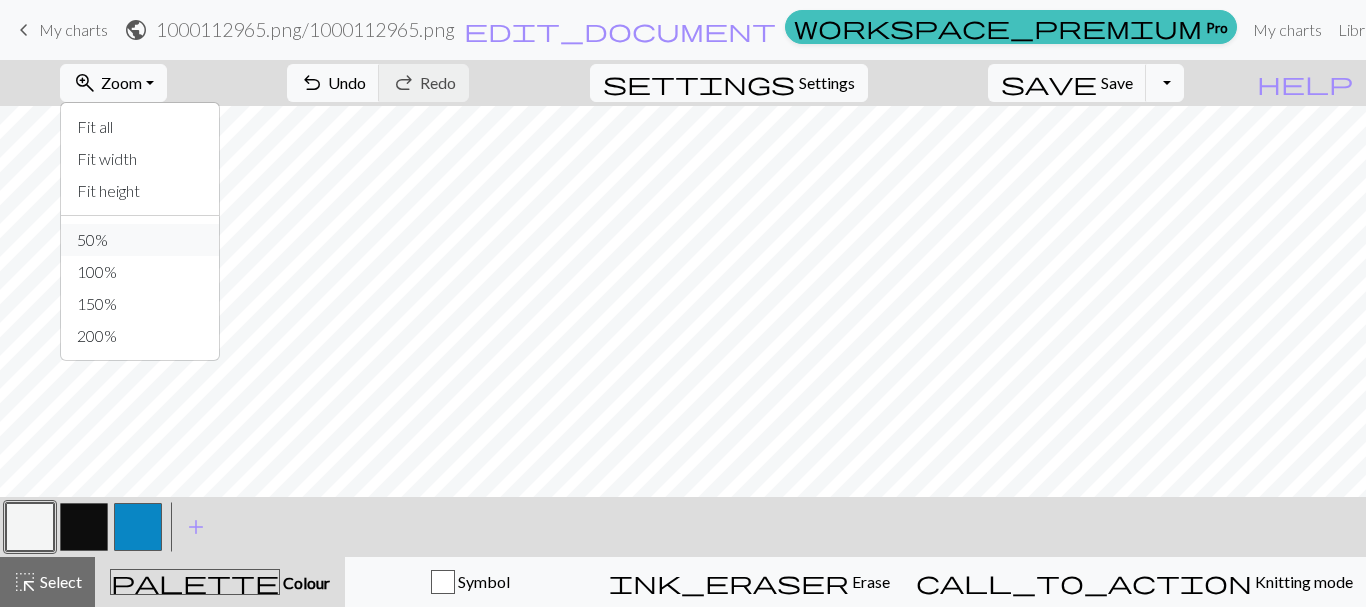 click on "50%" at bounding box center (140, 240) 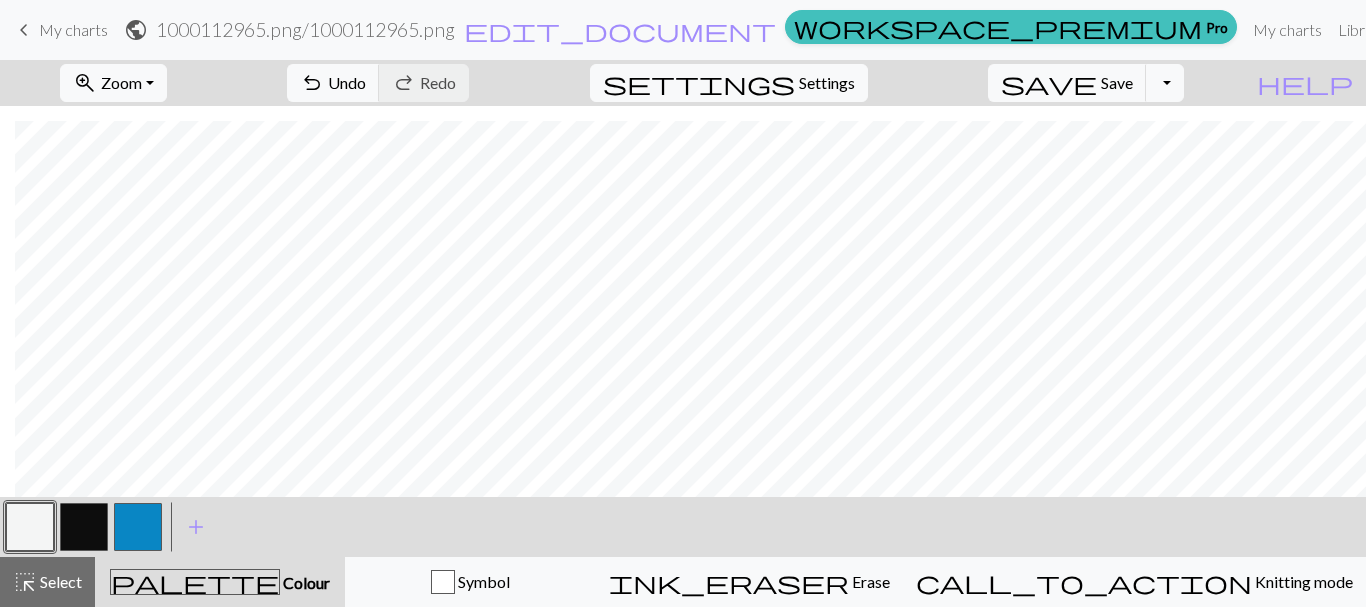 scroll, scrollTop: 394, scrollLeft: 15, axis: both 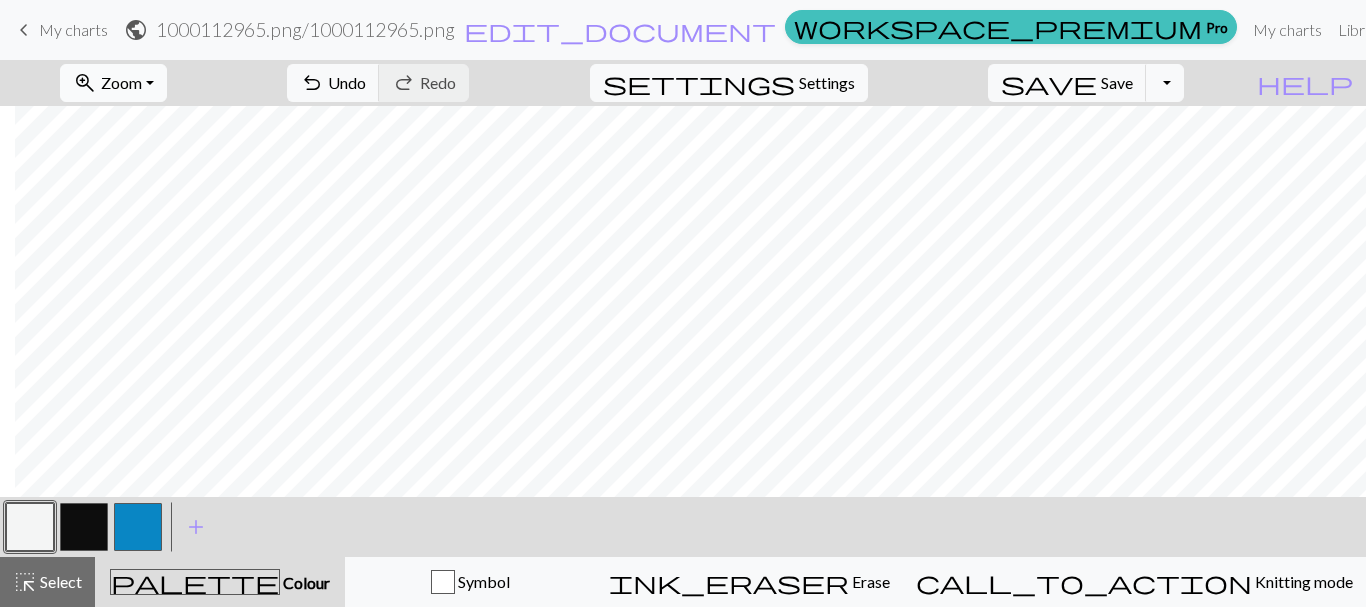 click on "Zoom" at bounding box center (121, 82) 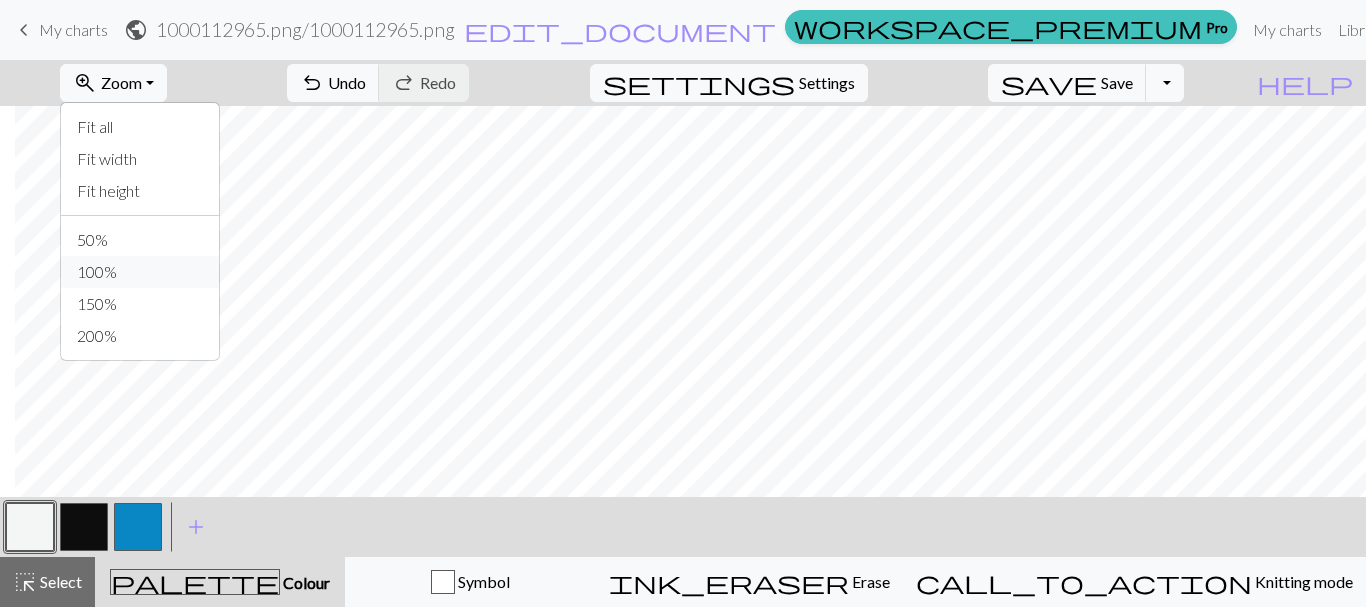click on "100%" at bounding box center [140, 272] 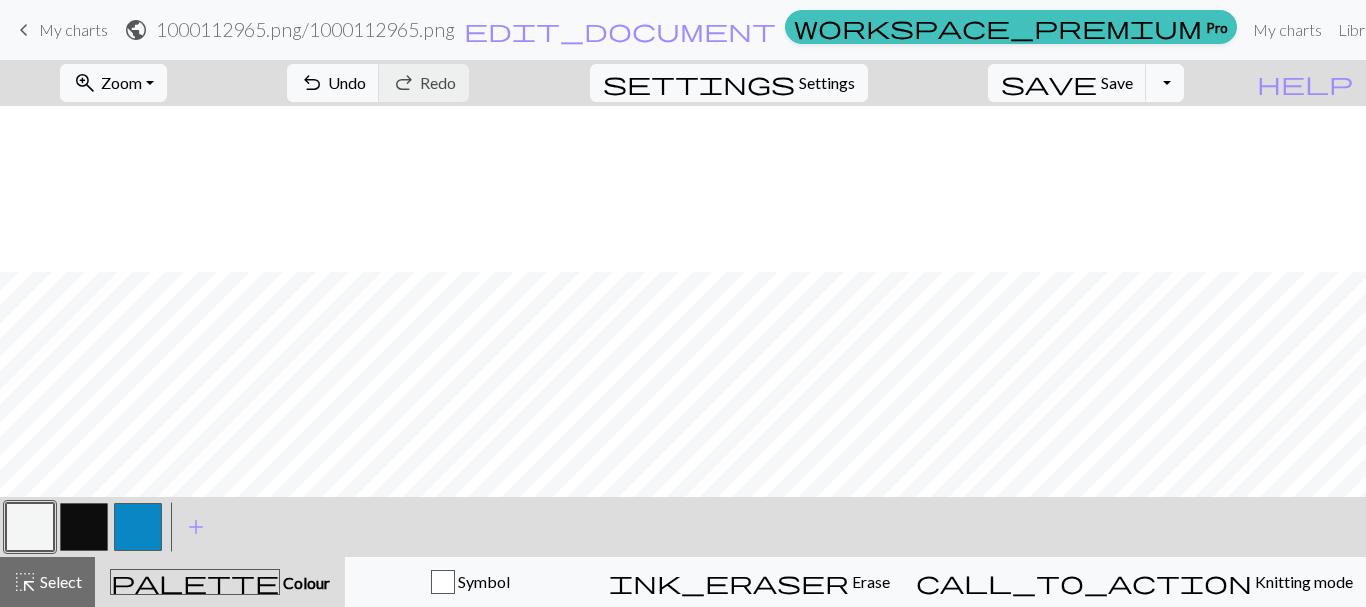 scroll, scrollTop: 406, scrollLeft: 15, axis: both 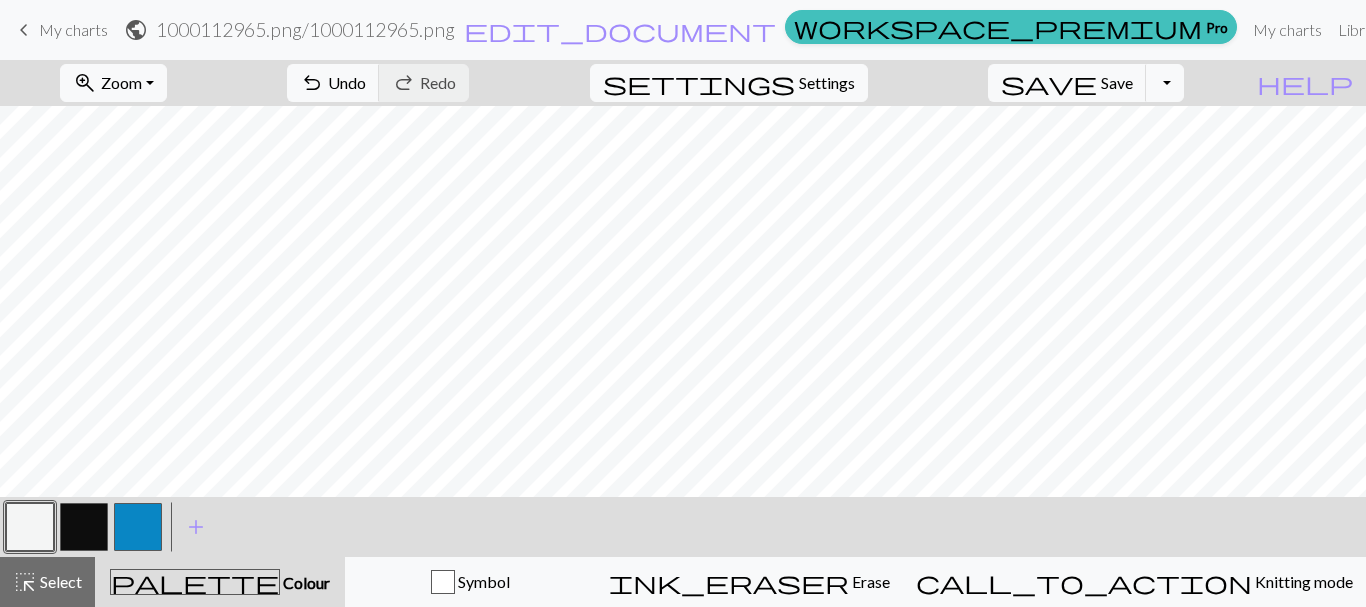 click at bounding box center (84, 527) 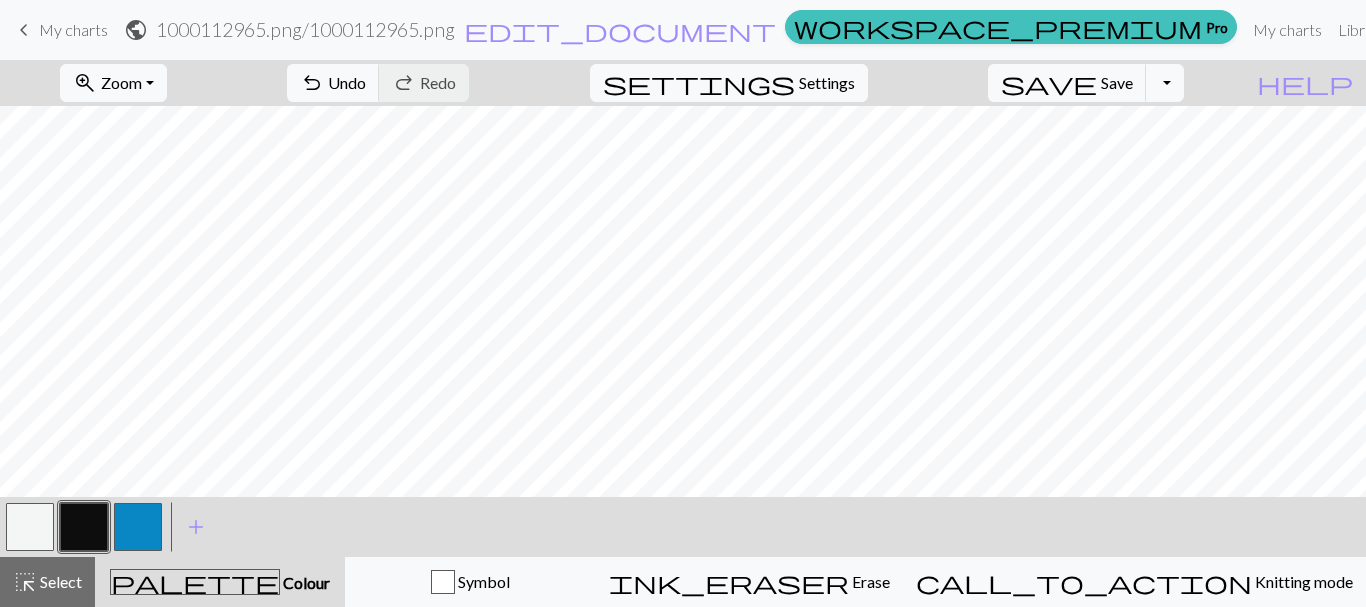 click at bounding box center [84, 527] 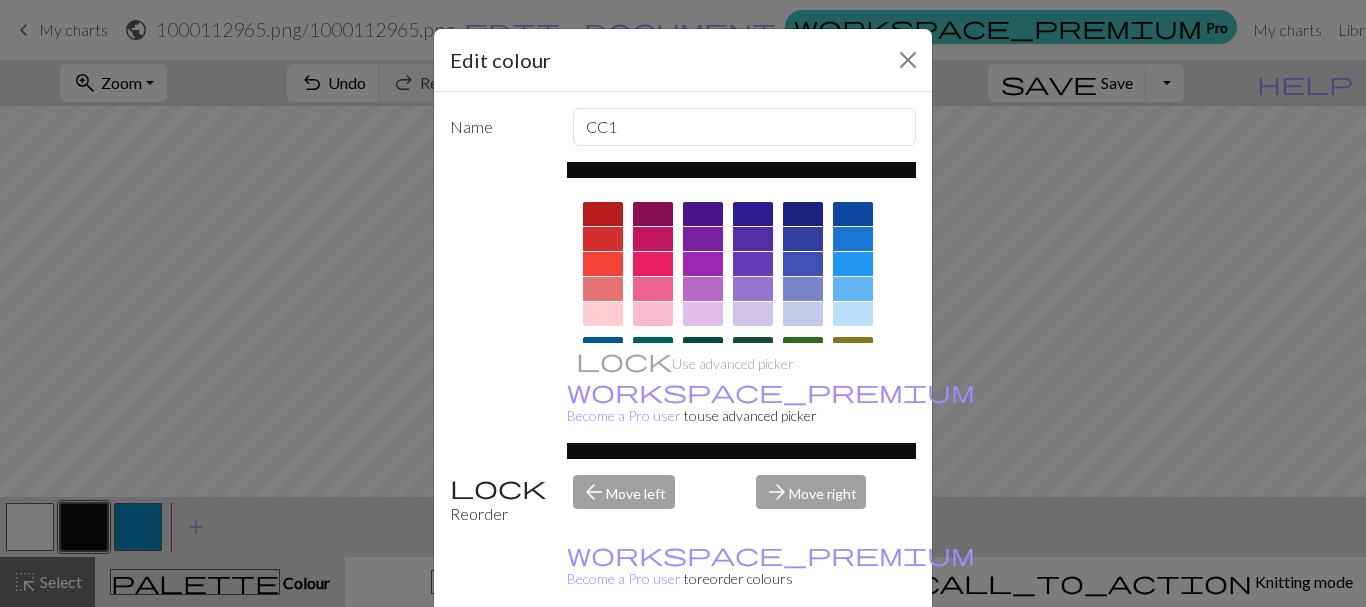 click on "Done" at bounding box center (803, 658) 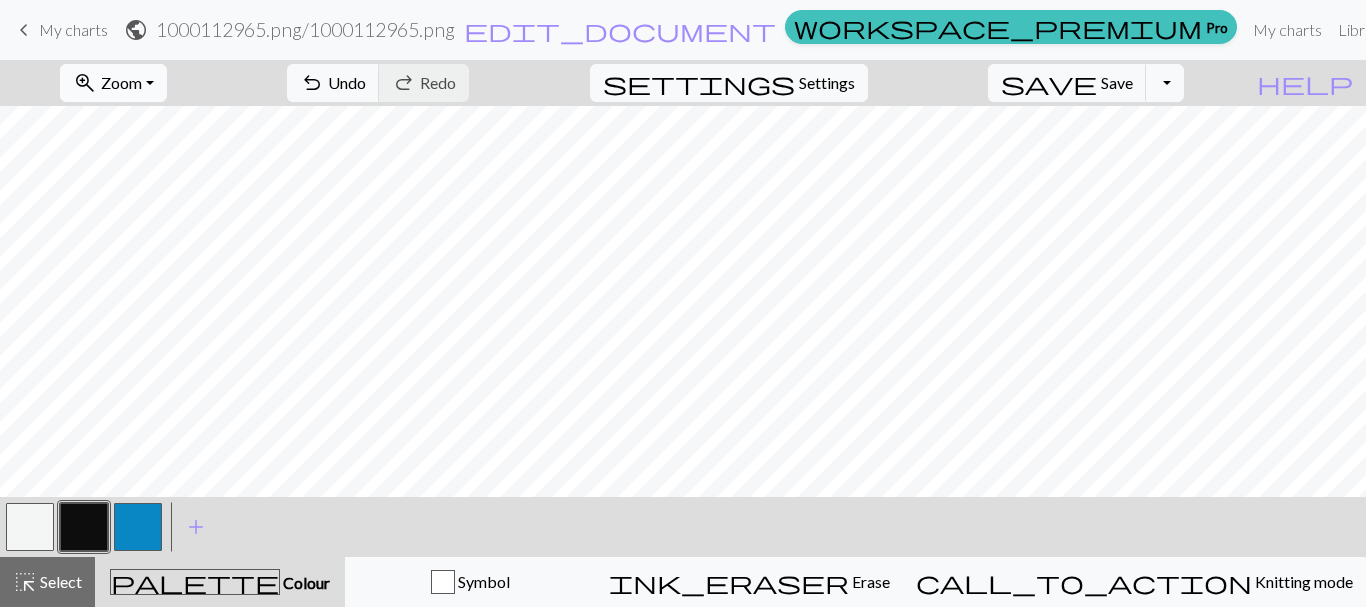 click on "Zoom" at bounding box center (121, 82) 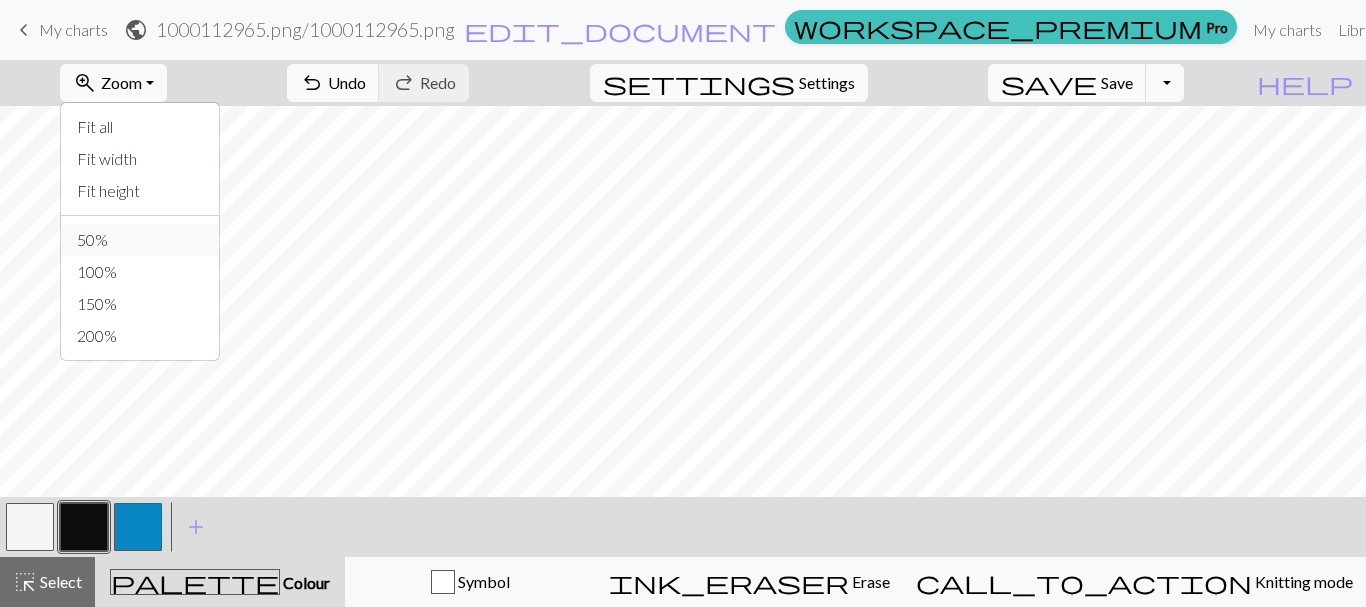 click on "50%" at bounding box center [140, 240] 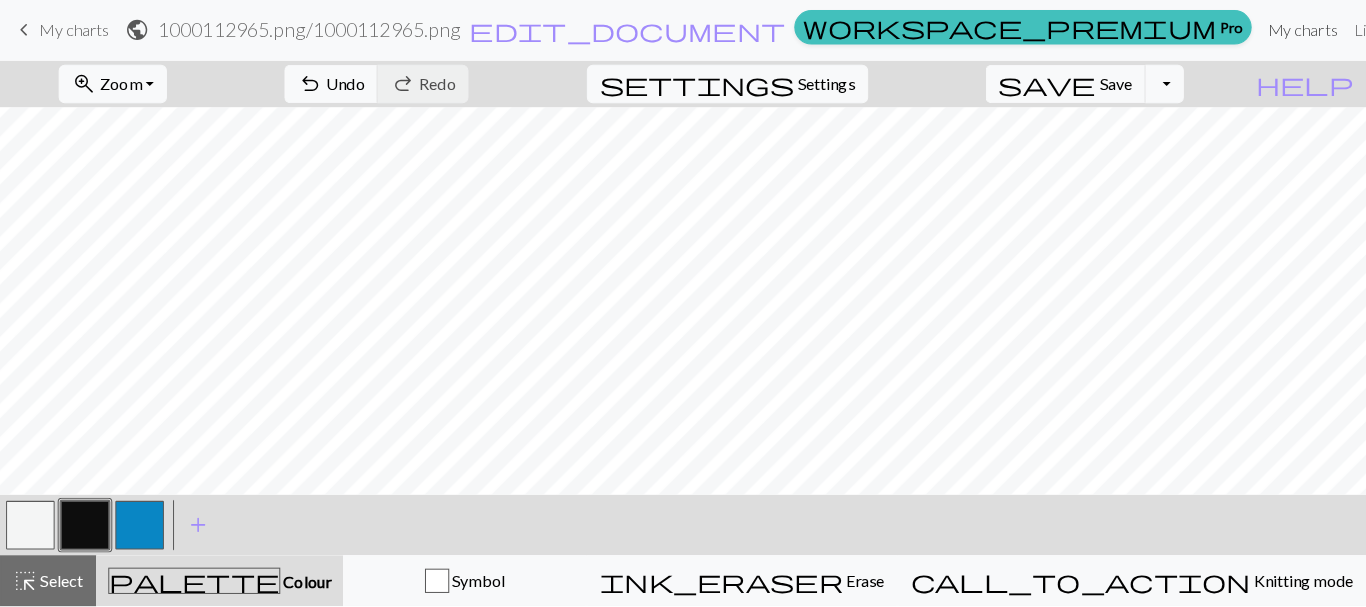scroll, scrollTop: 379, scrollLeft: 0, axis: vertical 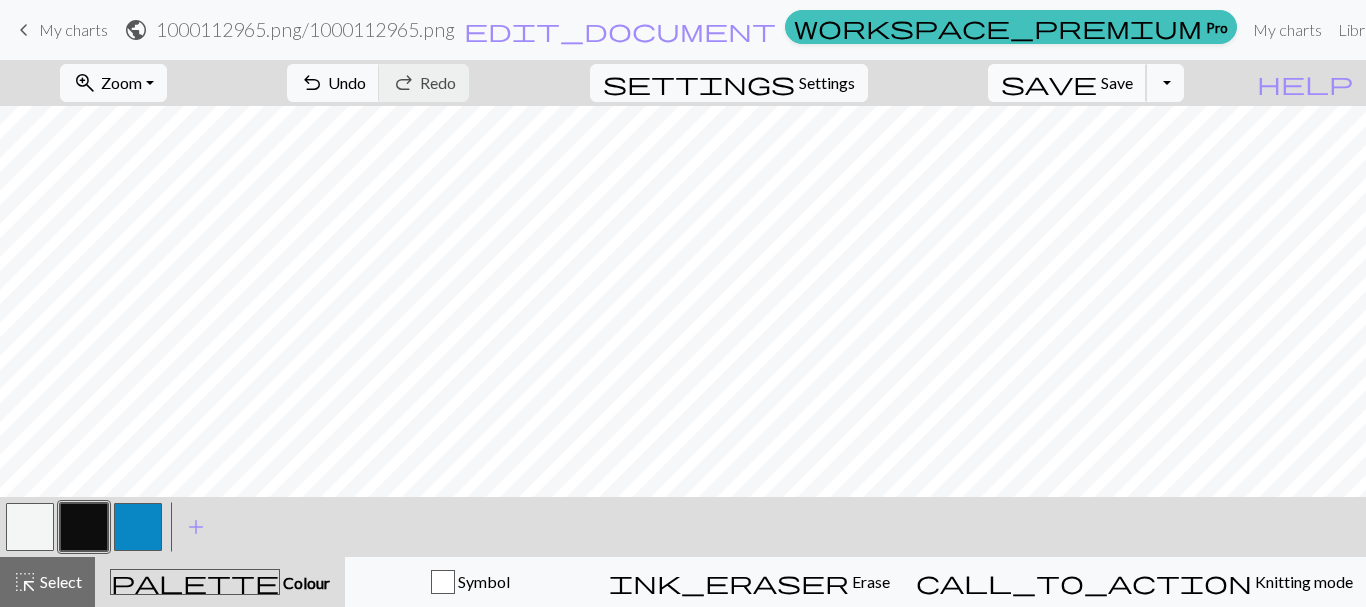 click on "save Save Save" at bounding box center [1067, 83] 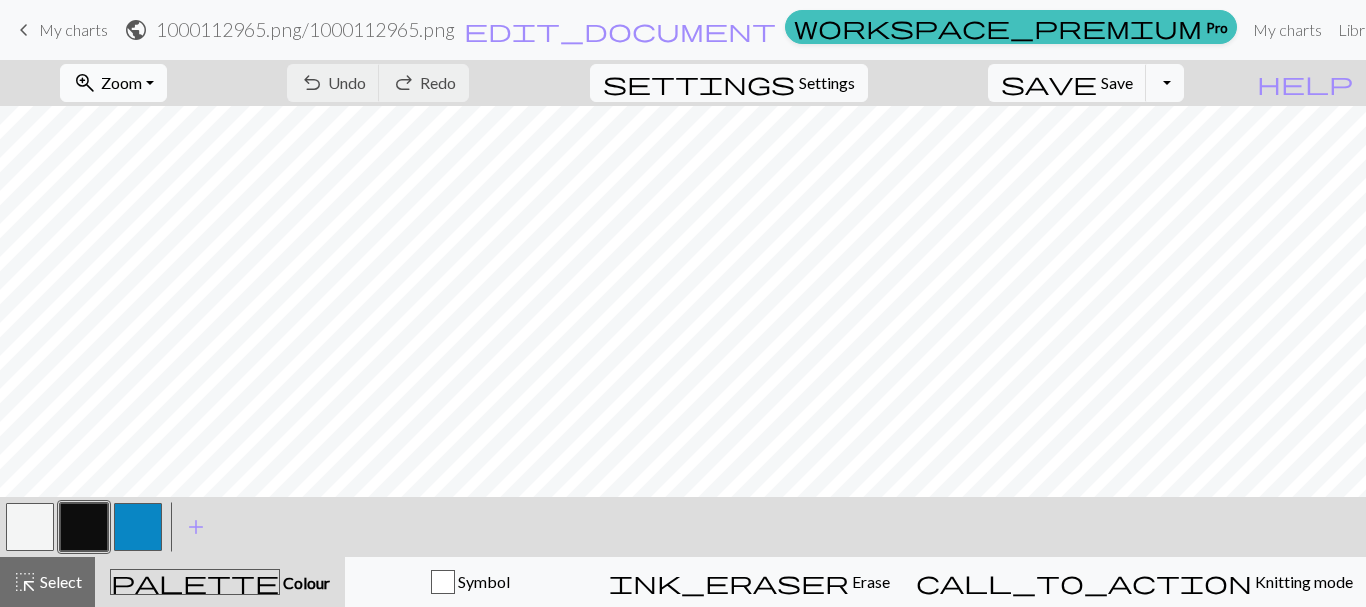 click on "Zoom" at bounding box center [121, 82] 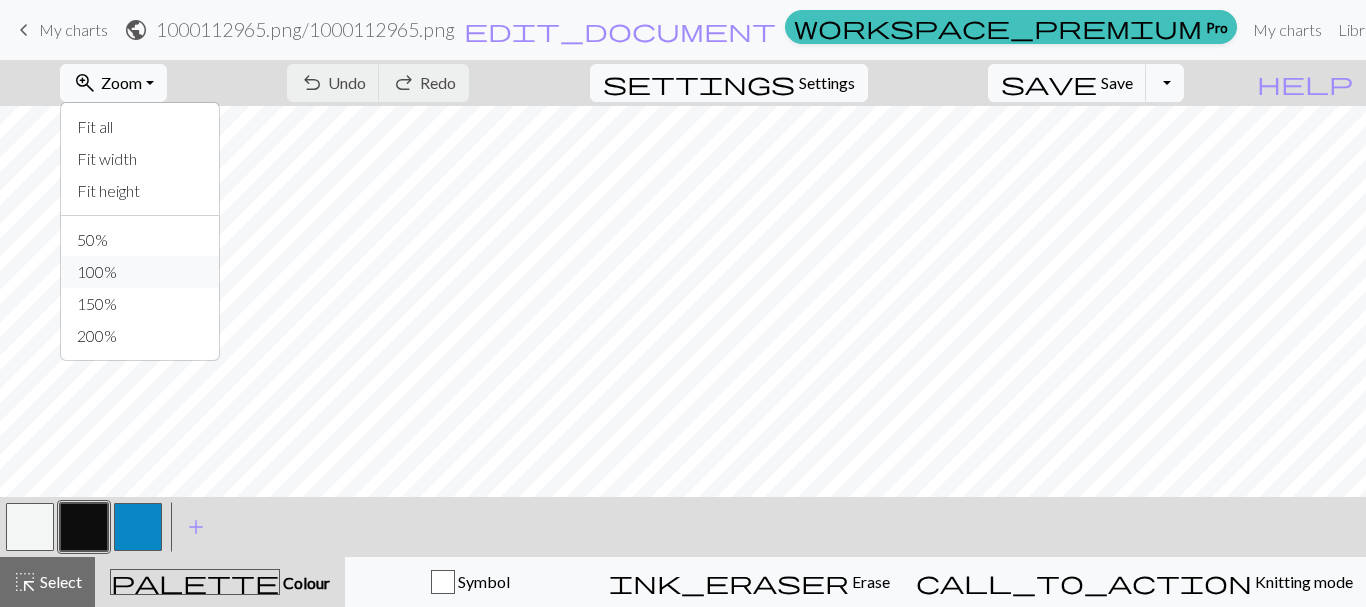 click on "100%" at bounding box center (140, 272) 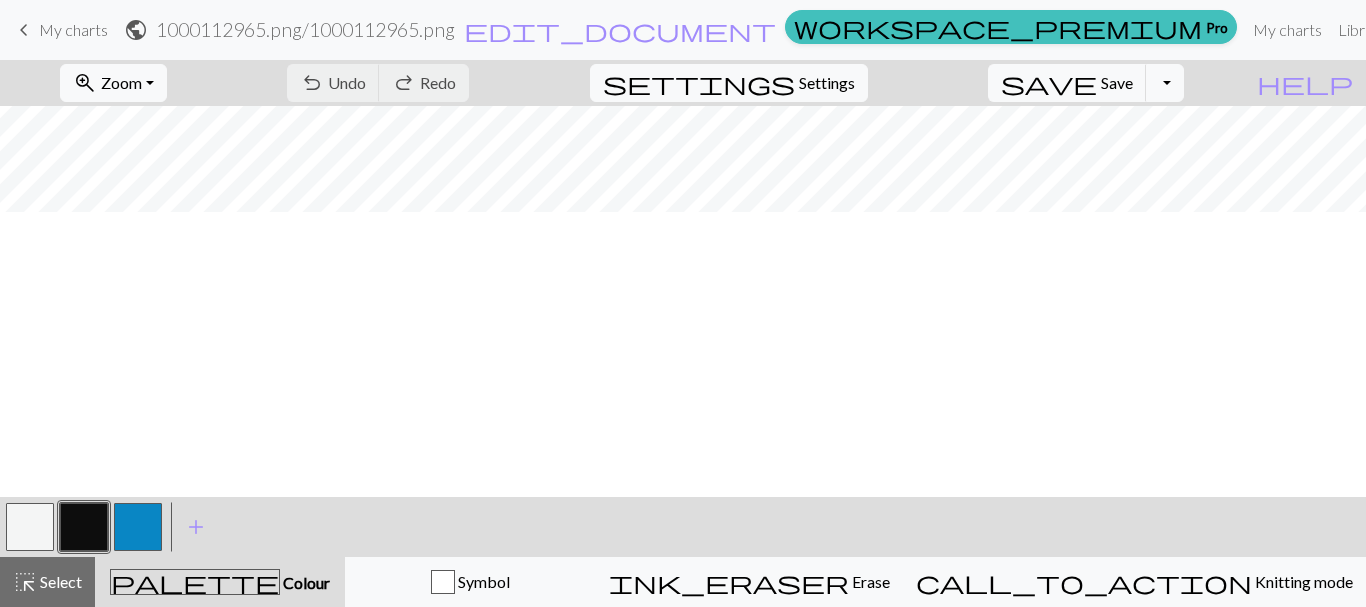 scroll, scrollTop: 814, scrollLeft: 0, axis: vertical 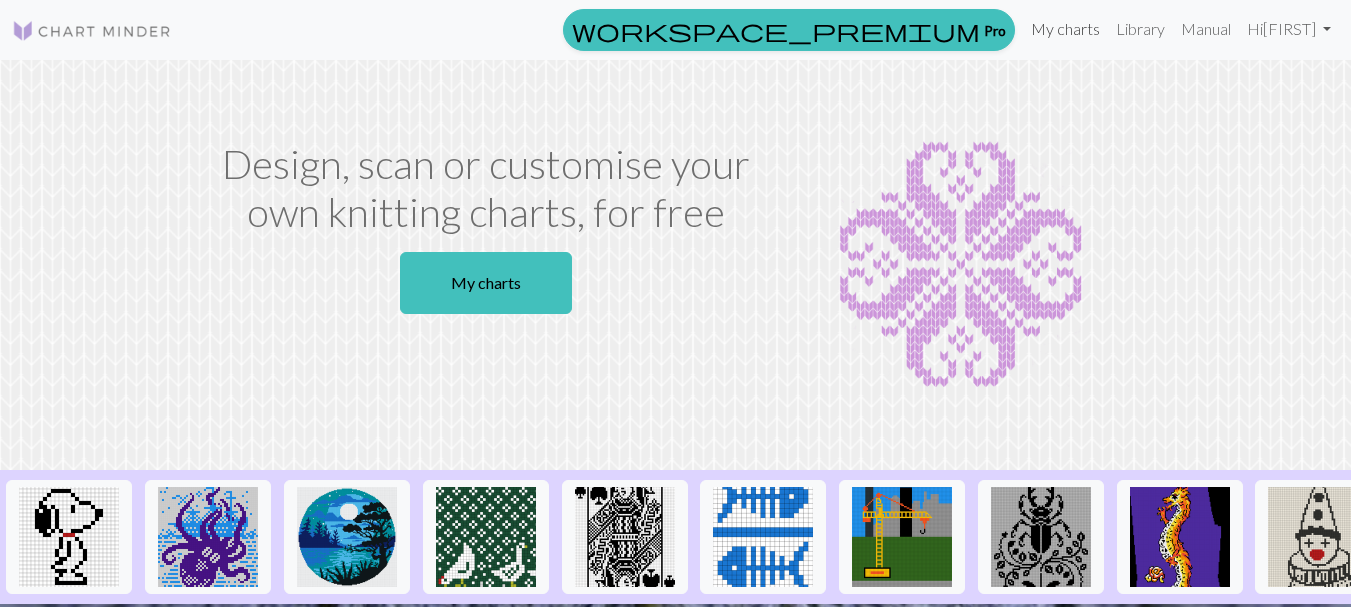 click on "workspace_premium  Pro My charts Library Manual Hi  rafaella   Account settings Logout" at bounding box center [947, 30] 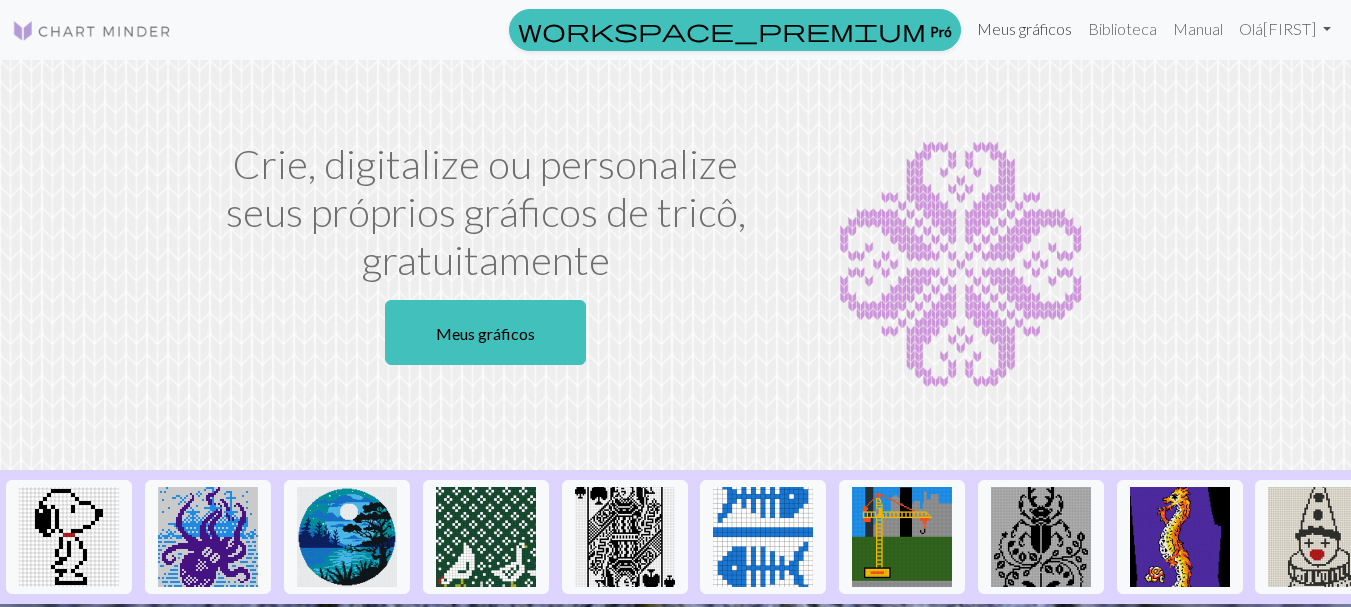 click on "Meus gráficos" at bounding box center (1024, 28) 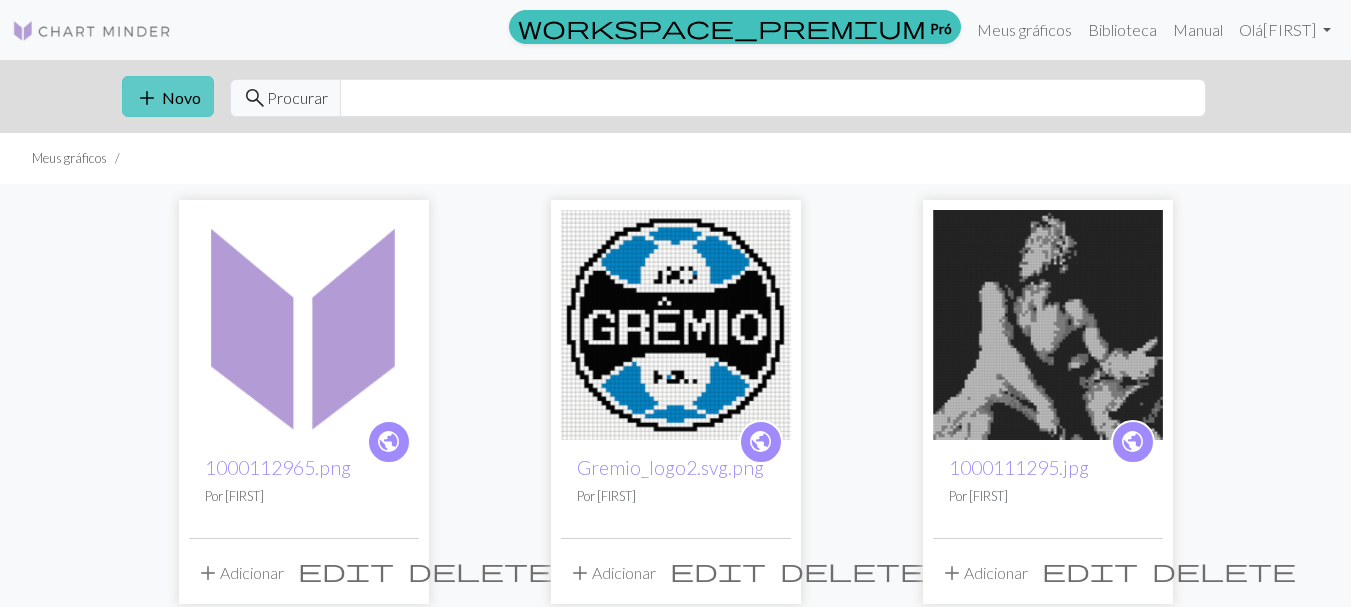 click on "Novo" at bounding box center (181, 97) 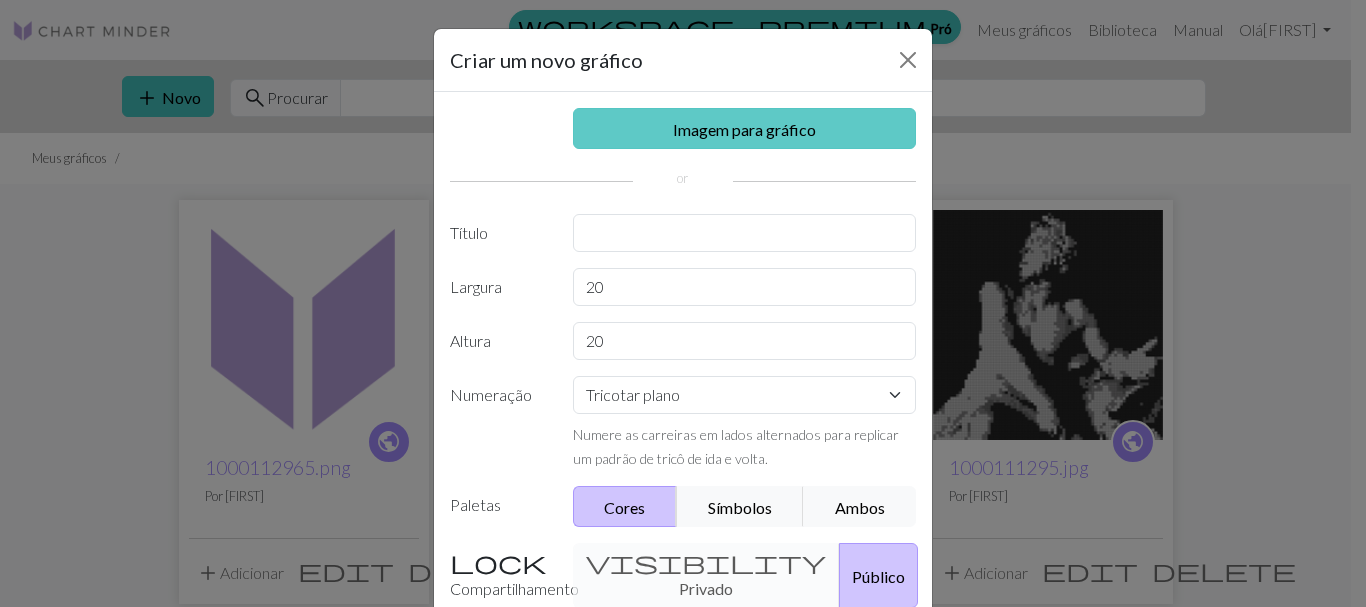 click on "Imagem para gráfico" at bounding box center [745, 128] 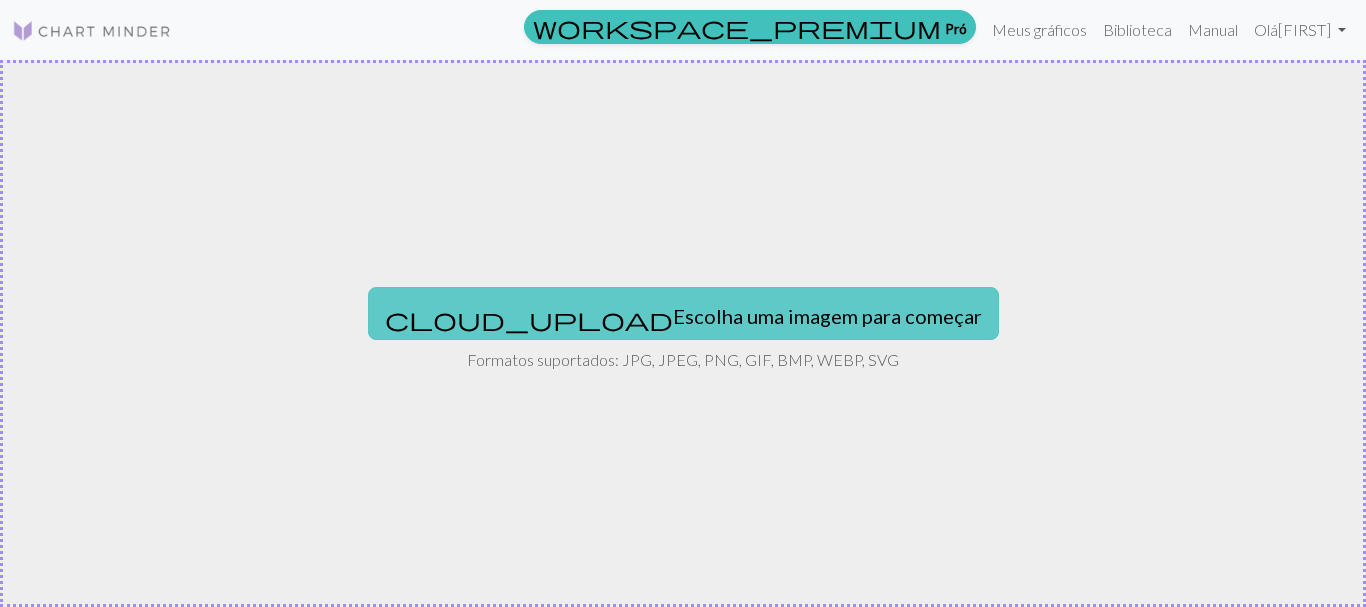 click on "Escolha uma imagem para começar" at bounding box center (827, 316) 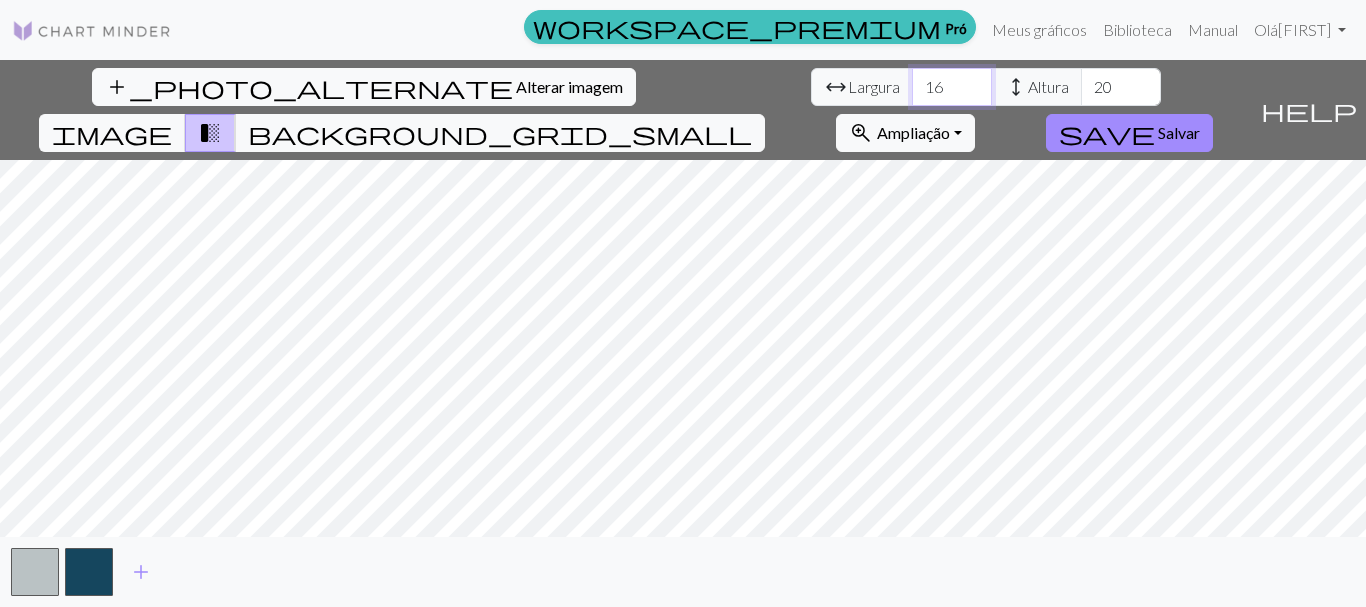 click on "16" at bounding box center [952, 87] 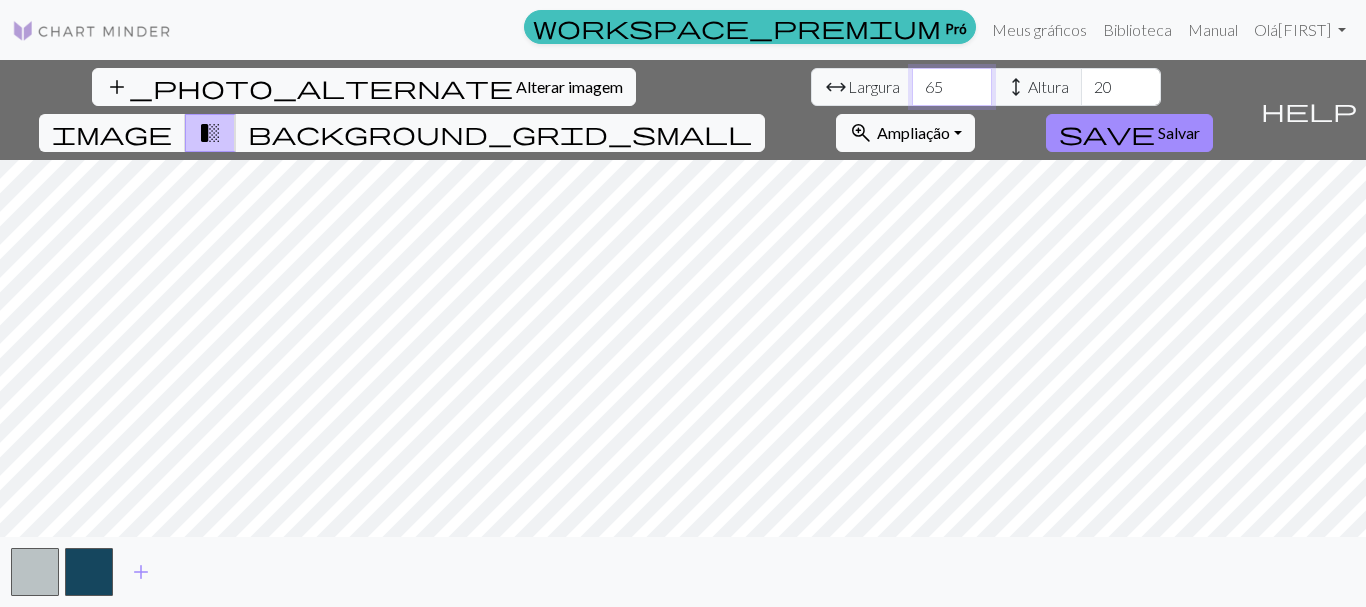 type on "65" 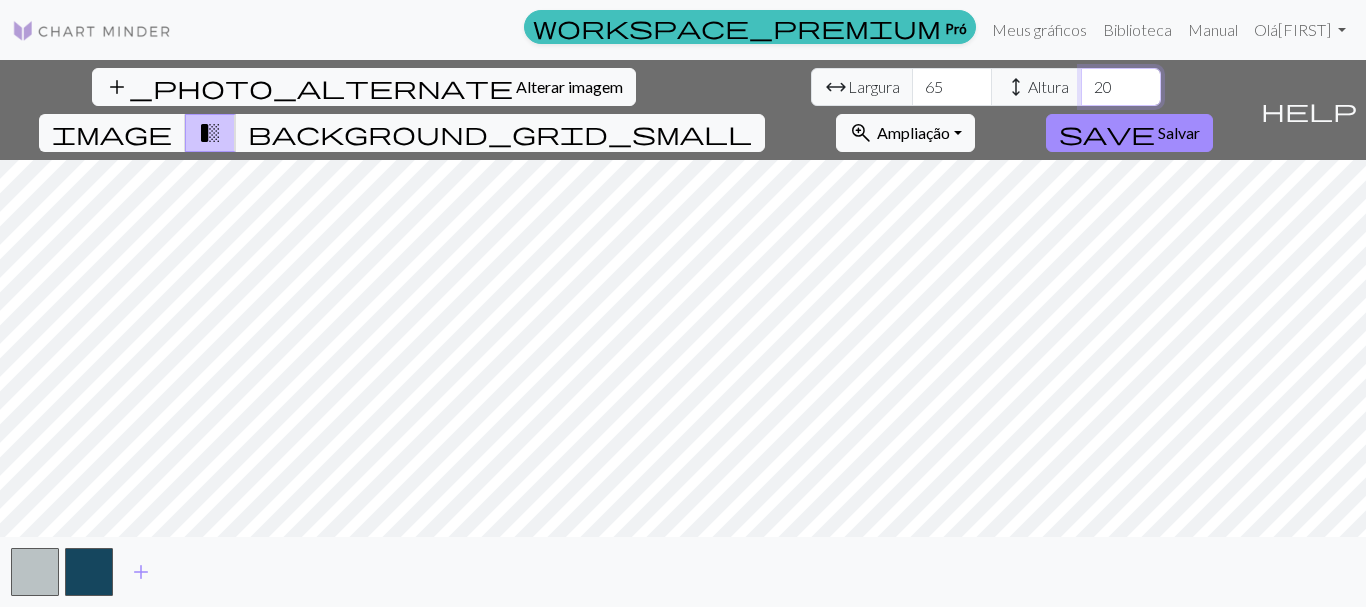 drag, startPoint x: 595, startPoint y: 82, endPoint x: 567, endPoint y: 82, distance: 28 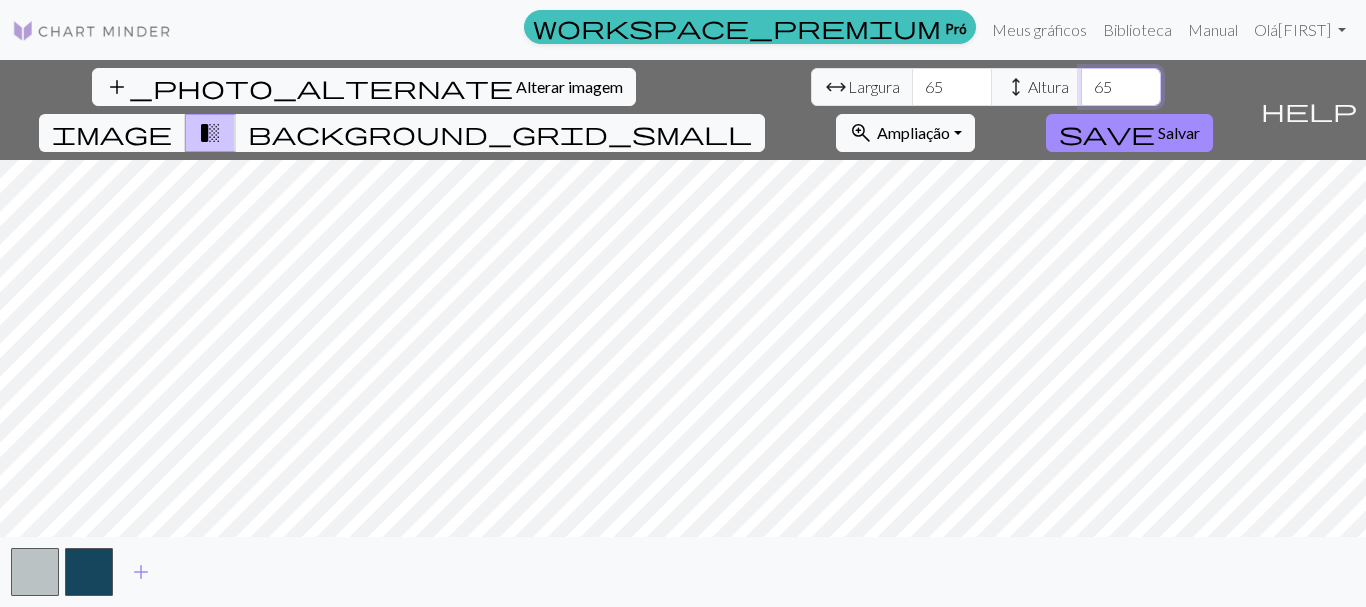 type on "65" 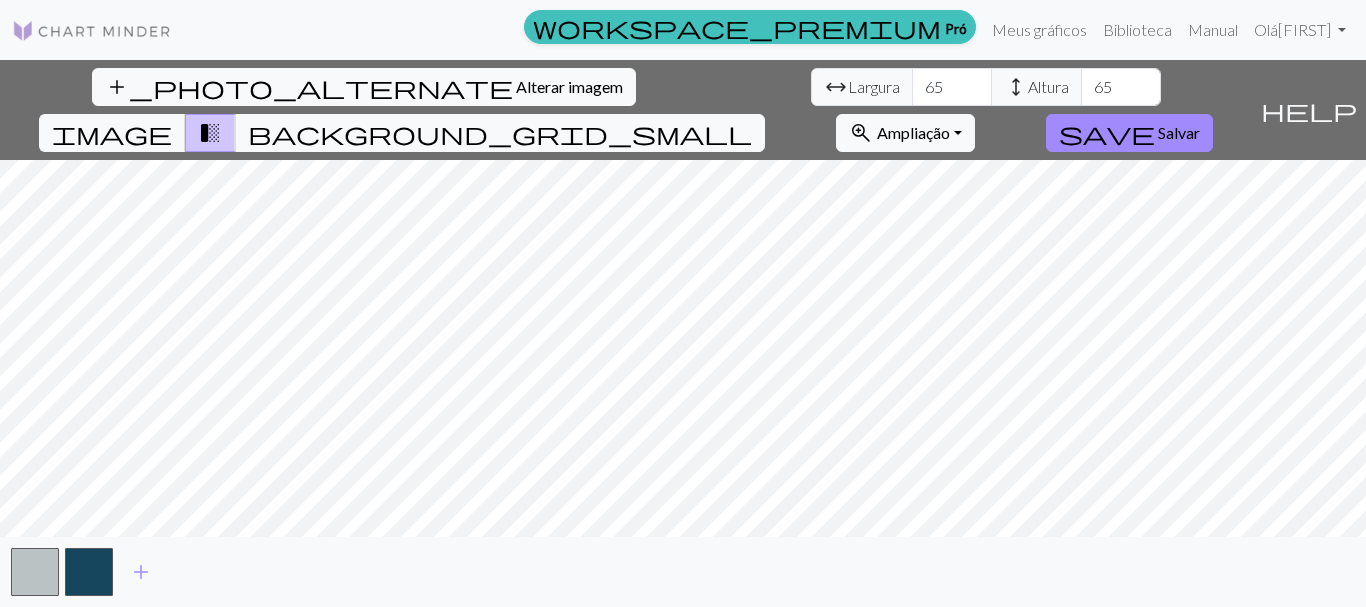 click on "add_photo_alternate   Alterar imagem arrow_range   Largura 65 height   Altura 65 image transition_fade background_grid_small zoom_in Ampliação Ampliação Serve para todos Largura de ajuste Altura adequada 50% 100% 150% 200% save   Salvar help Mostre-me o local add" at bounding box center (683, 333) 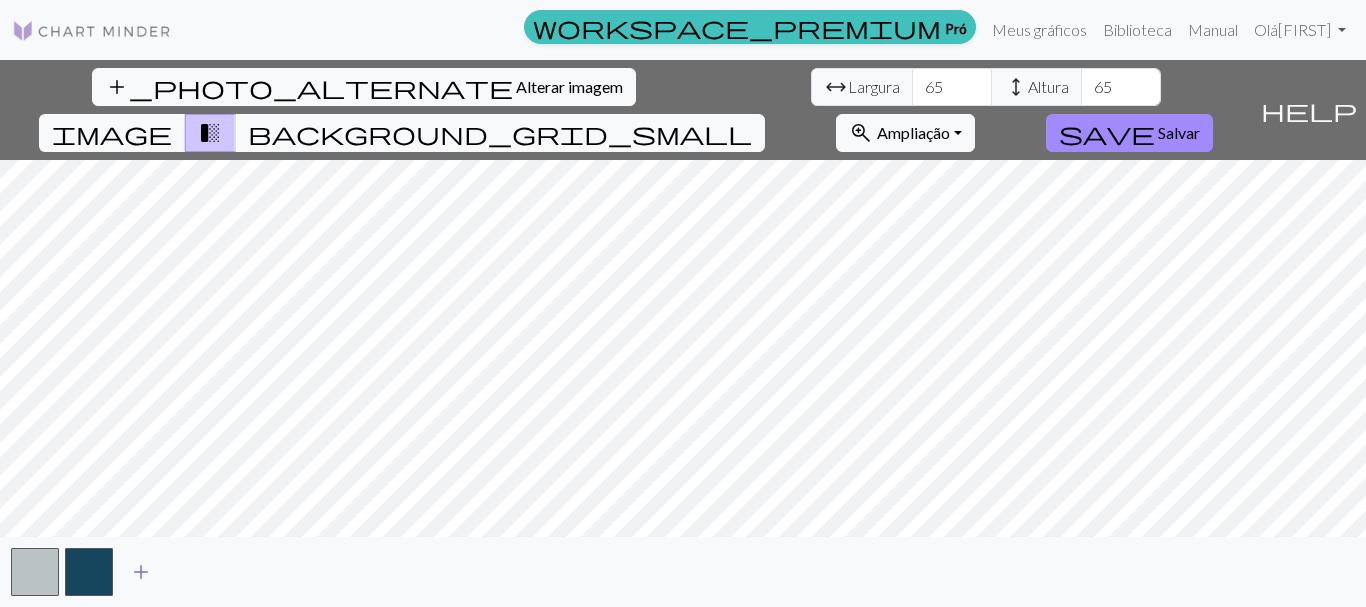 click on "add" at bounding box center [141, 572] 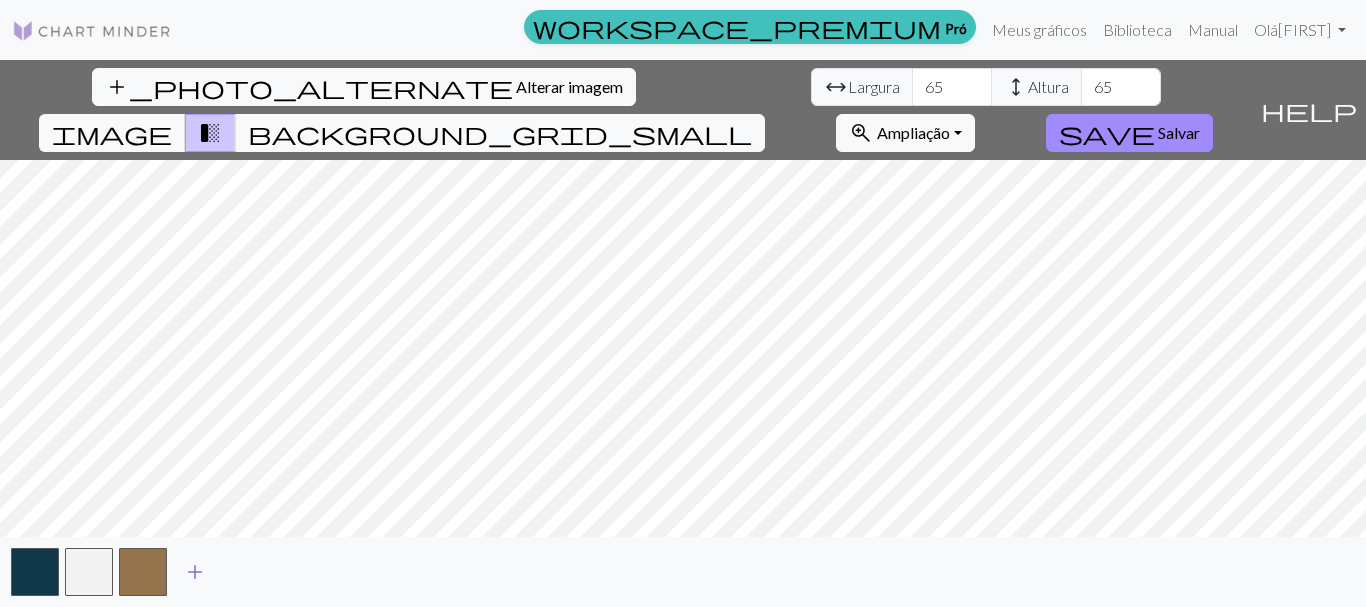 click on "add" at bounding box center [195, 572] 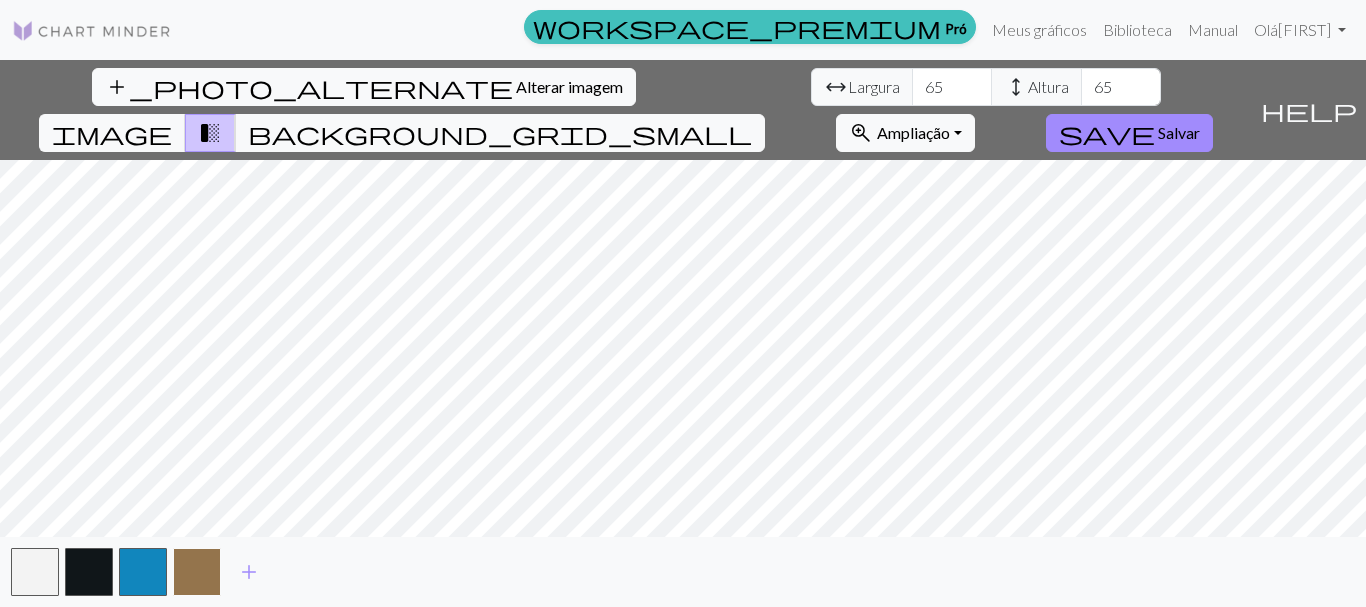 click at bounding box center [197, 572] 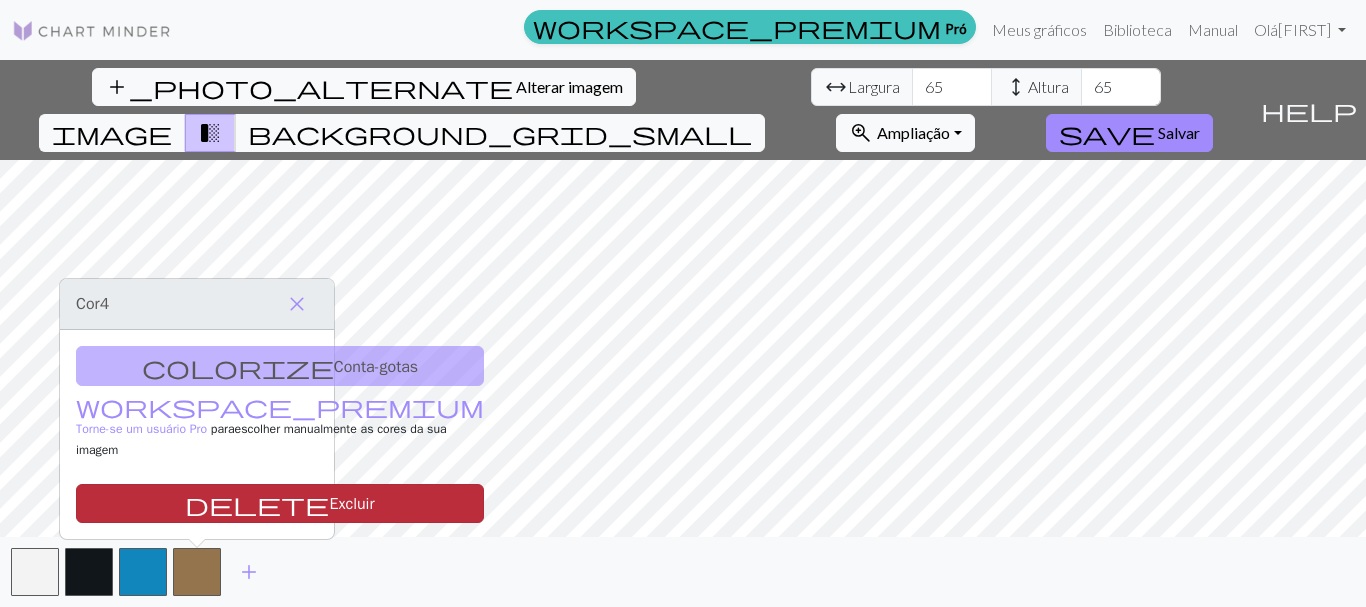 click on "delete Excluir" at bounding box center [280, 503] 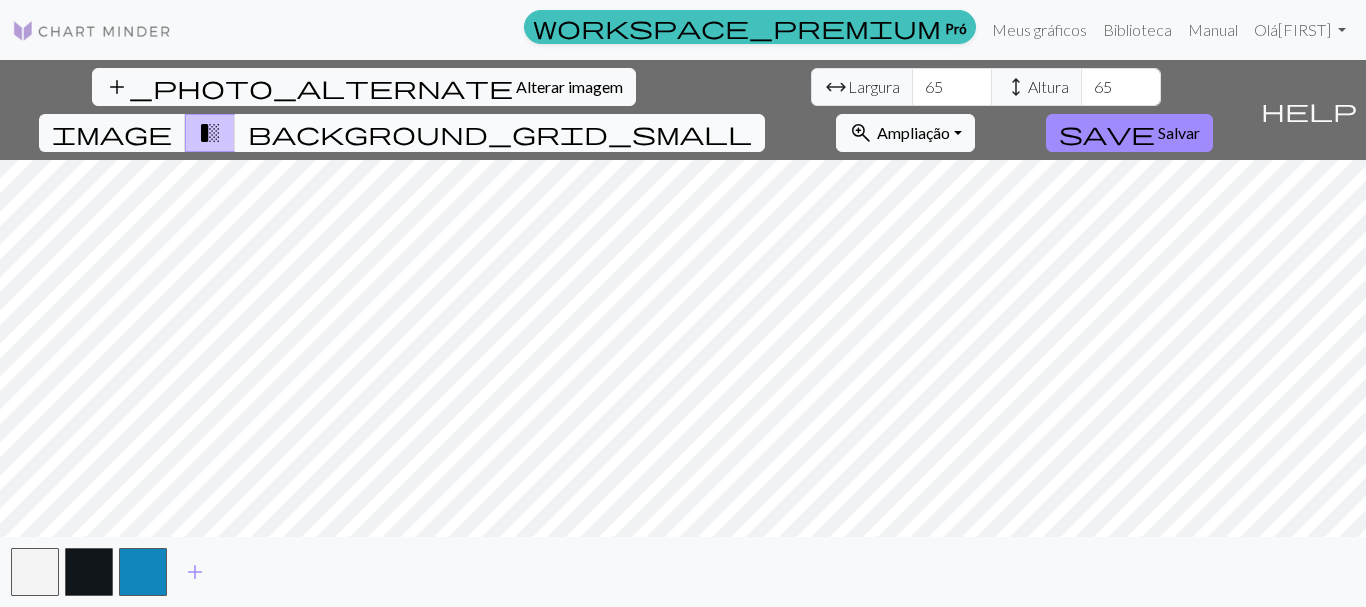 click on "background_grid_small" at bounding box center (500, 133) 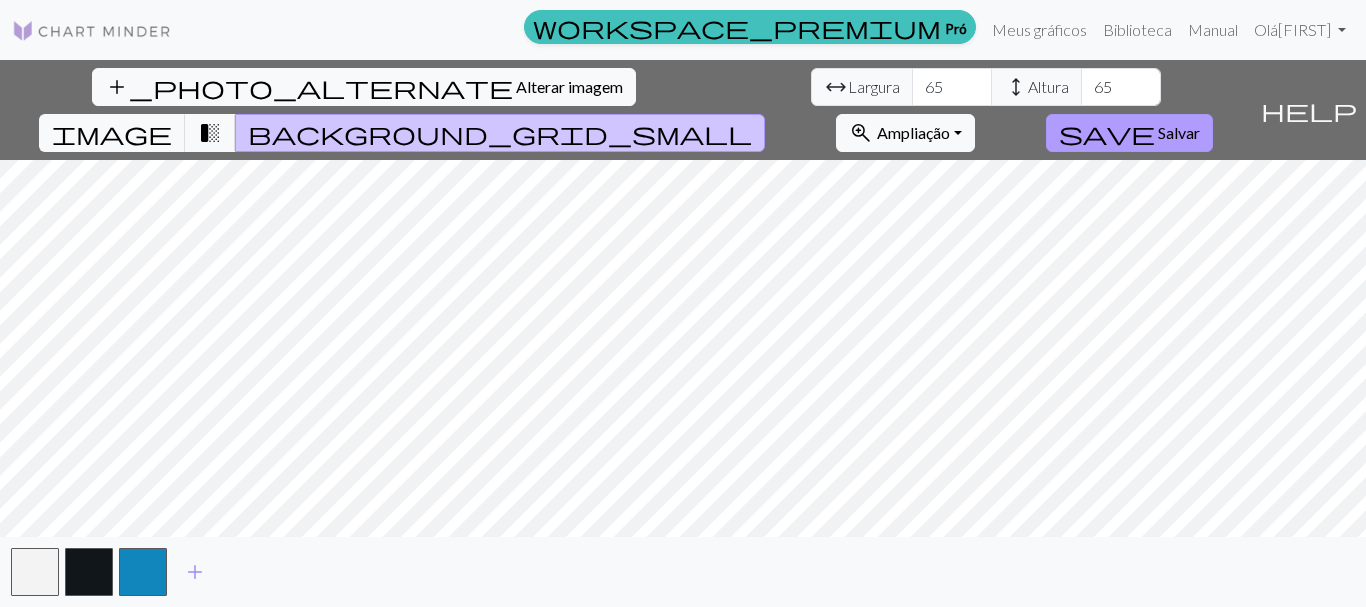 click on "save" at bounding box center [1107, 133] 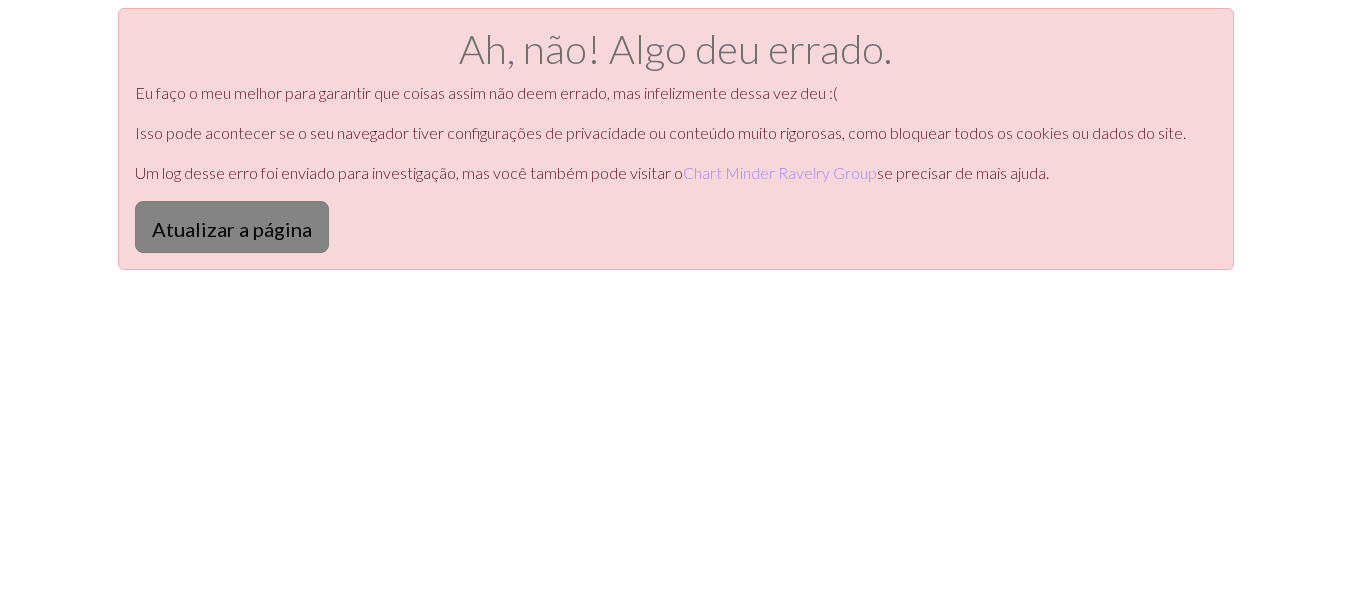 click on "Atualizar a página" at bounding box center (232, 229) 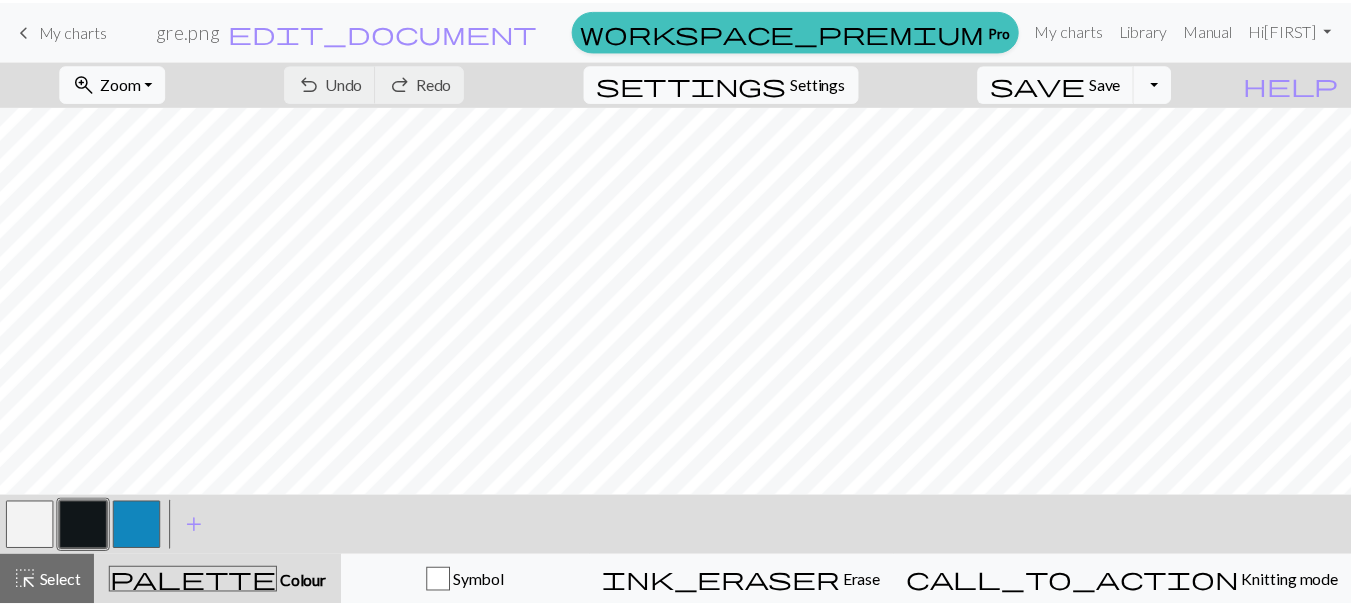 scroll, scrollTop: 0, scrollLeft: 0, axis: both 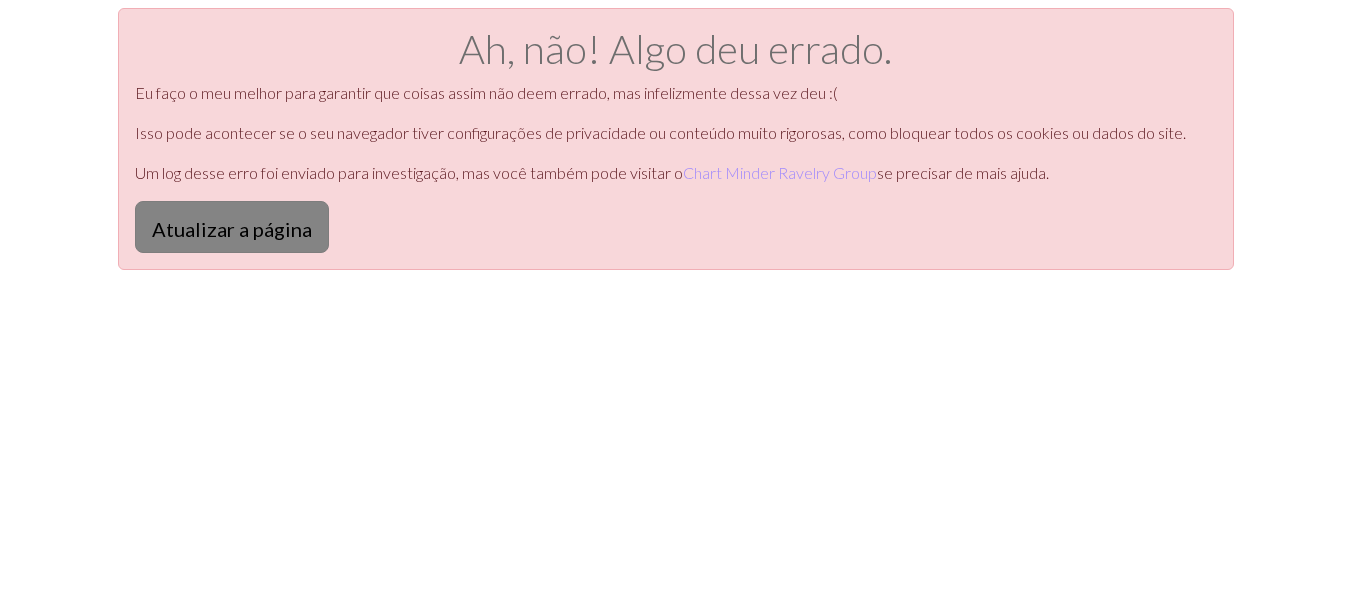 click on "Atualizar a página" at bounding box center [232, 229] 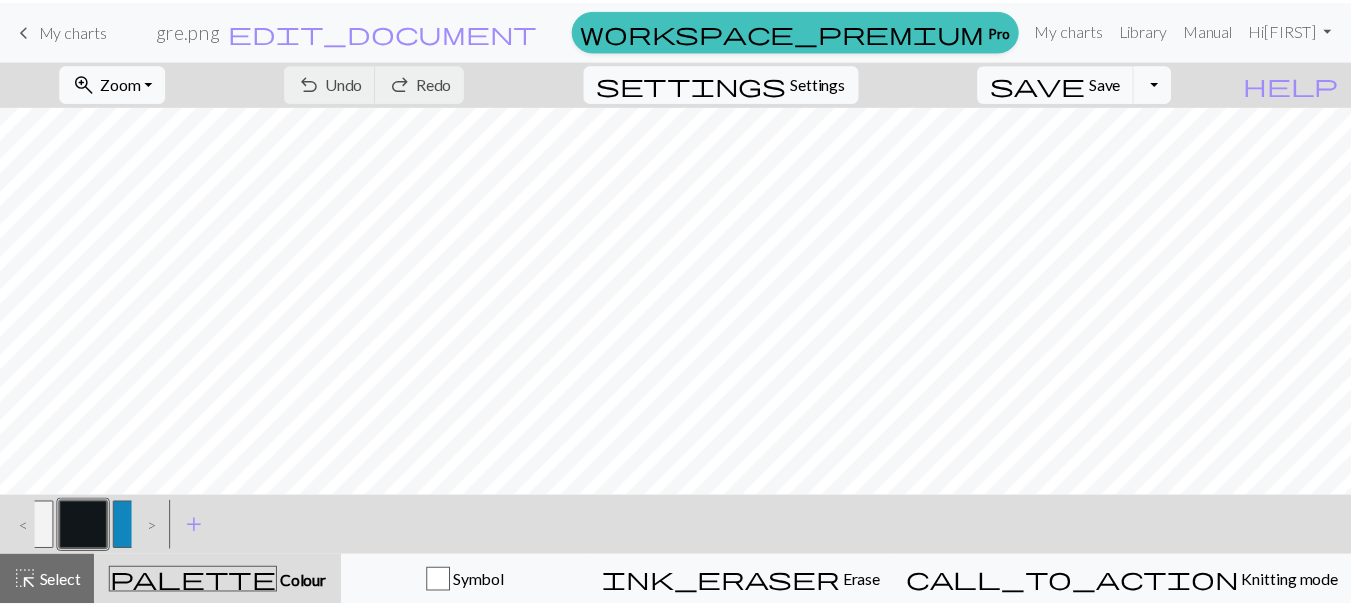 scroll, scrollTop: 0, scrollLeft: 0, axis: both 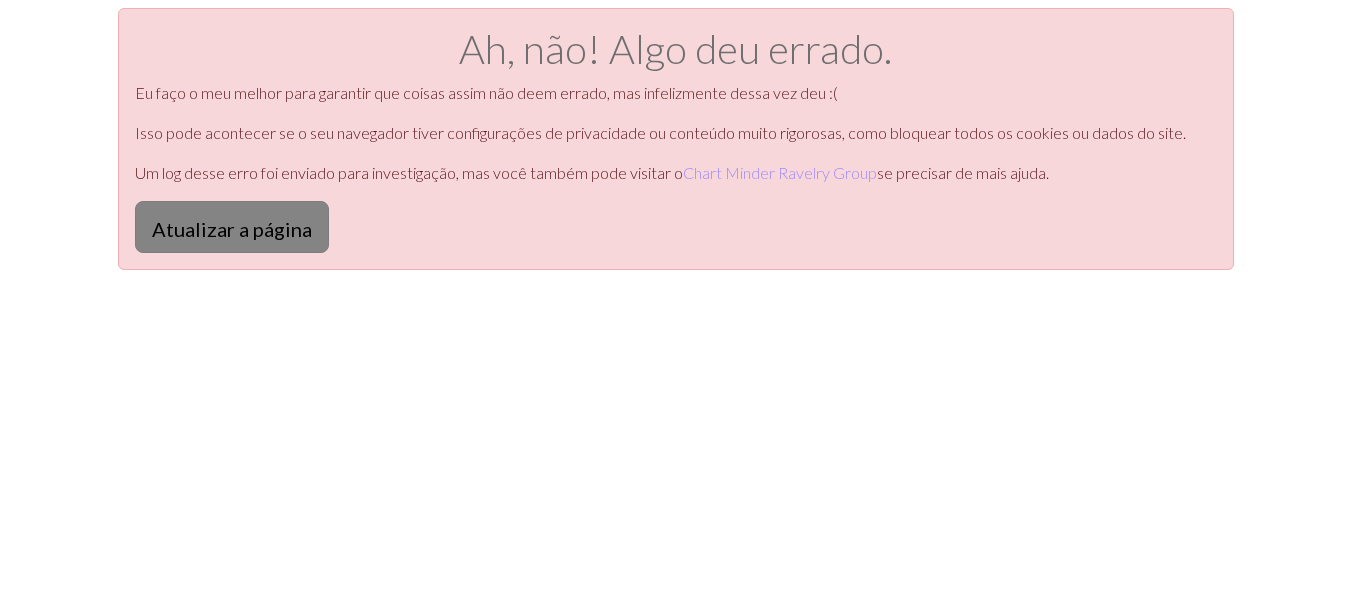 click on "Atualizar a página" at bounding box center (232, 229) 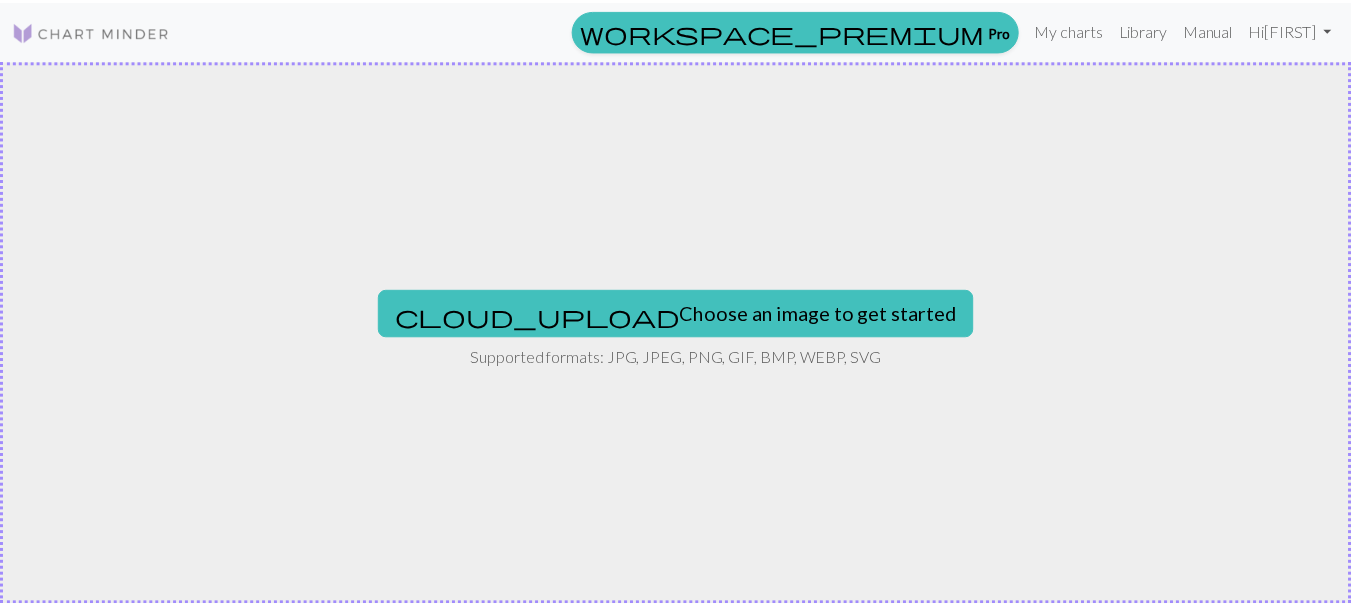 scroll, scrollTop: 0, scrollLeft: 0, axis: both 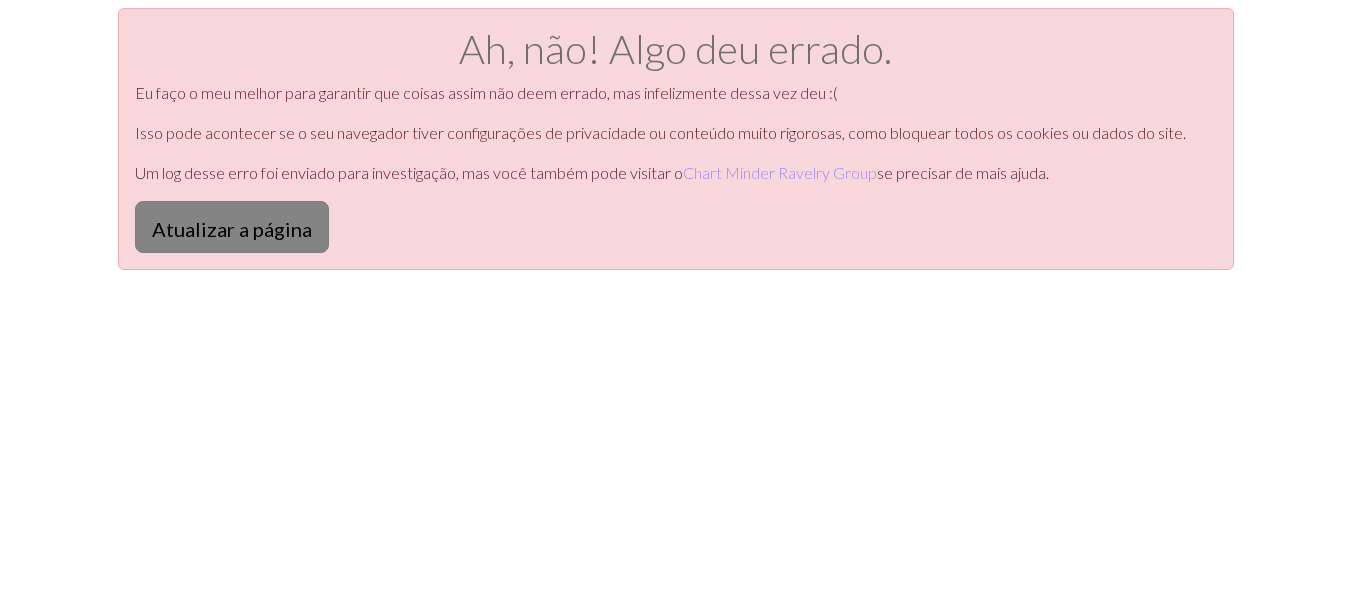 click on "Atualizar a página" at bounding box center [232, 226] 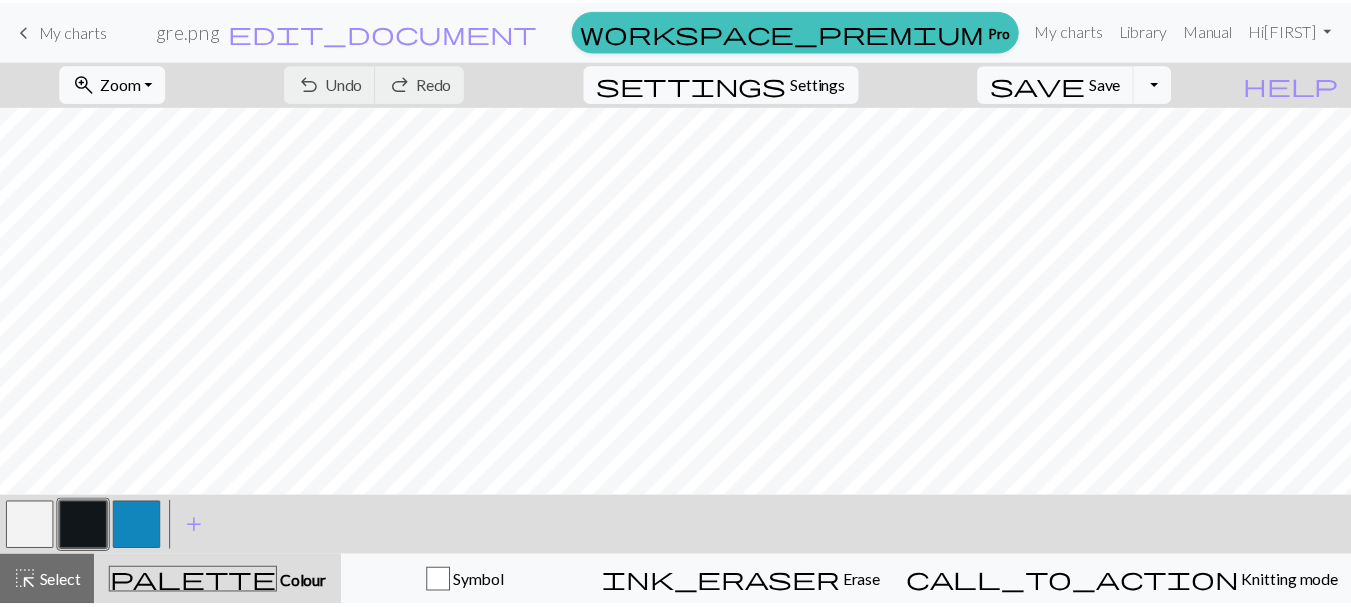 scroll, scrollTop: 0, scrollLeft: 0, axis: both 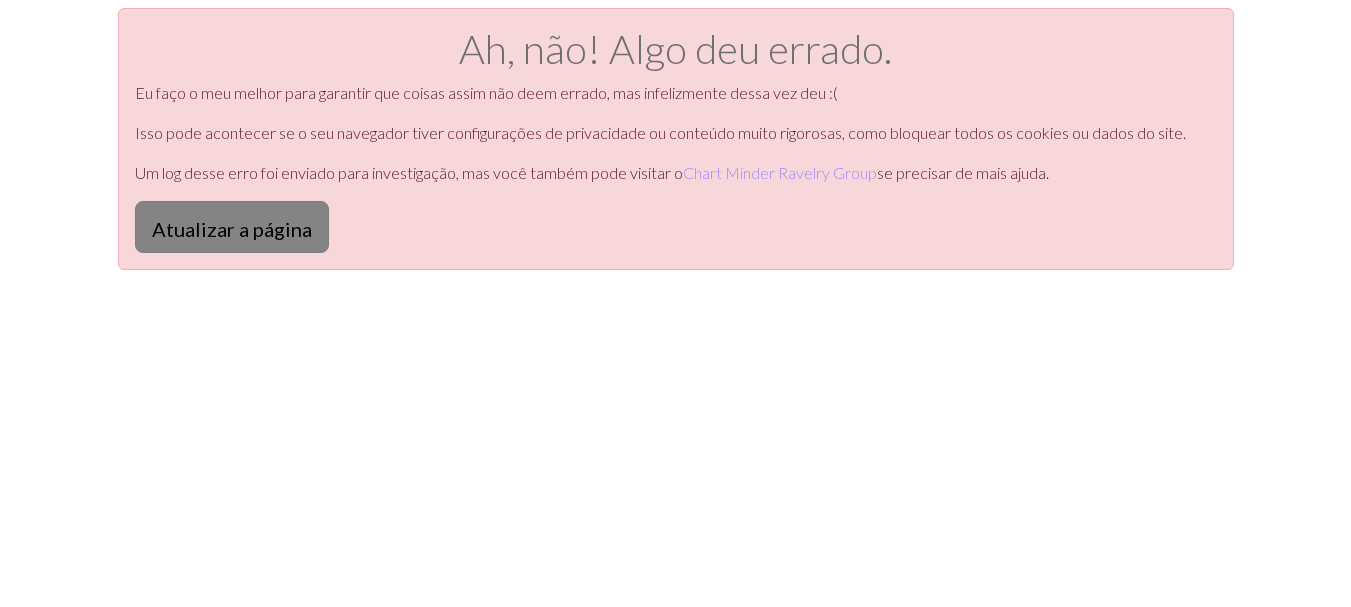 click on "Atualizar a página" at bounding box center [232, 229] 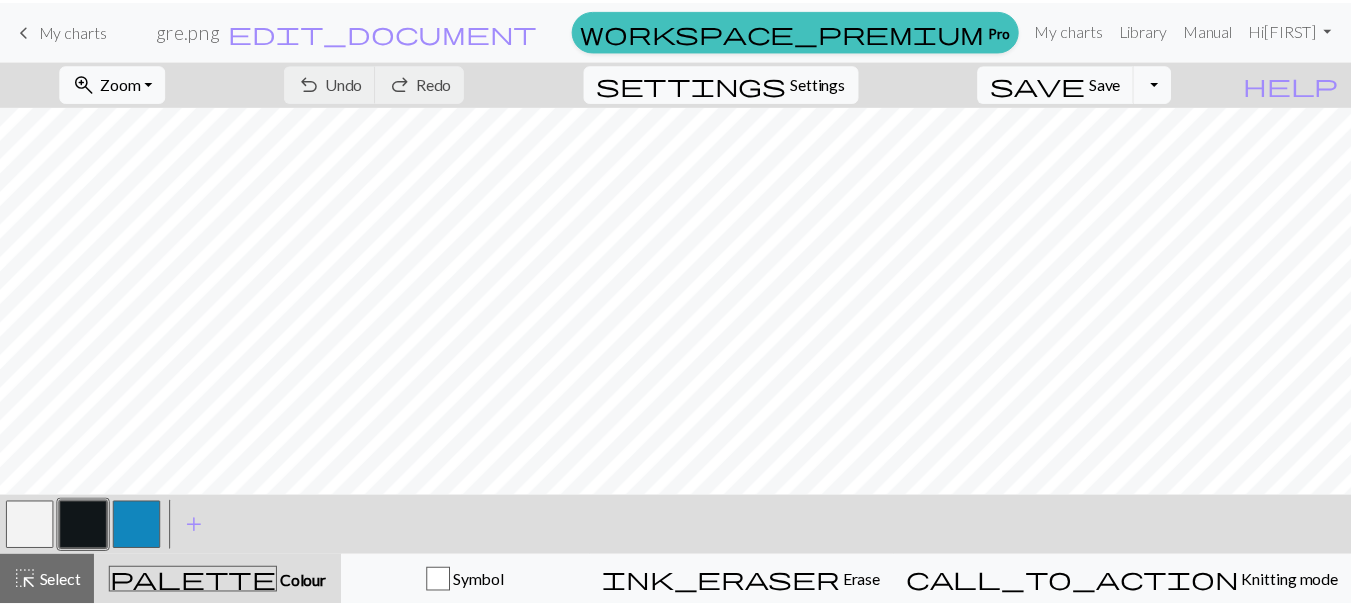 scroll, scrollTop: 0, scrollLeft: 0, axis: both 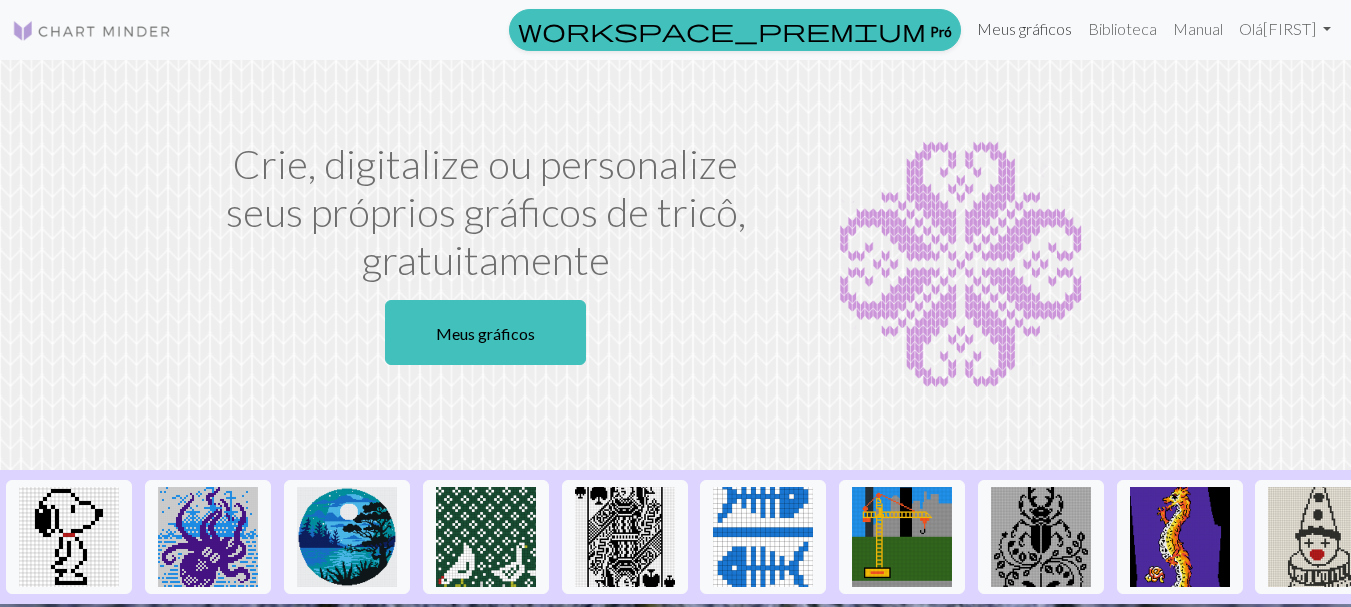 click on "Meus gráficos" at bounding box center [1024, 28] 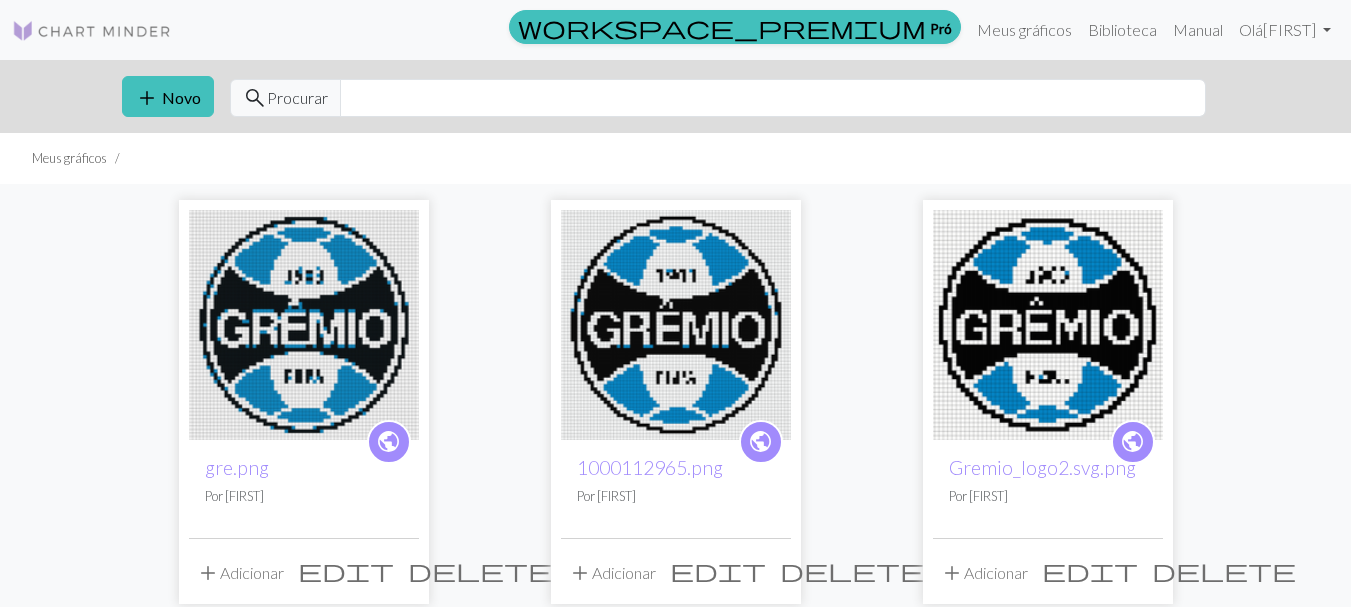 click at bounding box center [1048, 325] 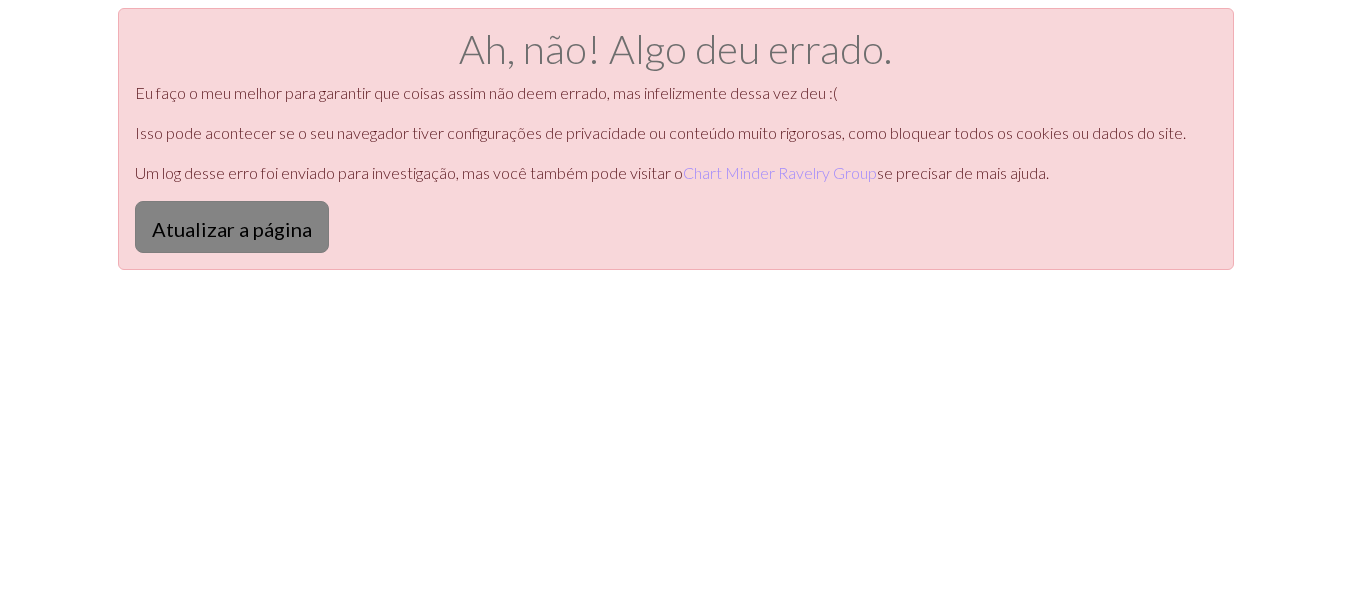 click on "Atualizar a página" at bounding box center (232, 227) 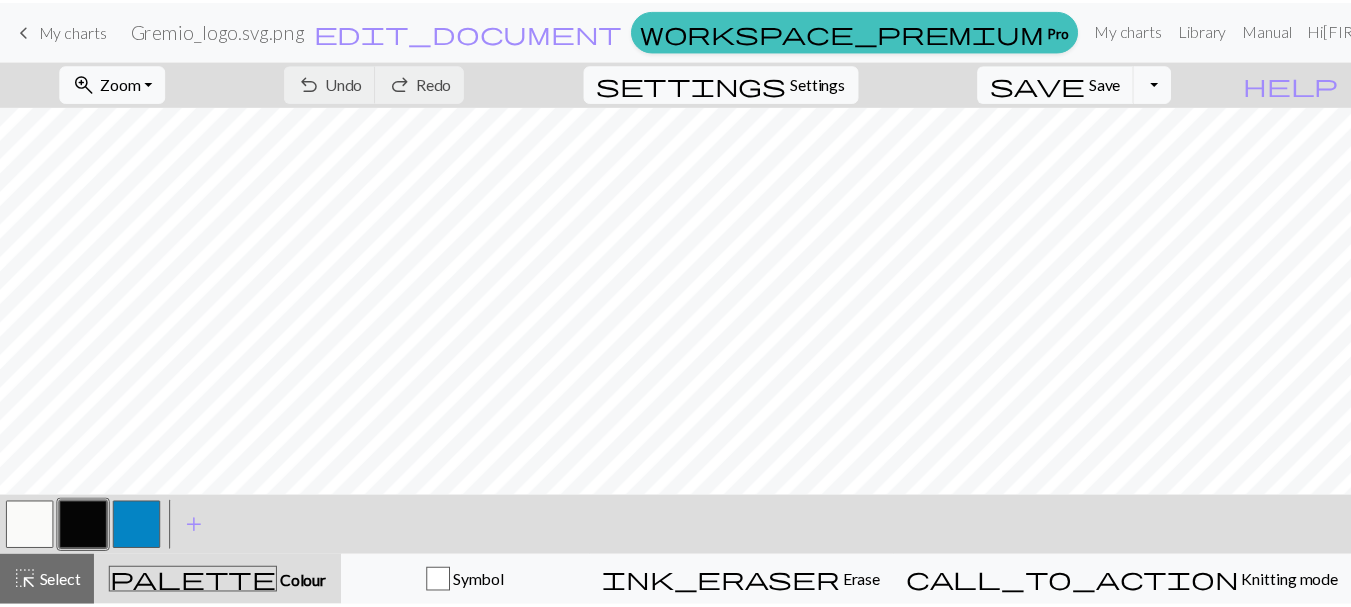 scroll, scrollTop: 0, scrollLeft: 0, axis: both 